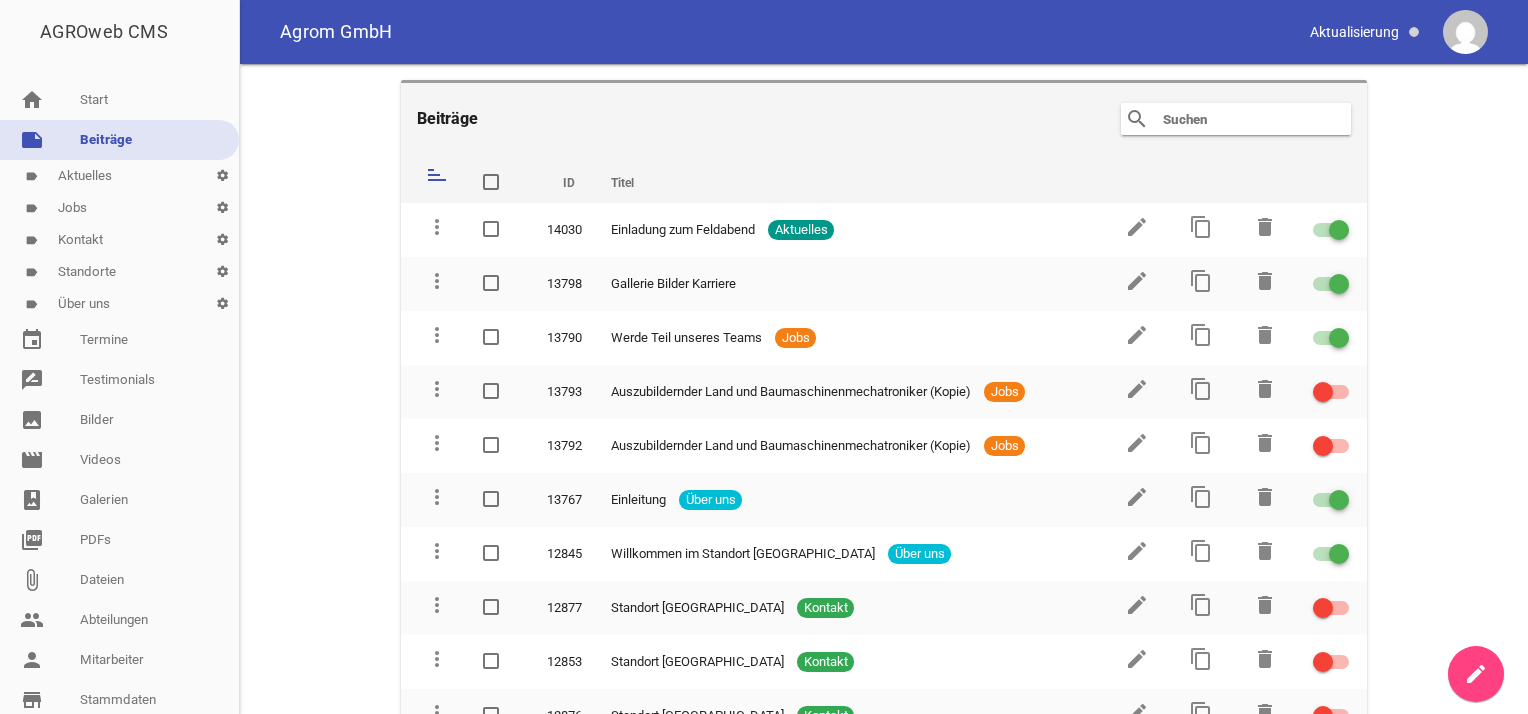 scroll, scrollTop: 0, scrollLeft: 0, axis: both 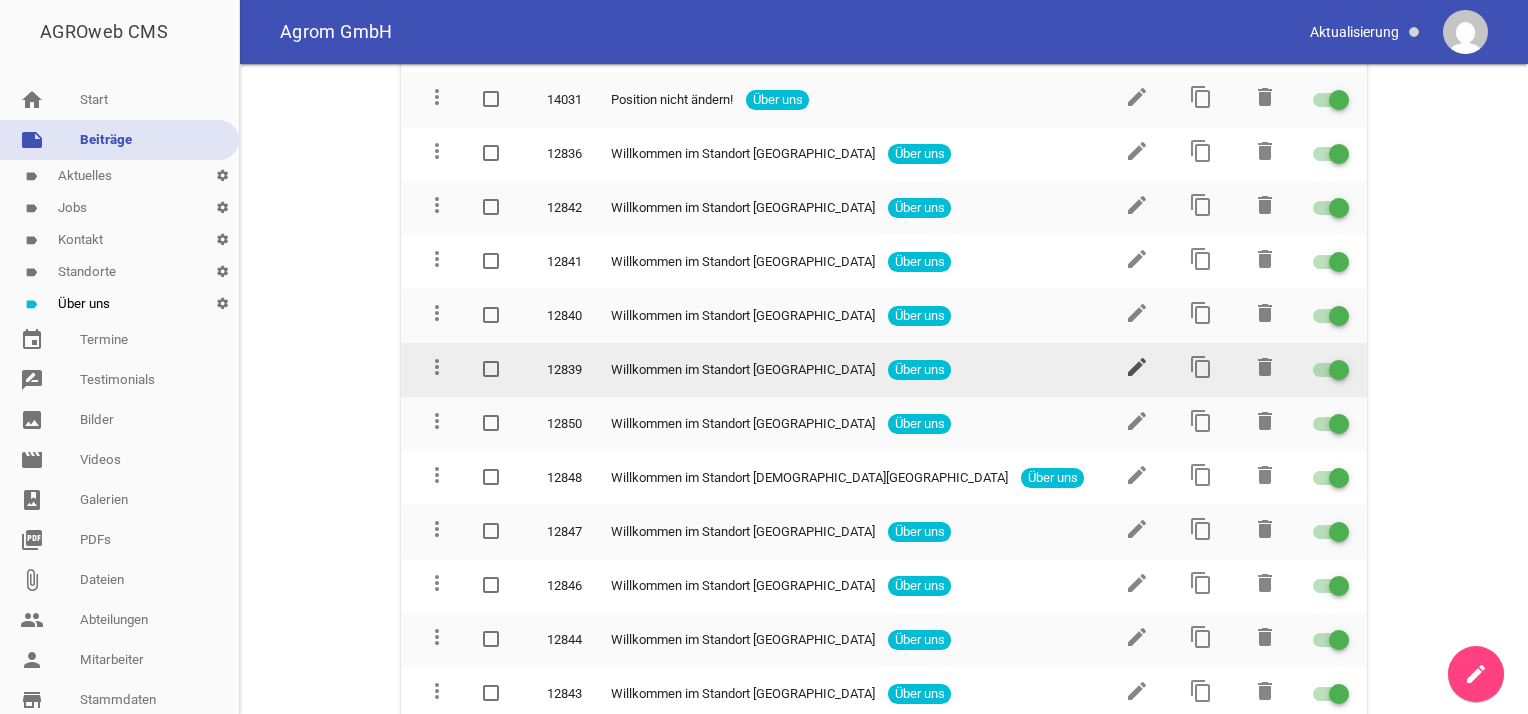 click on "edit" at bounding box center (1137, 367) 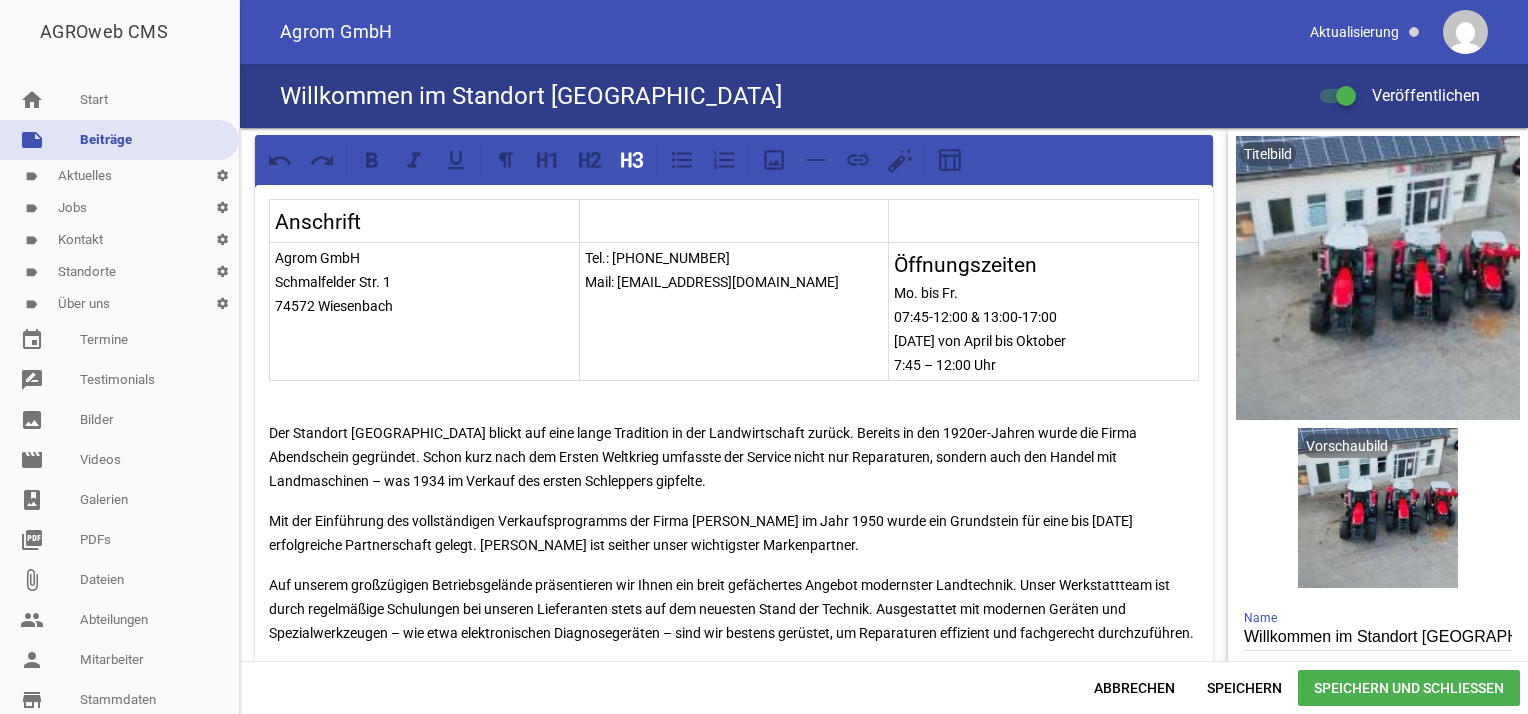 scroll, scrollTop: 0, scrollLeft: 0, axis: both 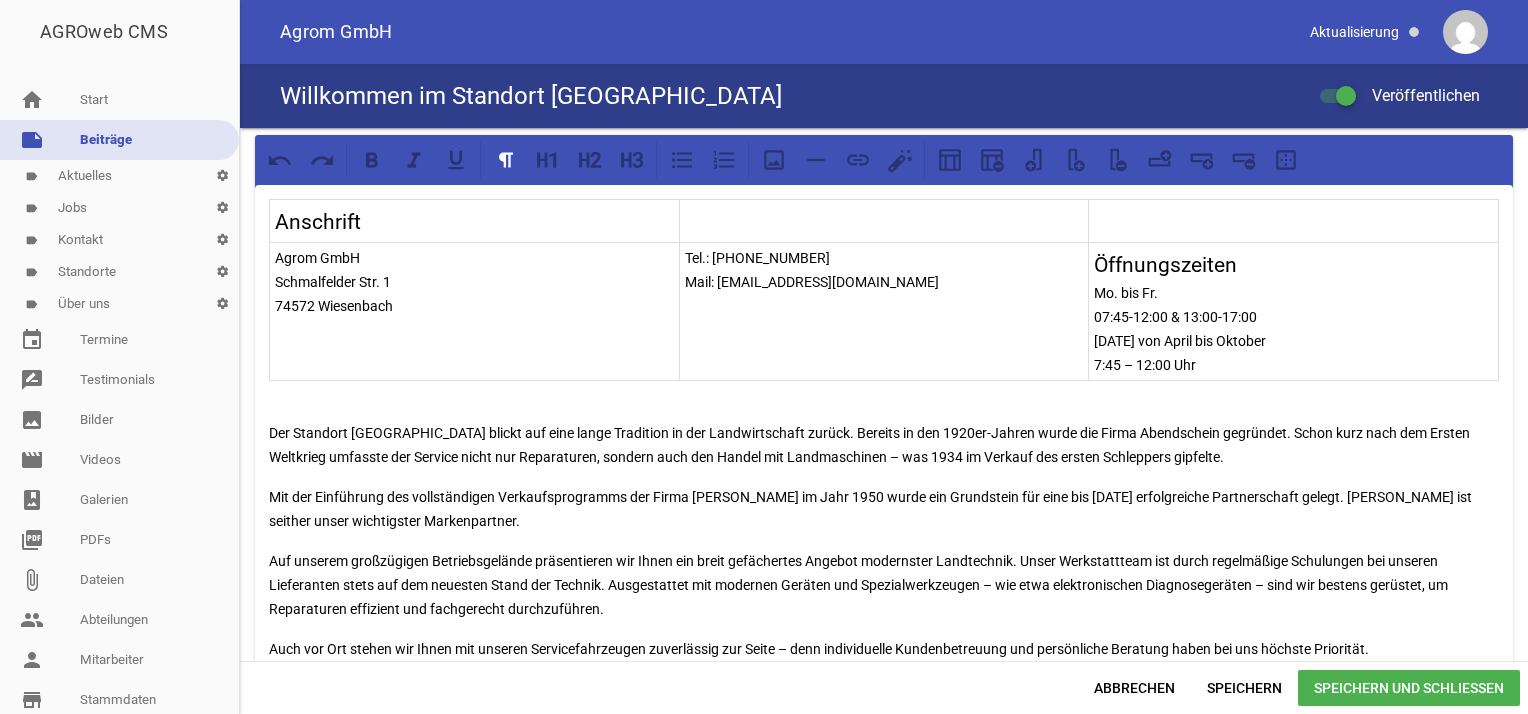 click on "Tel.: [PHONE_NUMBER]" at bounding box center [884, 258] 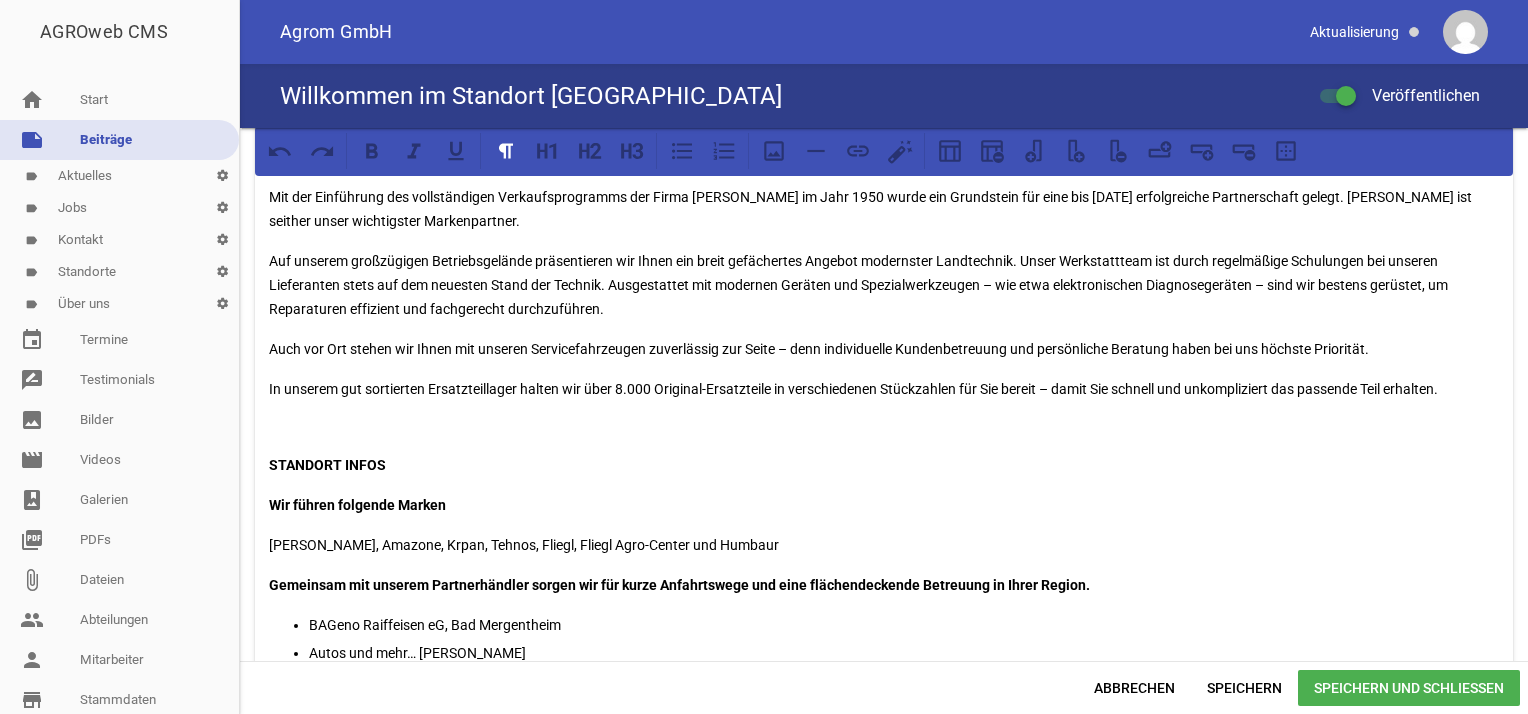 scroll, scrollTop: 0, scrollLeft: 0, axis: both 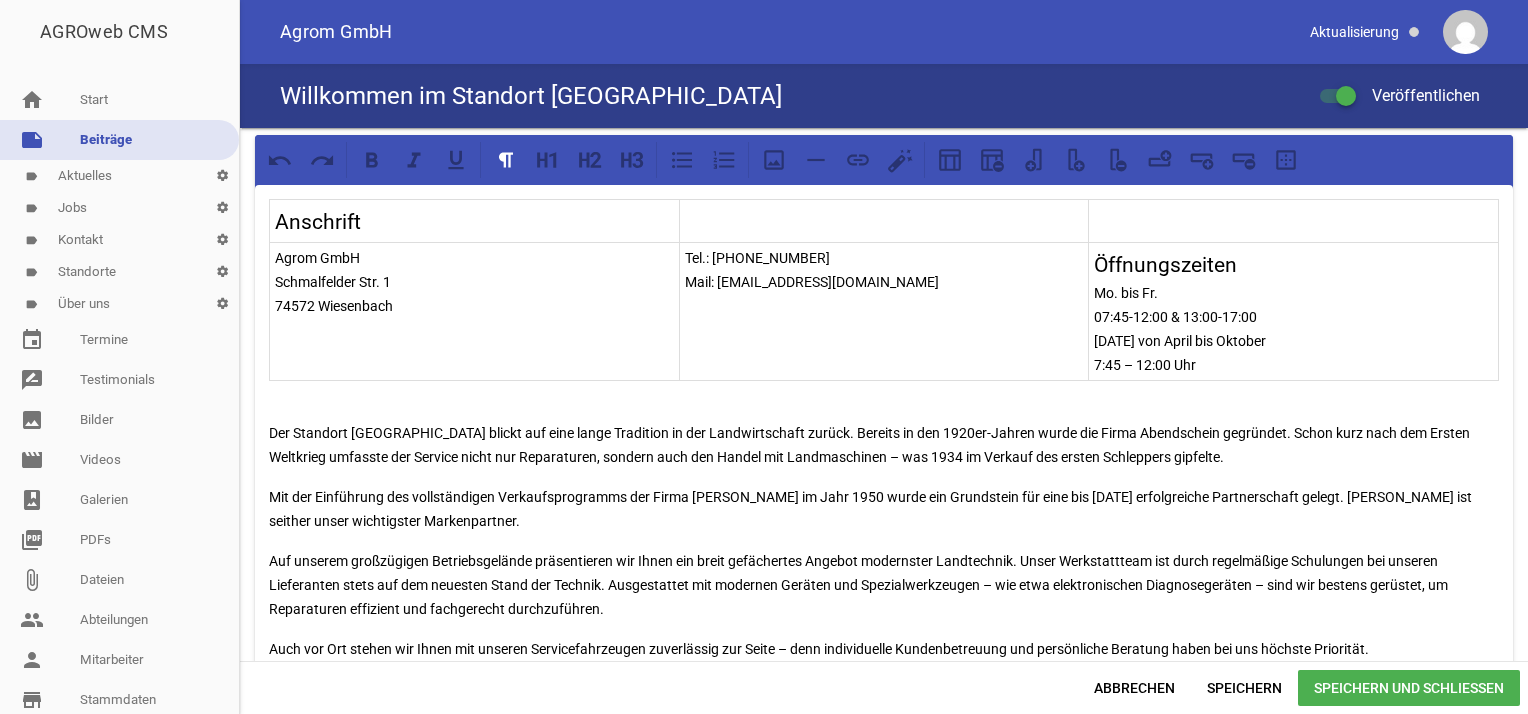 click on "Speichern und Schließen" at bounding box center [1409, 688] 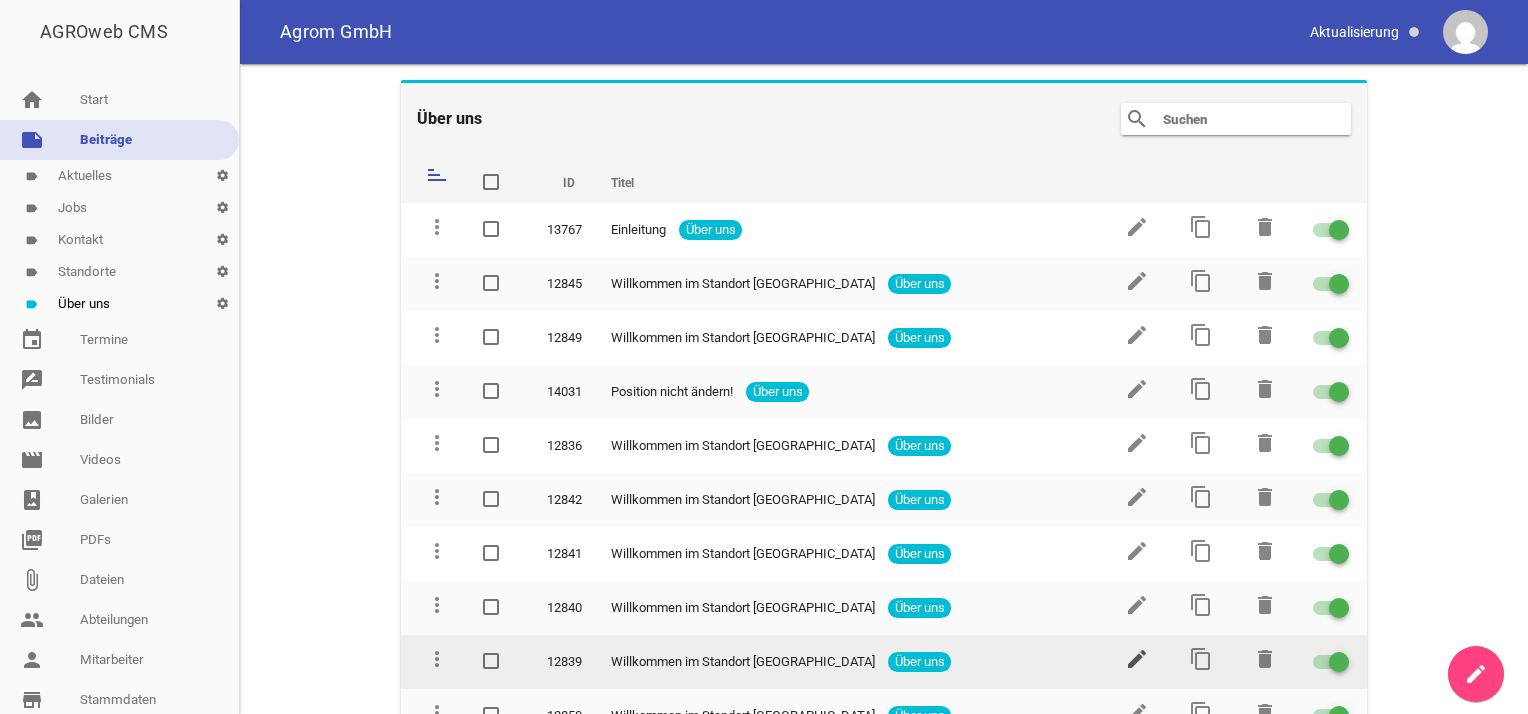 click on "edit" at bounding box center (1137, 659) 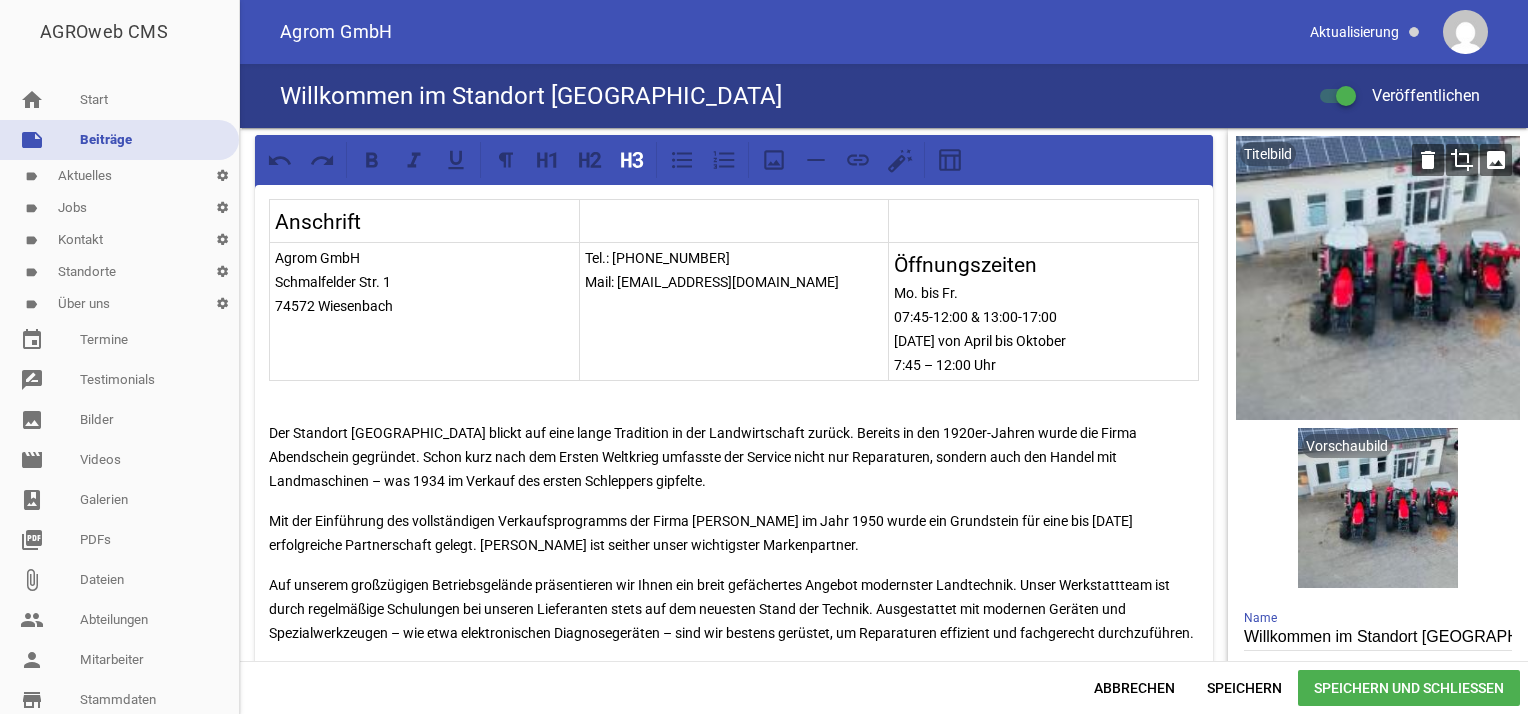 click on "image" at bounding box center (1496, 160) 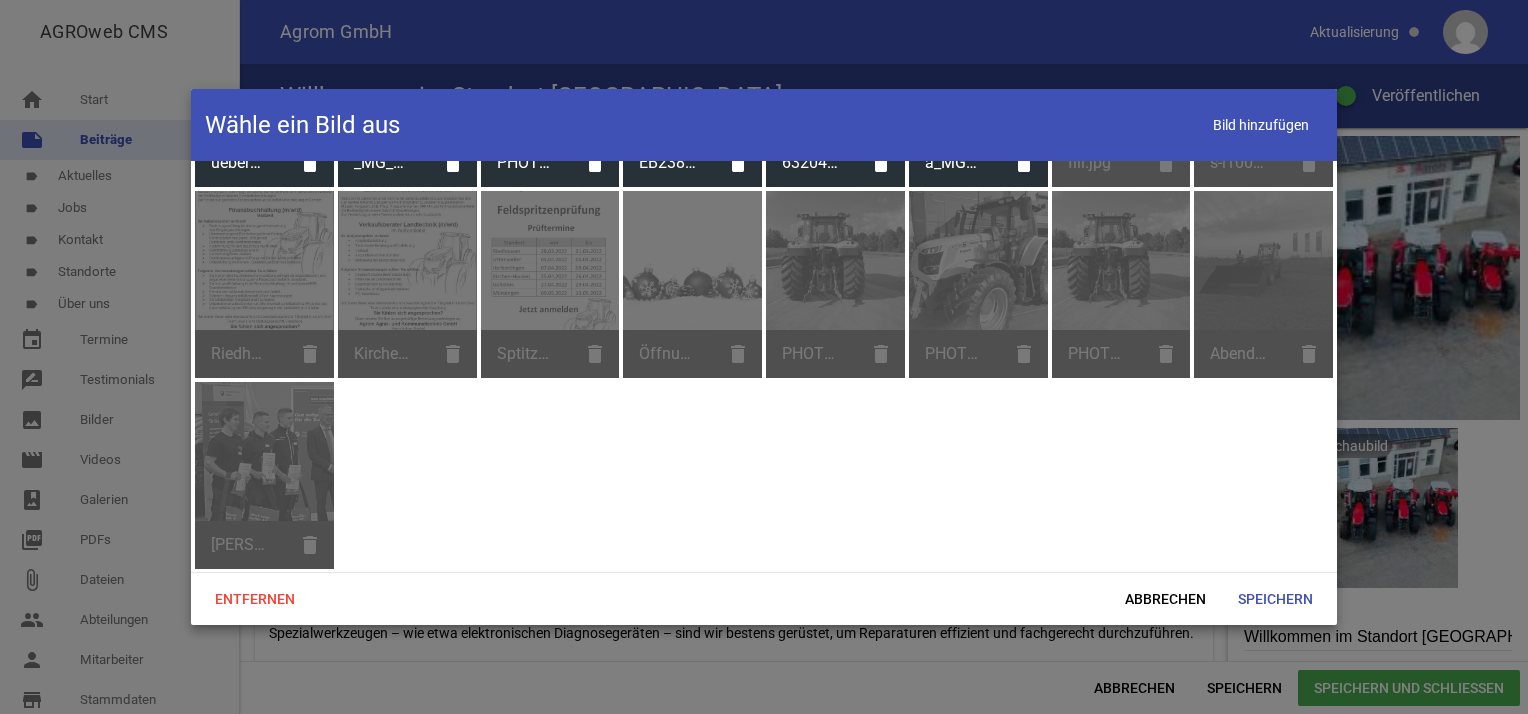 scroll, scrollTop: 447, scrollLeft: 0, axis: vertical 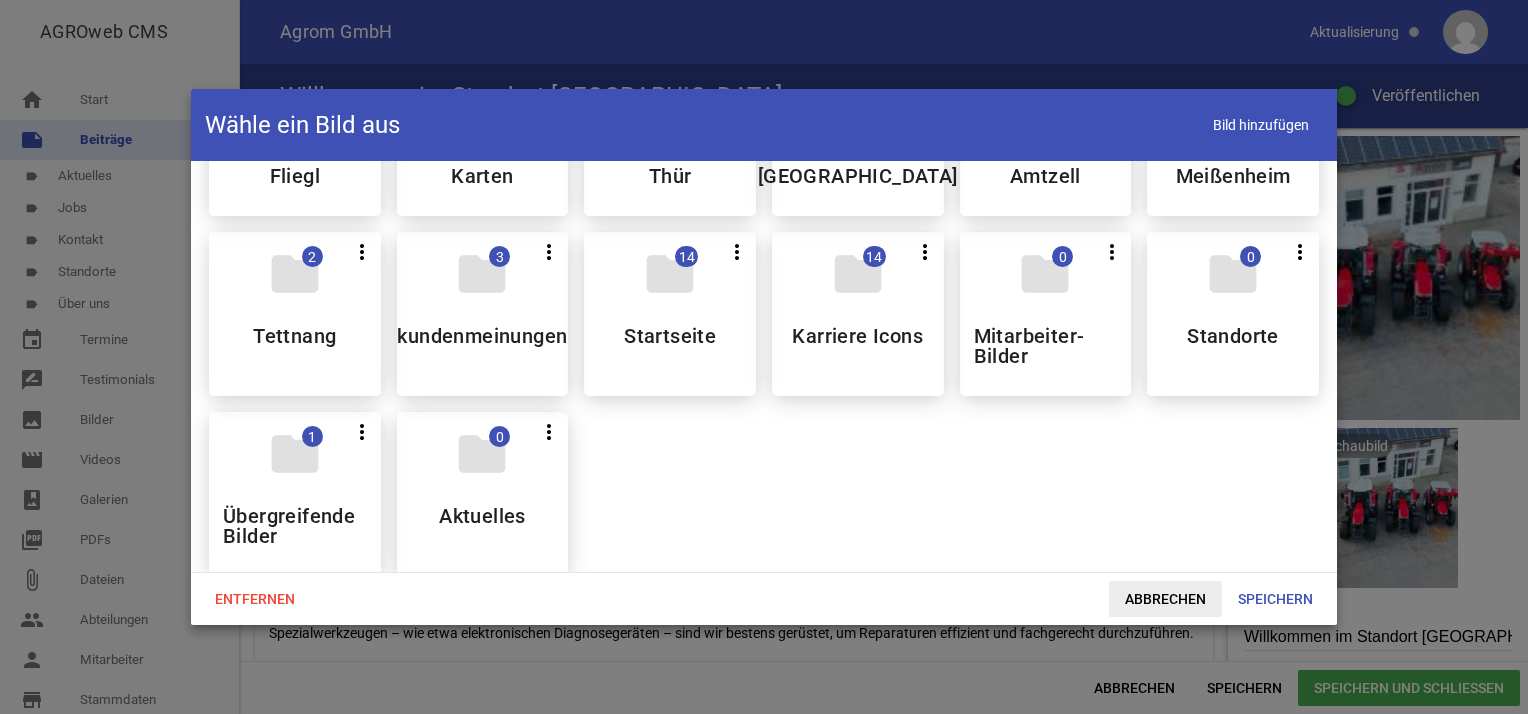 click on "Abbrechen" at bounding box center (1165, 599) 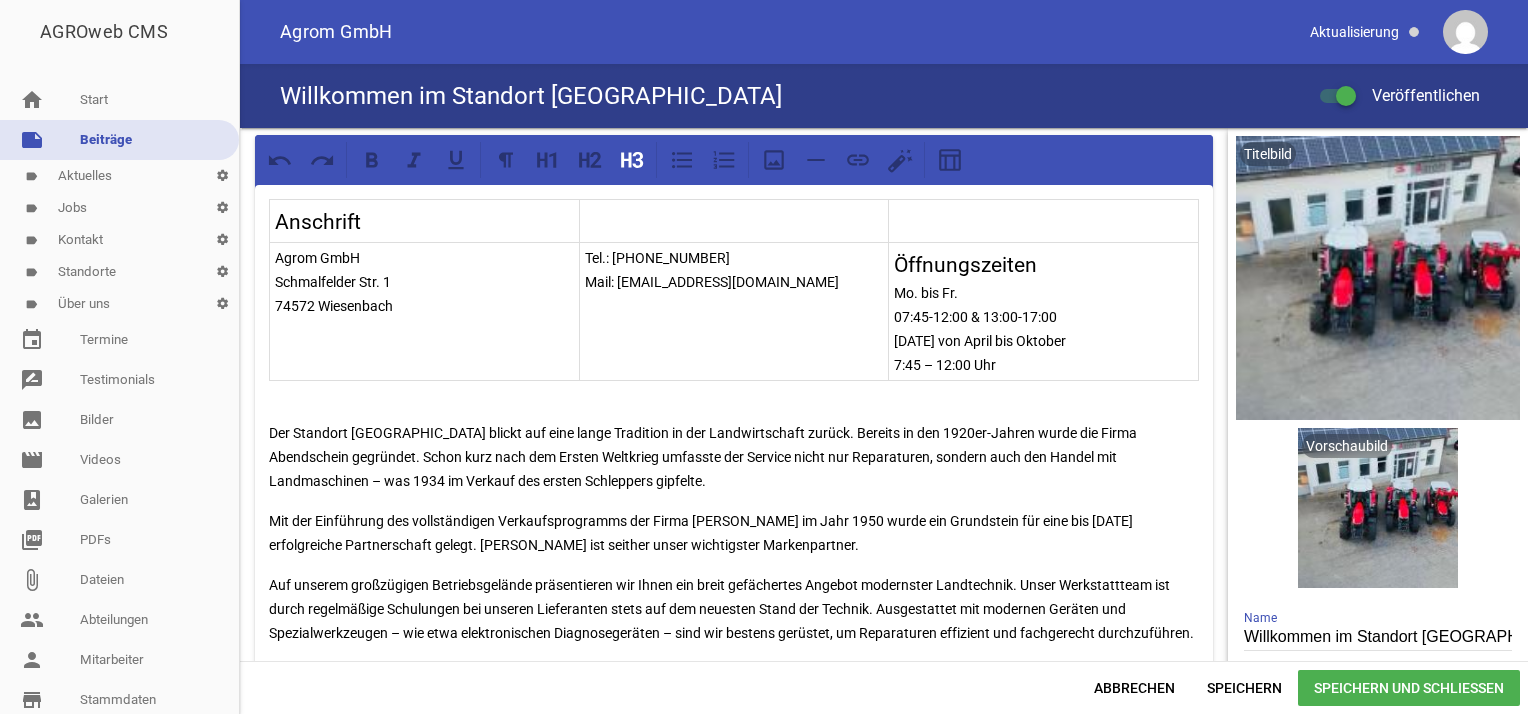 click on "Speichern und Schließen" at bounding box center [1409, 688] 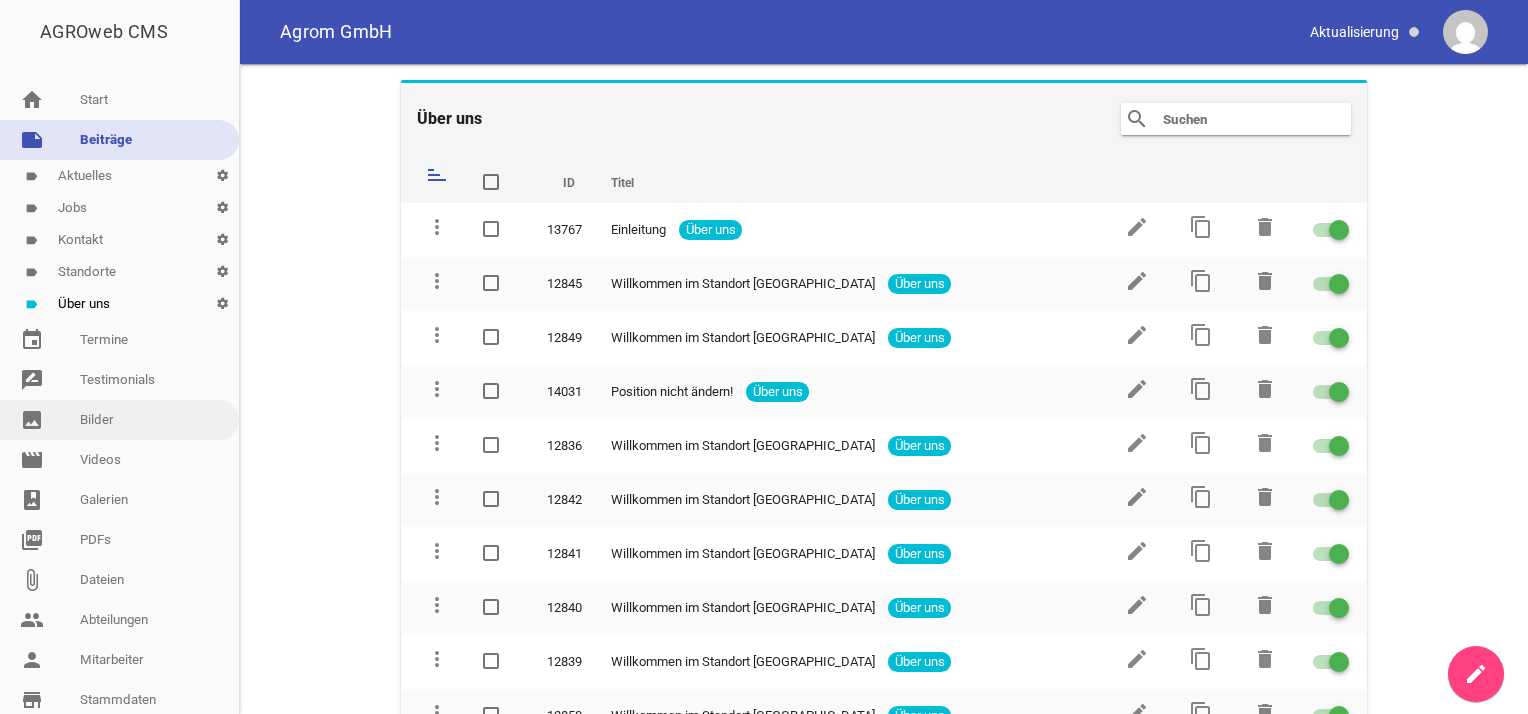 click on "image Bilder" at bounding box center [119, 420] 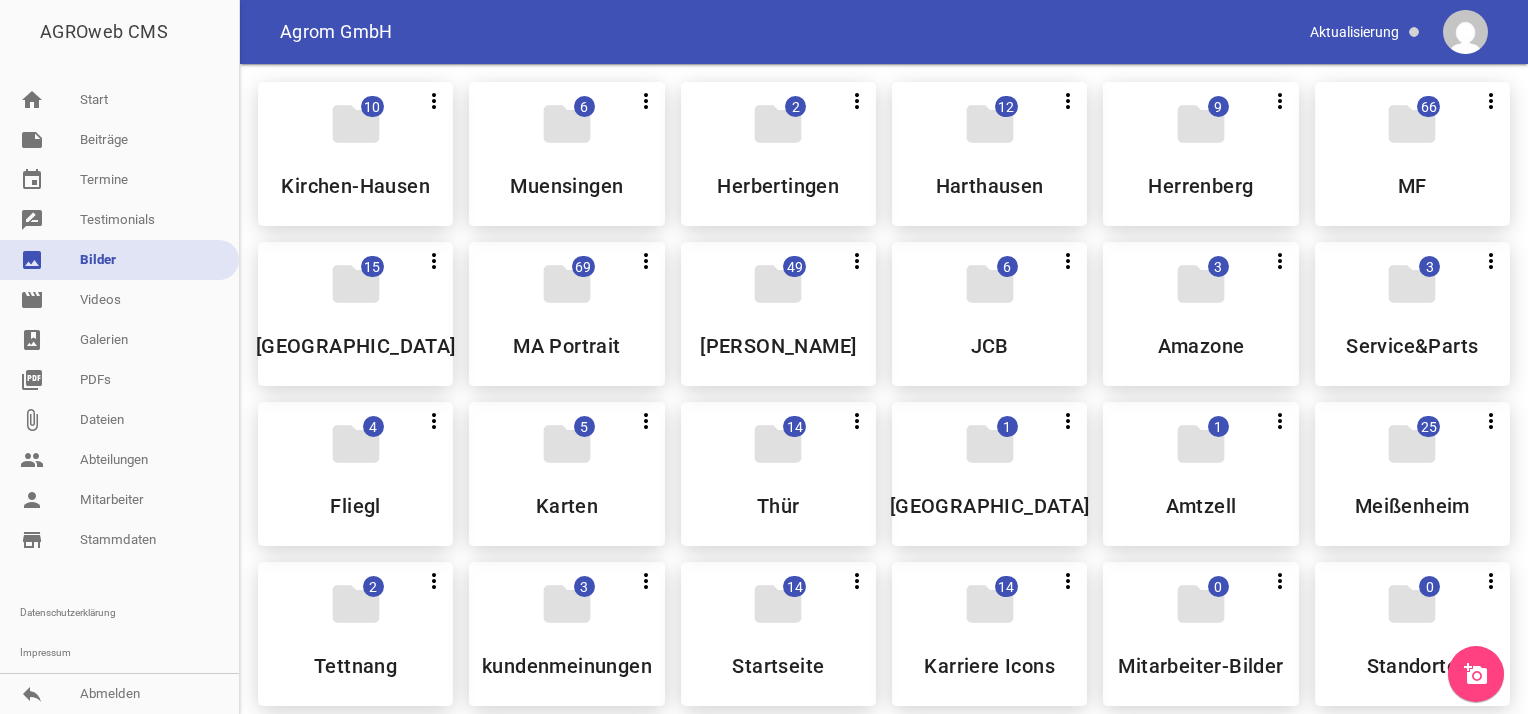 scroll, scrollTop: 300, scrollLeft: 0, axis: vertical 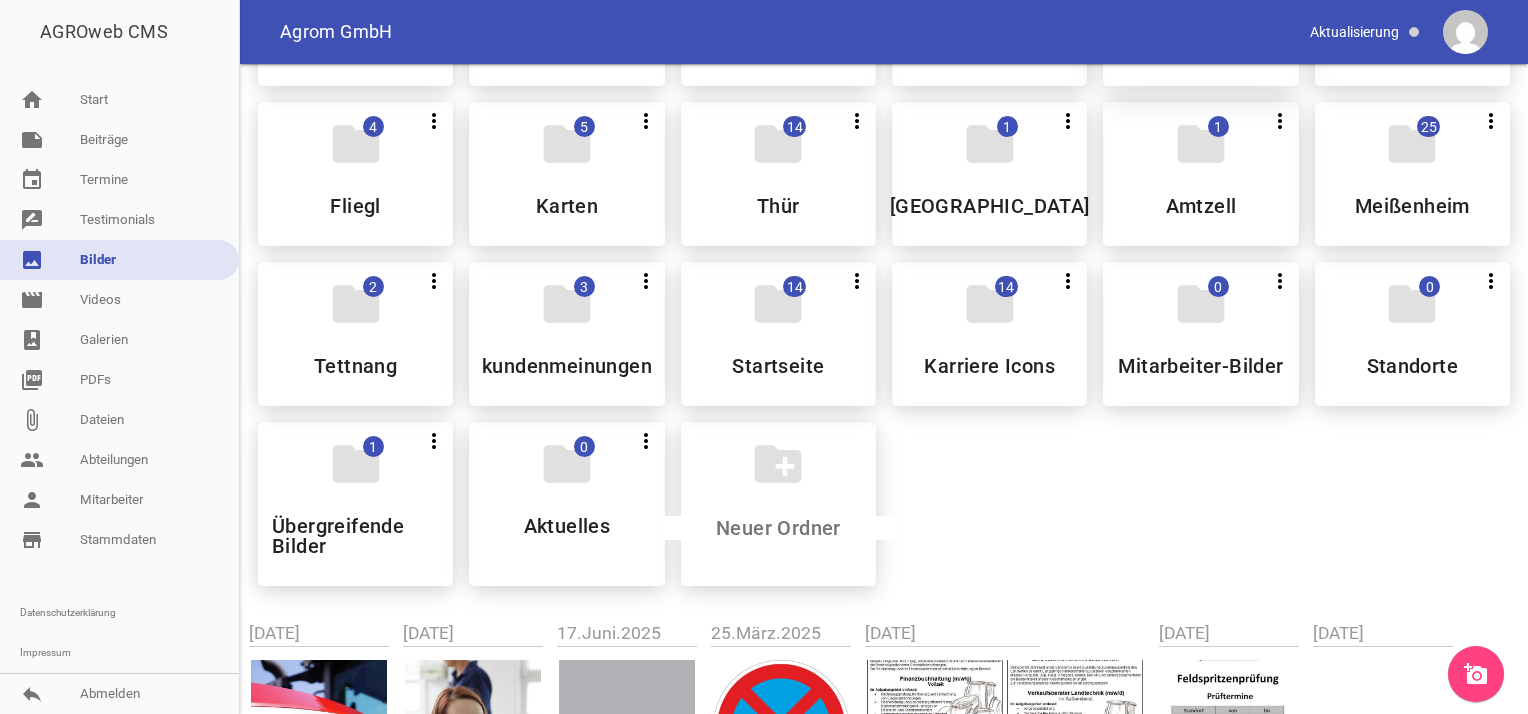 click on "folder   0   more_vert     Teilen   Bearbeiten   Löschen   Standorte" at bounding box center (1412, 334) 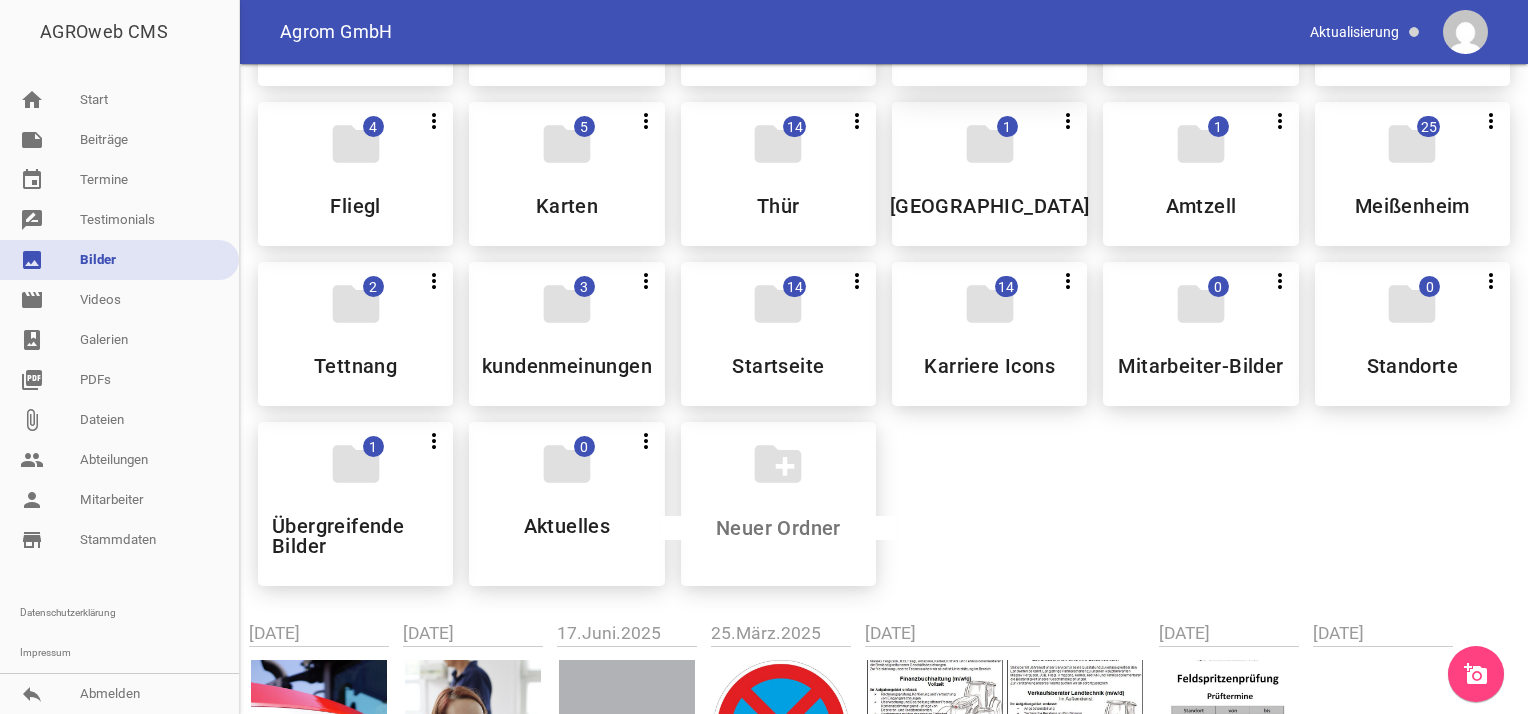 scroll, scrollTop: 0, scrollLeft: 0, axis: both 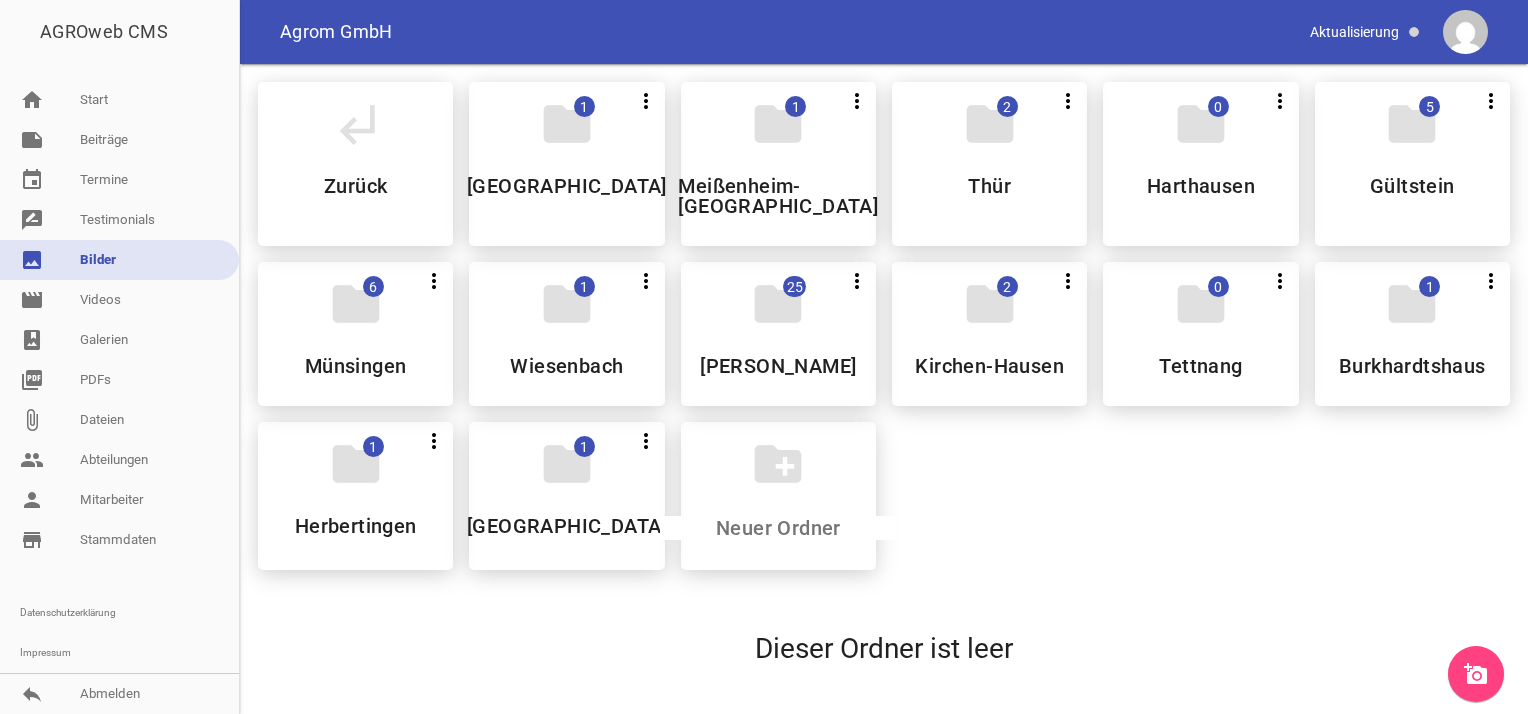 click on "folder   1   more_vert     Teilen   Bearbeiten   Löschen   Wiesenbach" at bounding box center [566, 334] 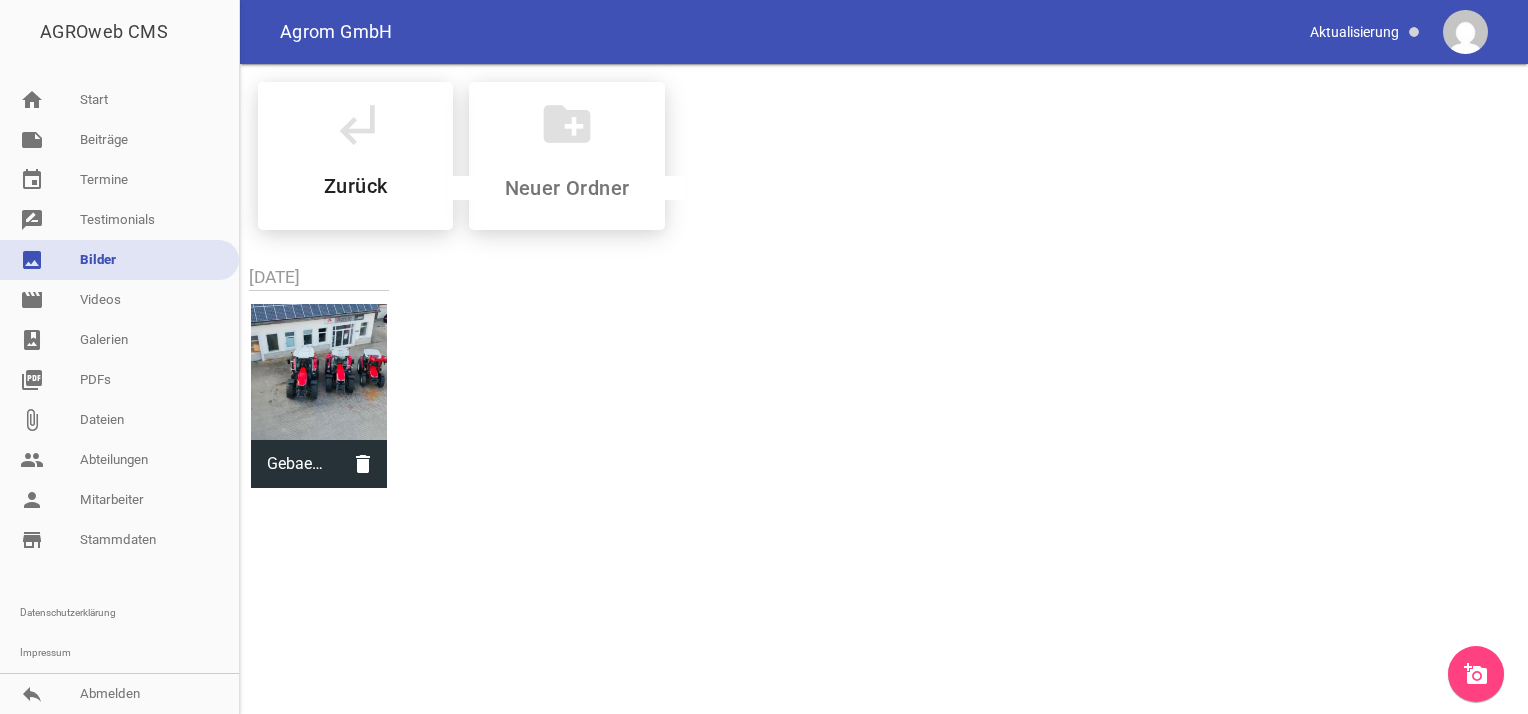 click on "add_a_photo" at bounding box center [1476, 674] 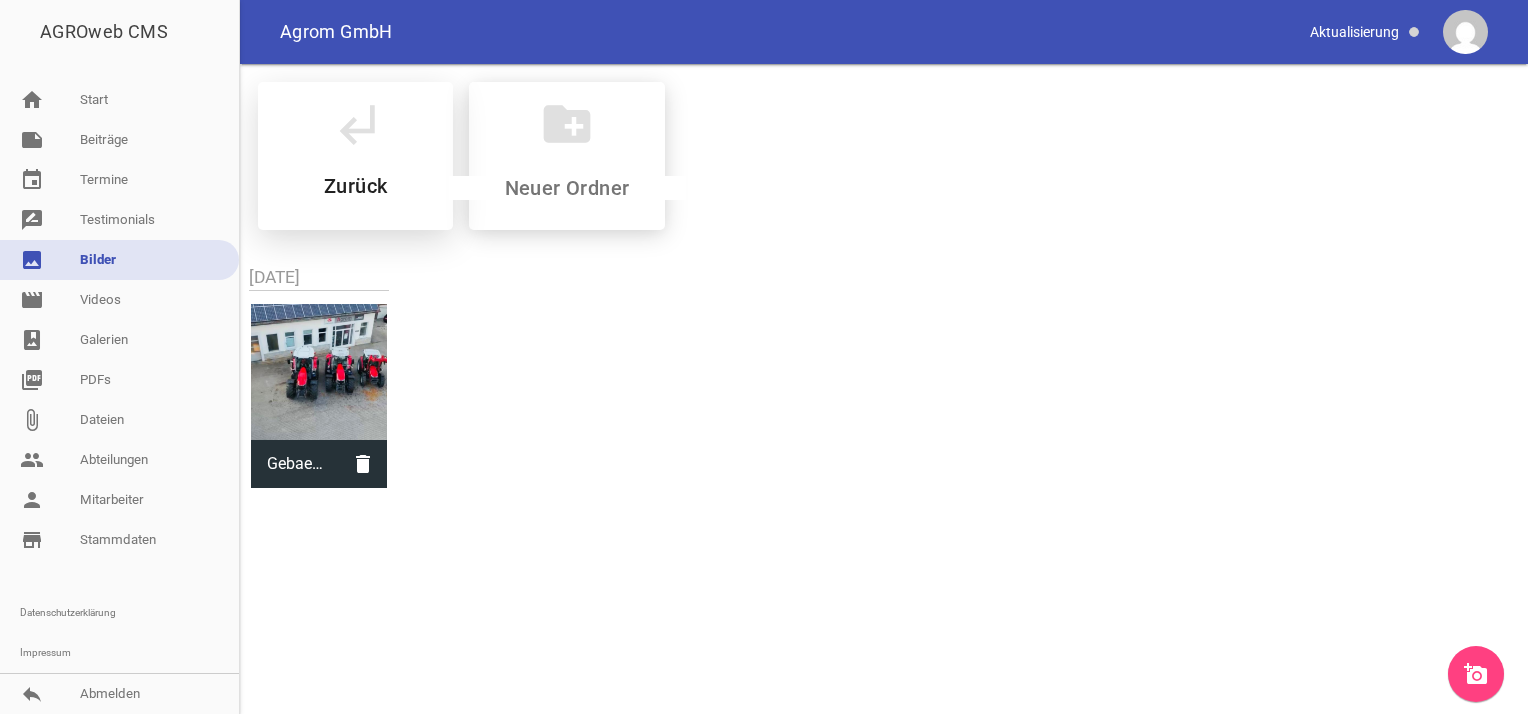 click on "subdirectory_arrow_left" at bounding box center (356, 124) 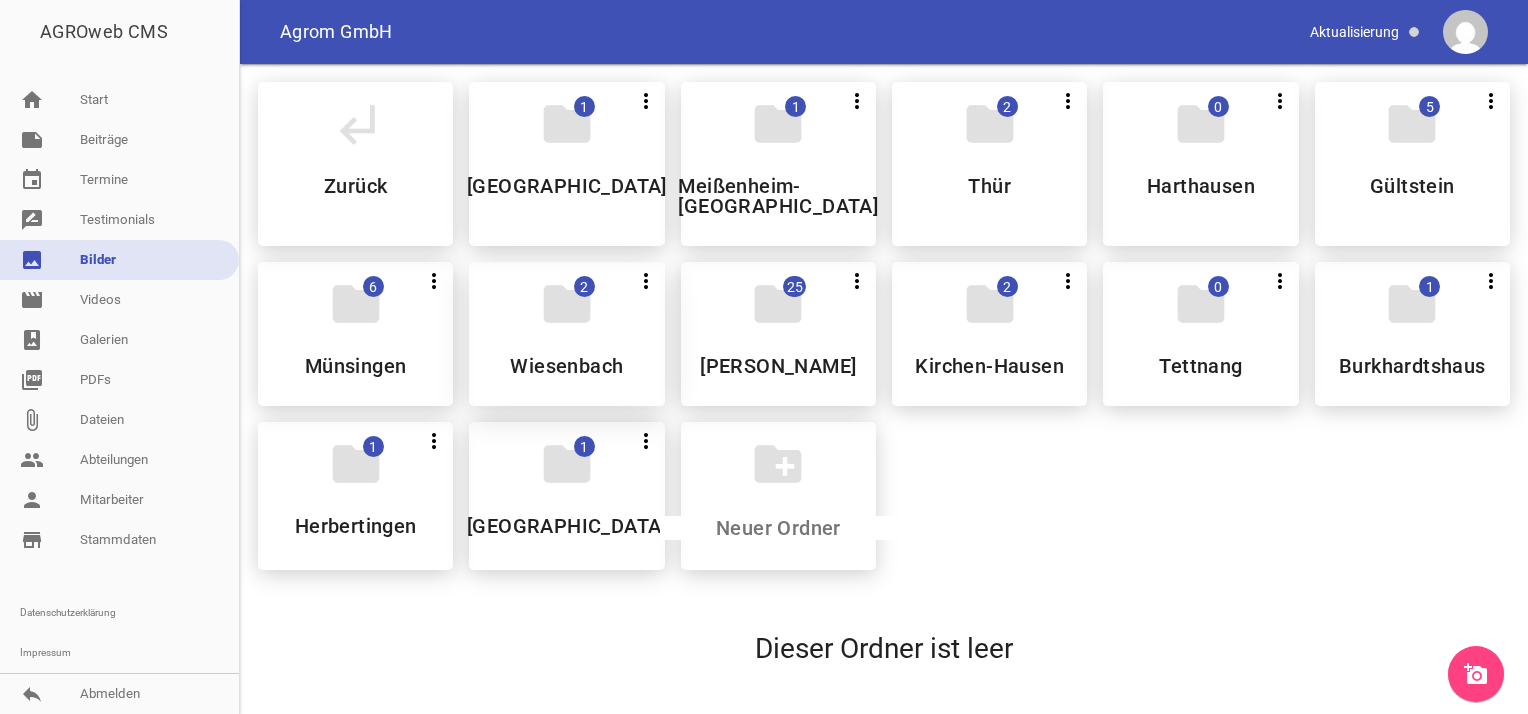click on "folder" at bounding box center (567, 304) 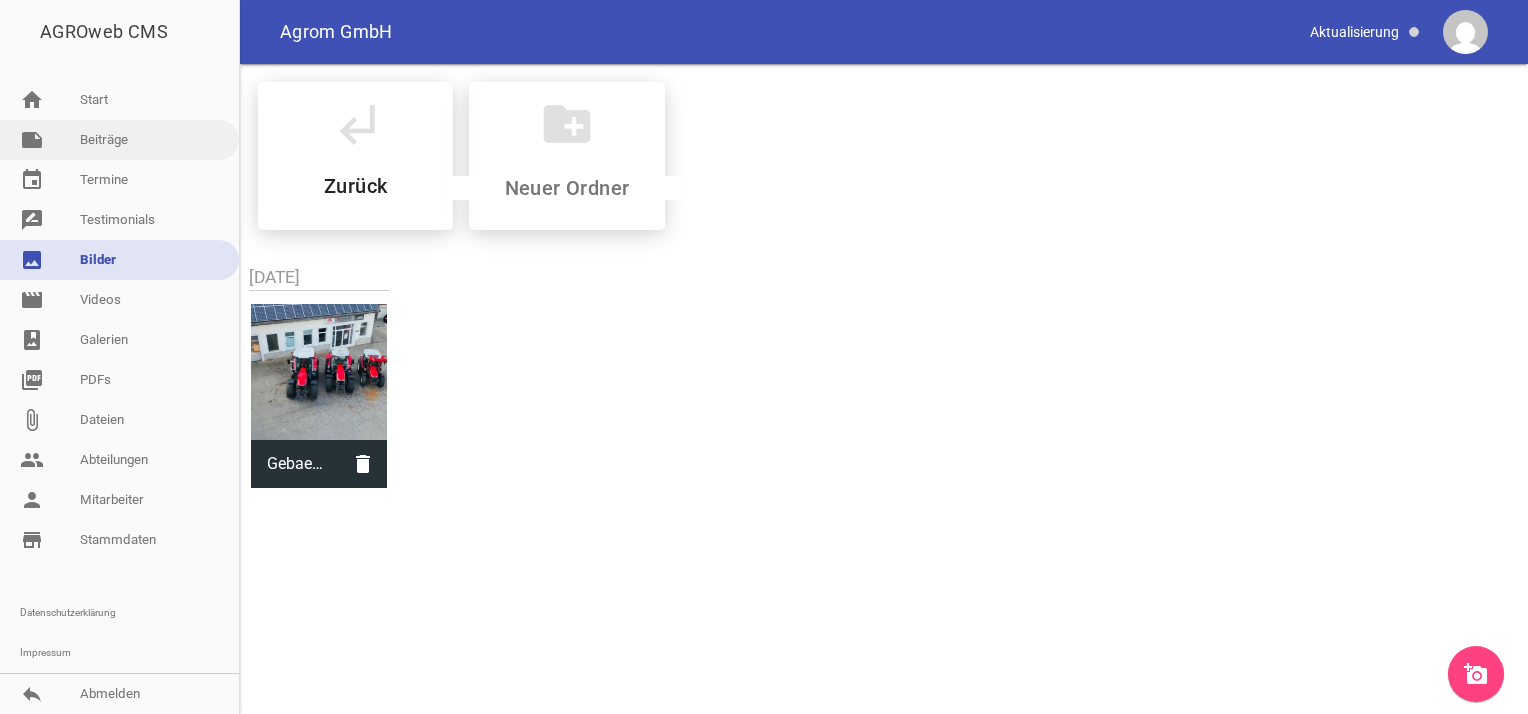 click on "note Beiträge" at bounding box center (119, 140) 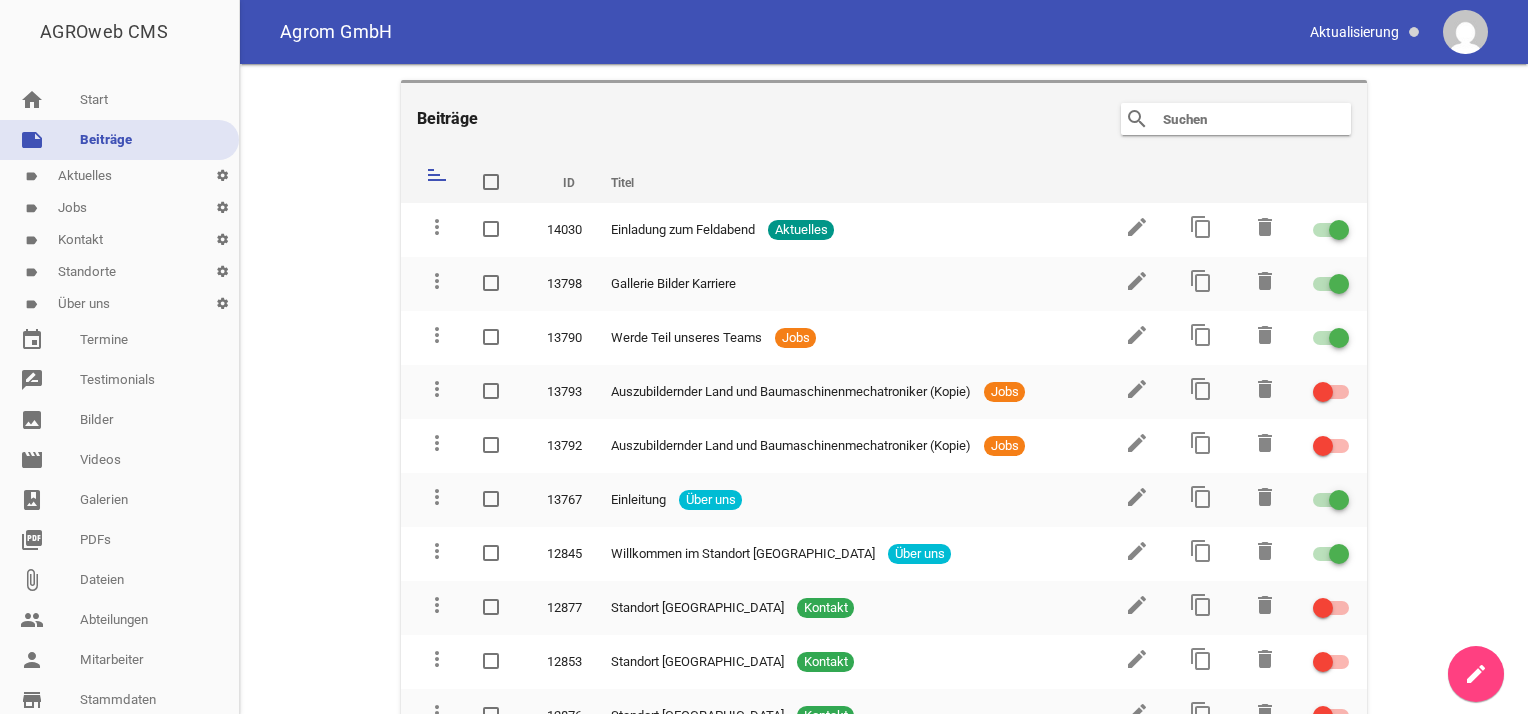 click on "label Über uns settings" at bounding box center (119, 304) 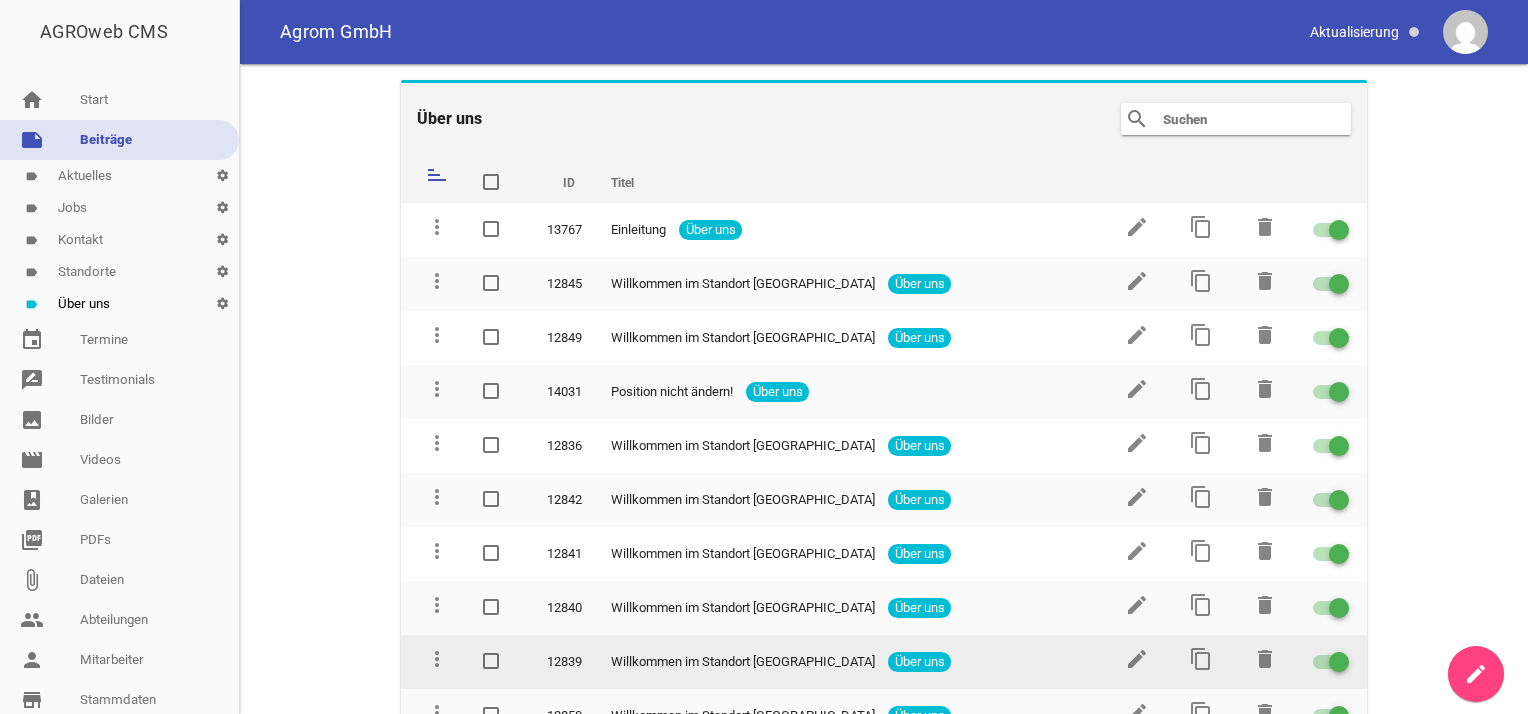 click on "edit" at bounding box center [1135, 662] 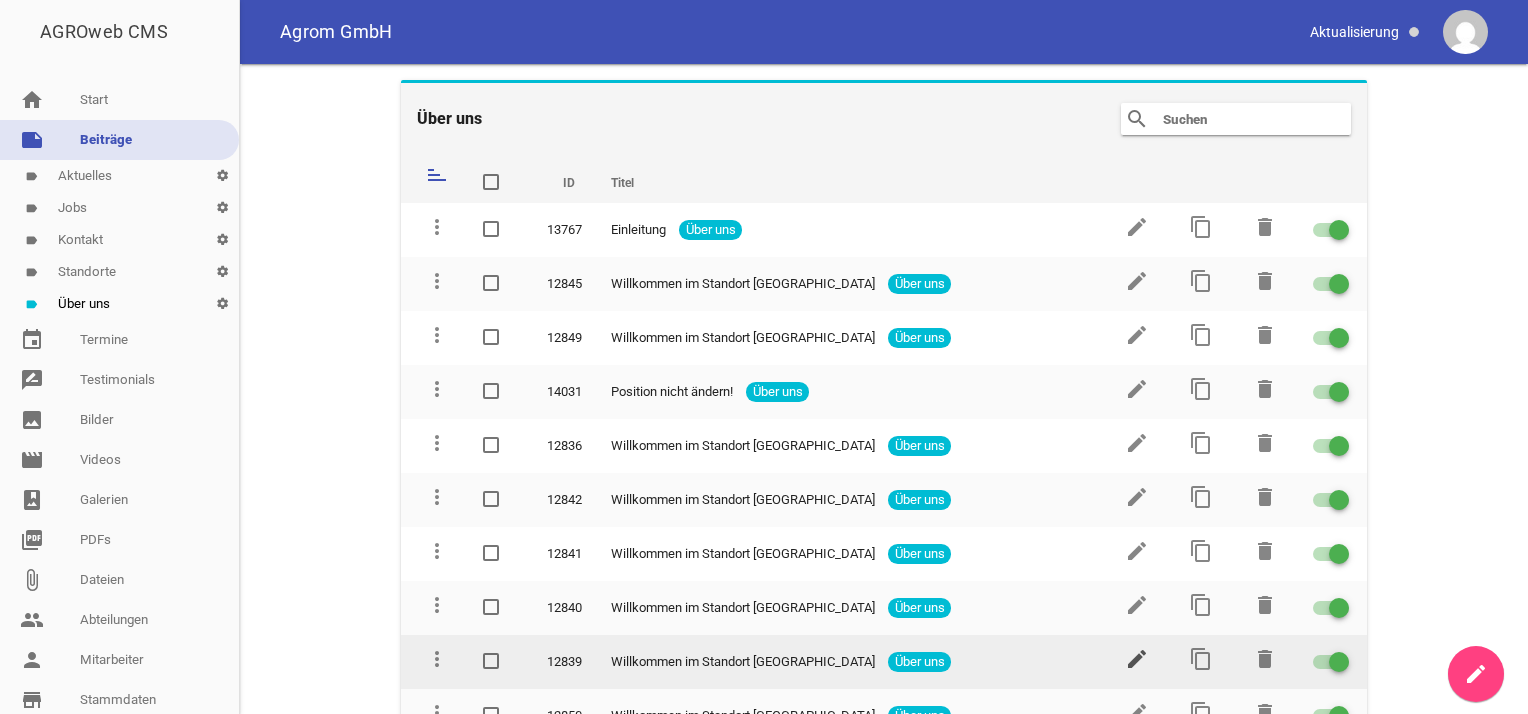 click on "edit" at bounding box center (1137, 659) 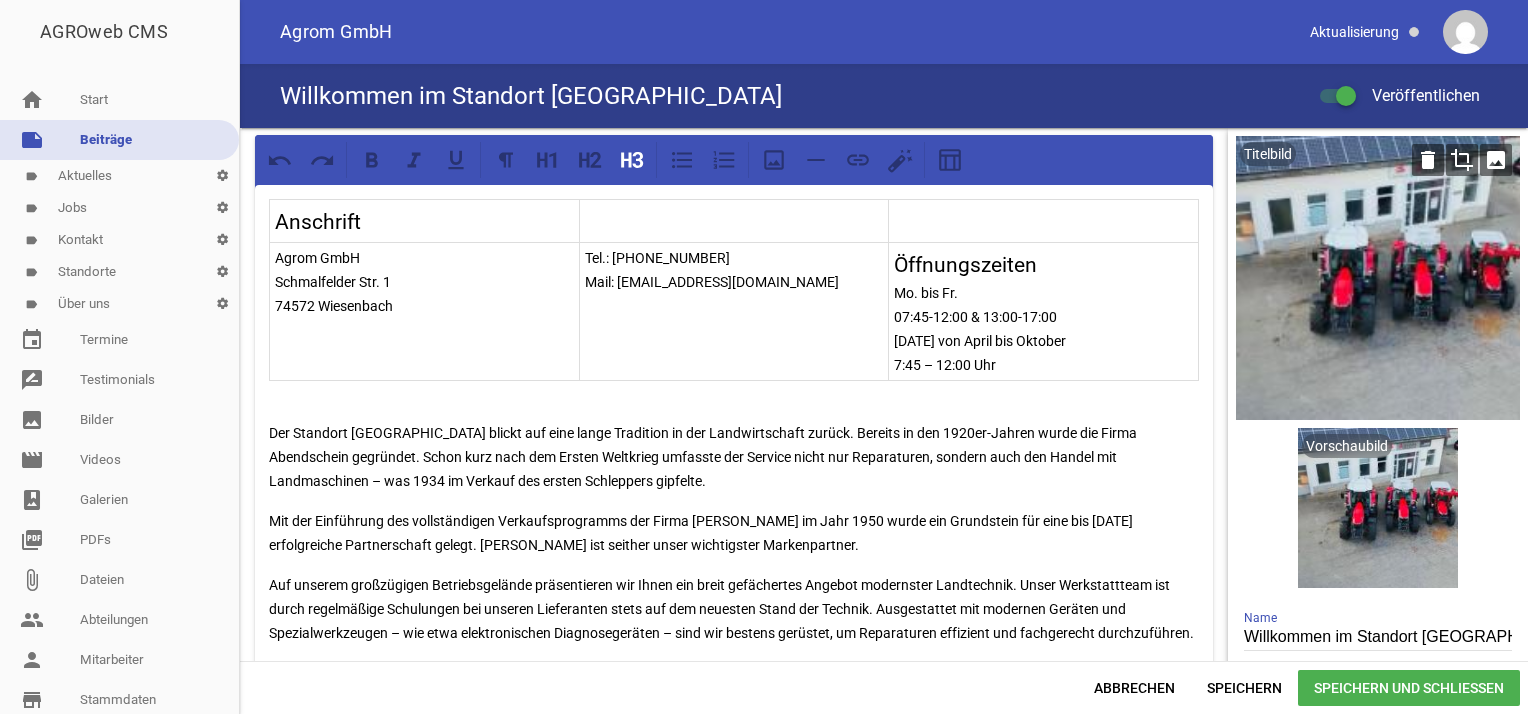 click on "image" at bounding box center (1496, 160) 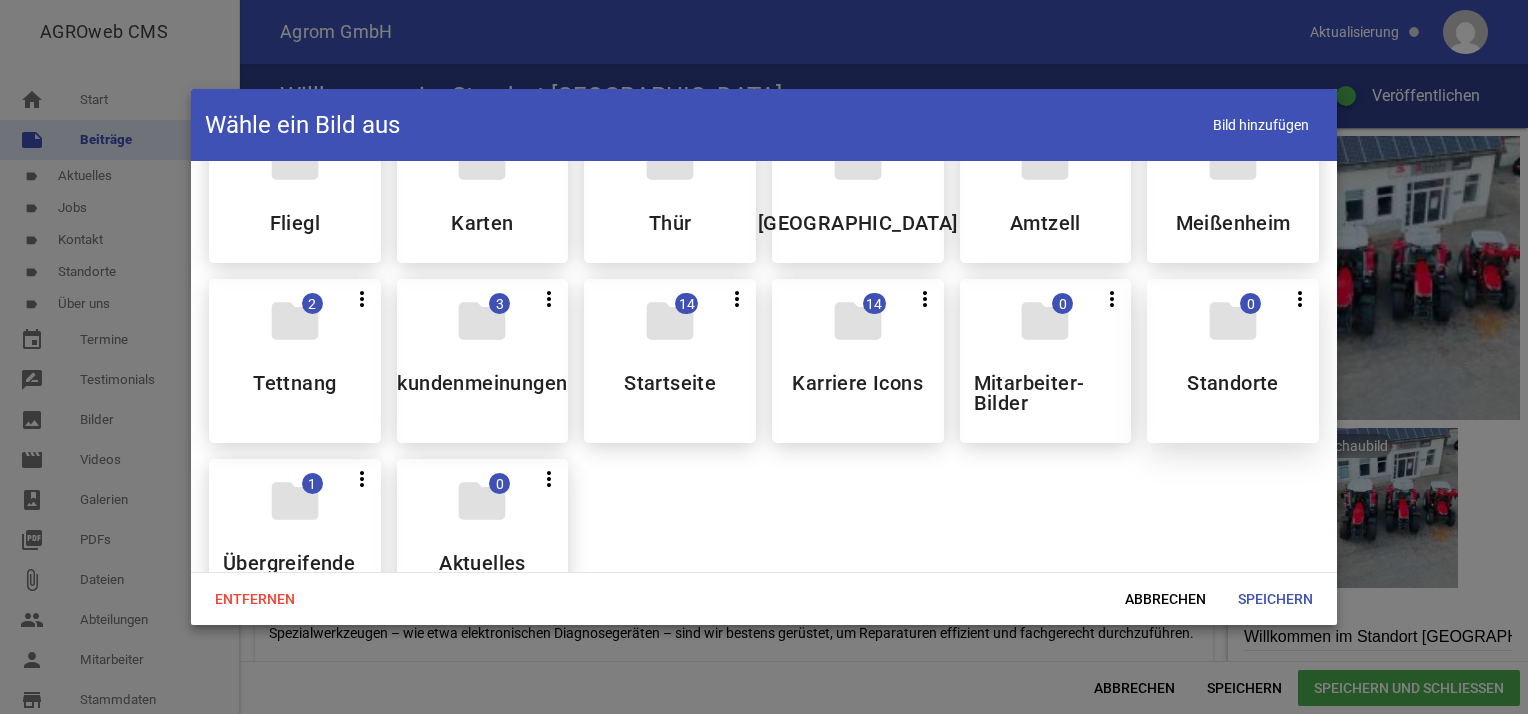 drag, startPoint x: 1224, startPoint y: 362, endPoint x: 1180, endPoint y: 377, distance: 46.486557 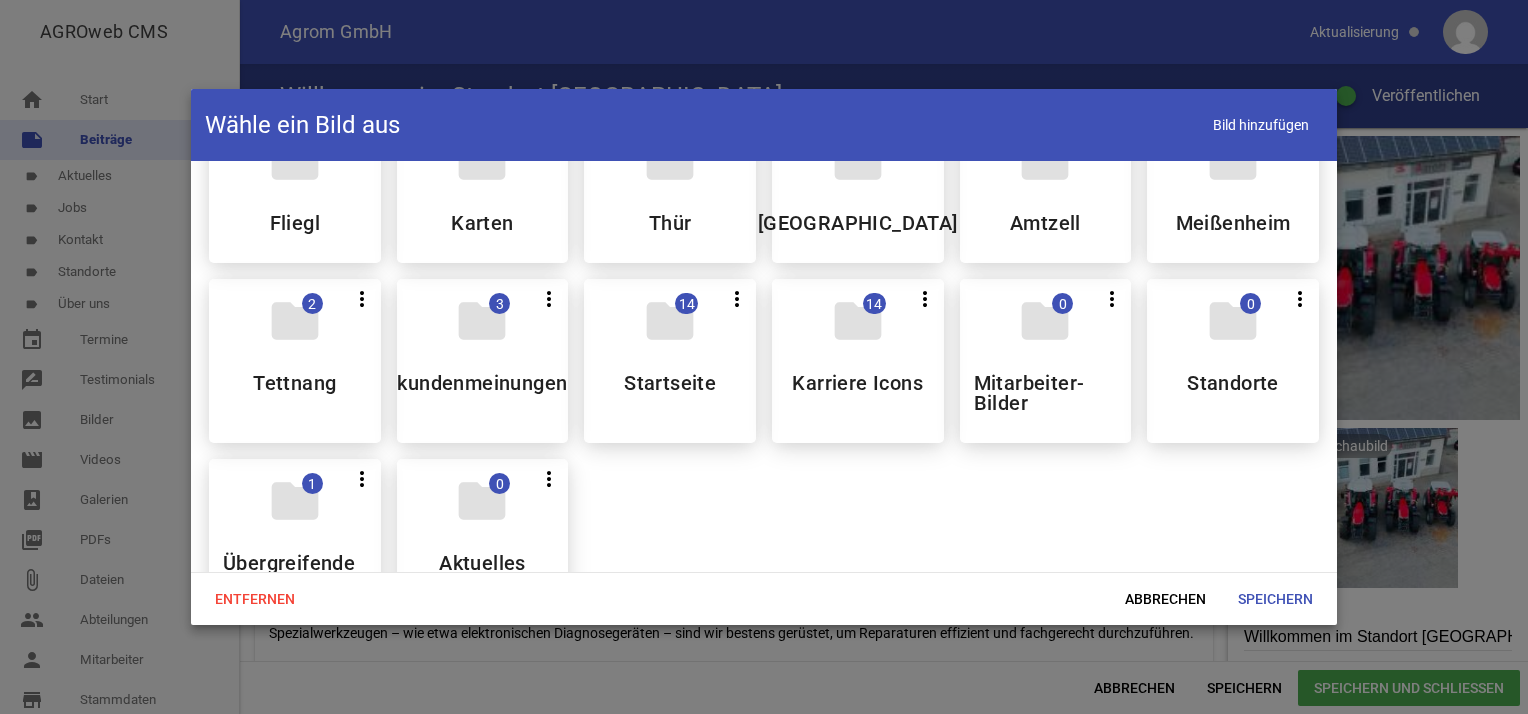 scroll, scrollTop: 163, scrollLeft: 0, axis: vertical 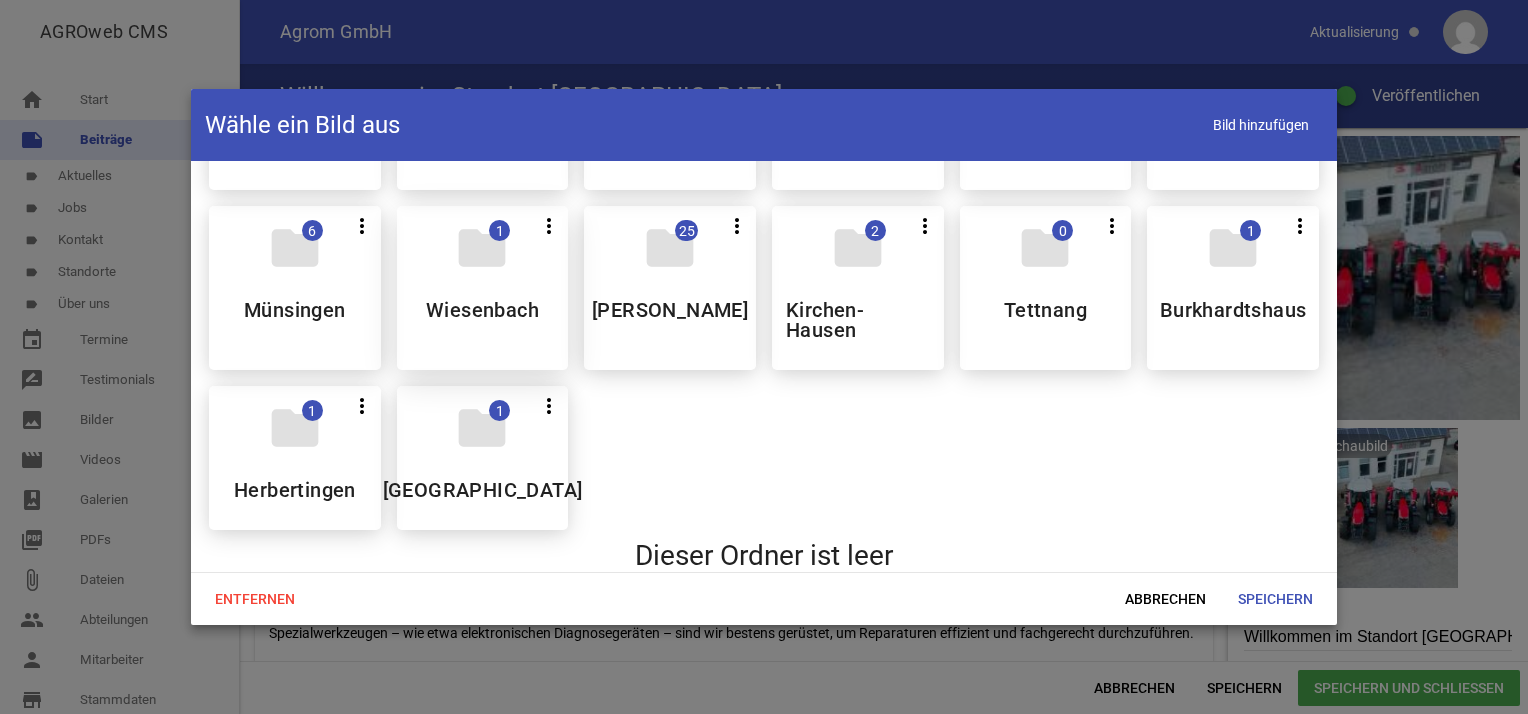 click on "folder   1   more_vert     Teilen   Bearbeiten   Löschen   Wiesenbach" at bounding box center [483, 288] 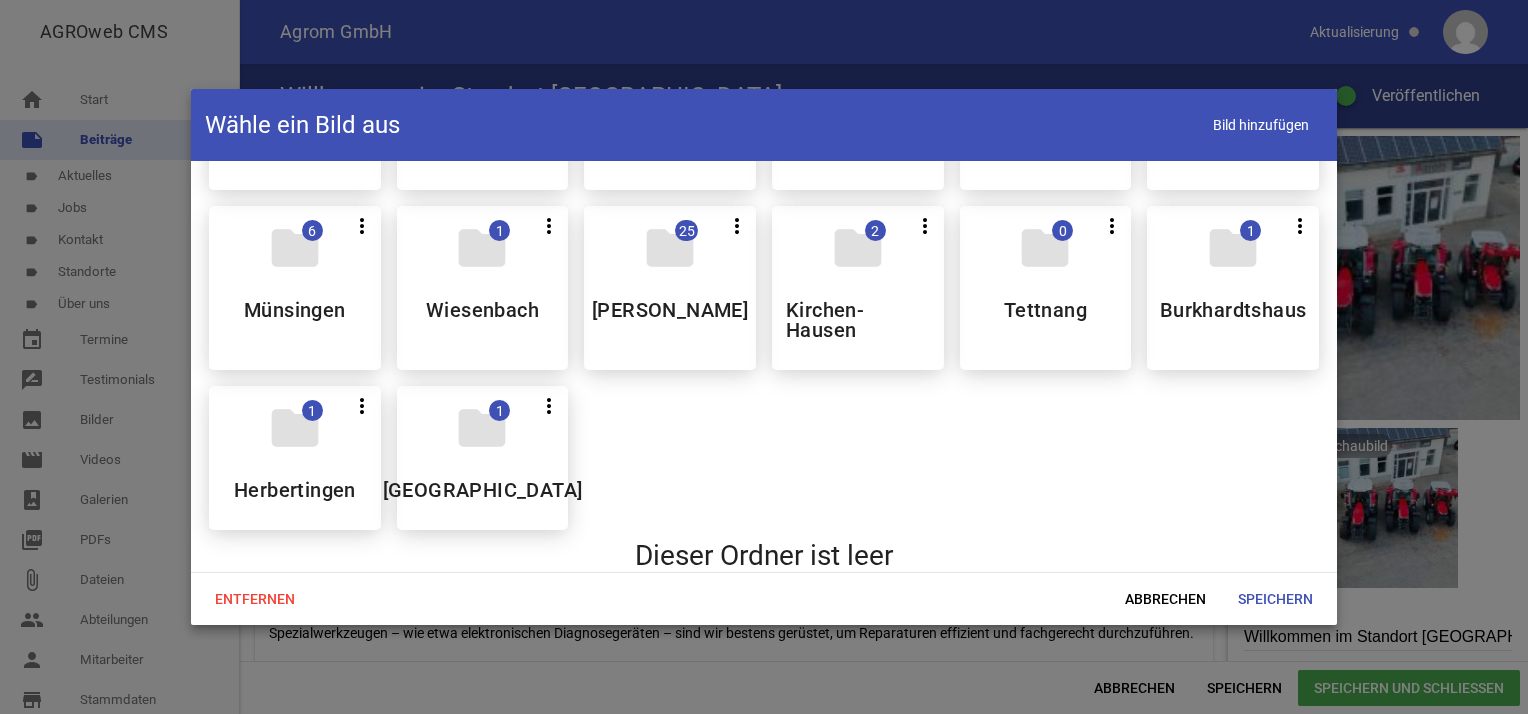 scroll, scrollTop: 0, scrollLeft: 0, axis: both 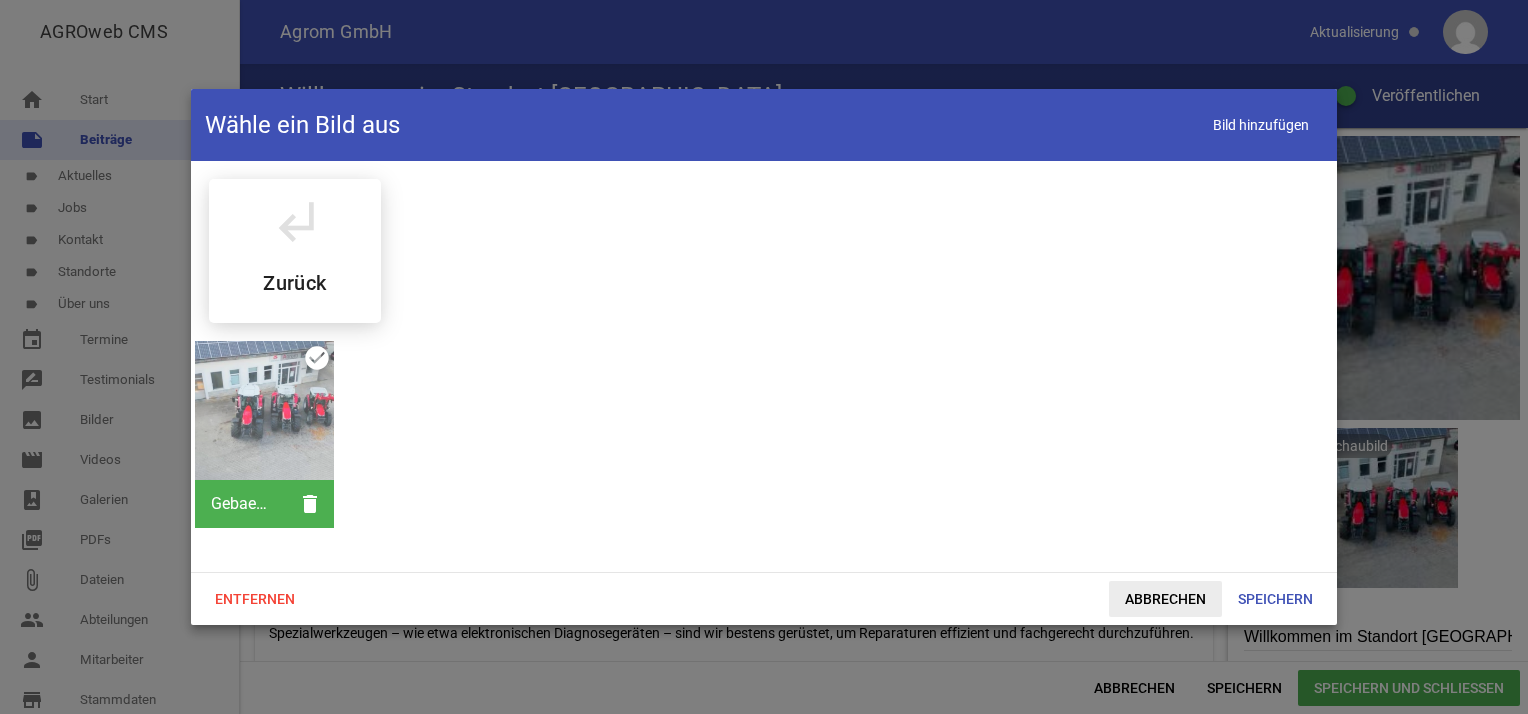 click on "Abbrechen" at bounding box center [1165, 599] 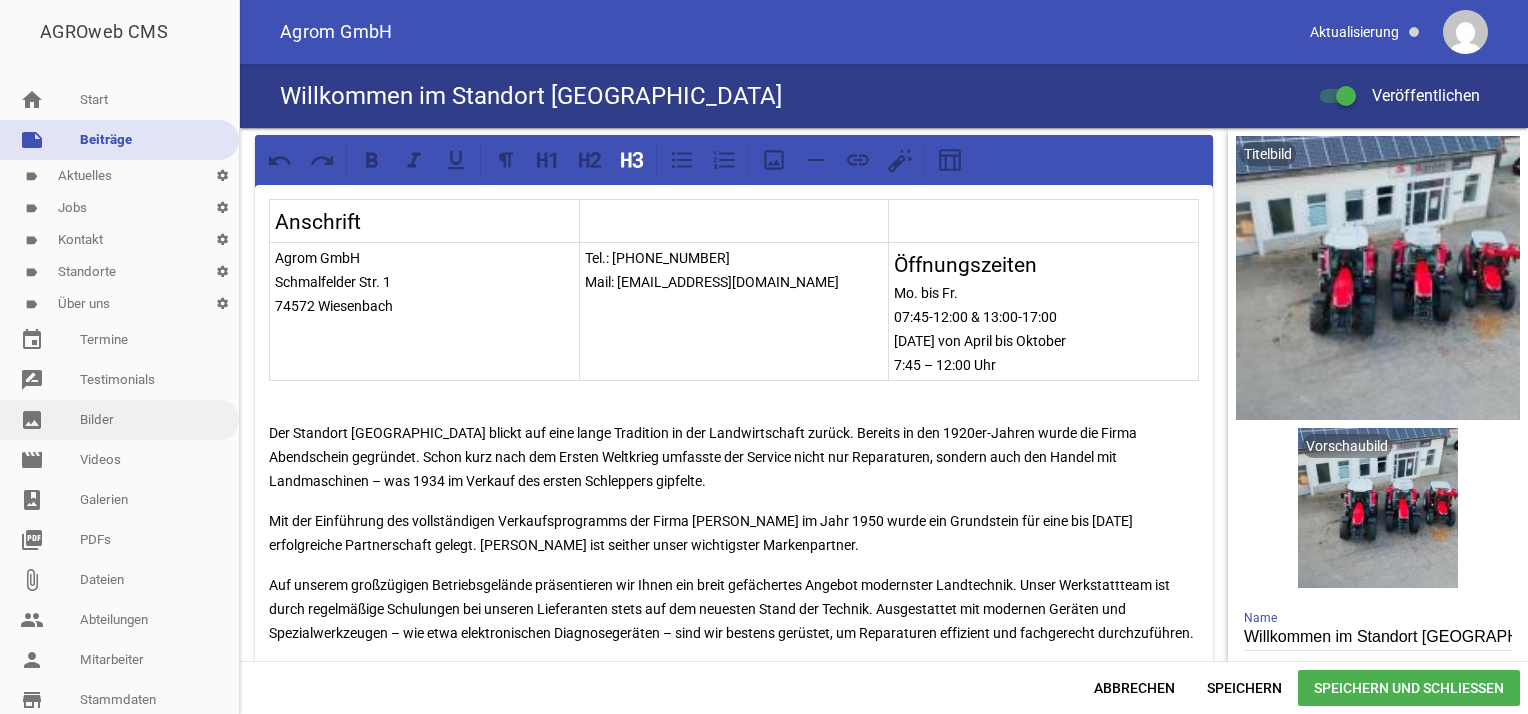 click on "image Bilder" at bounding box center [119, 420] 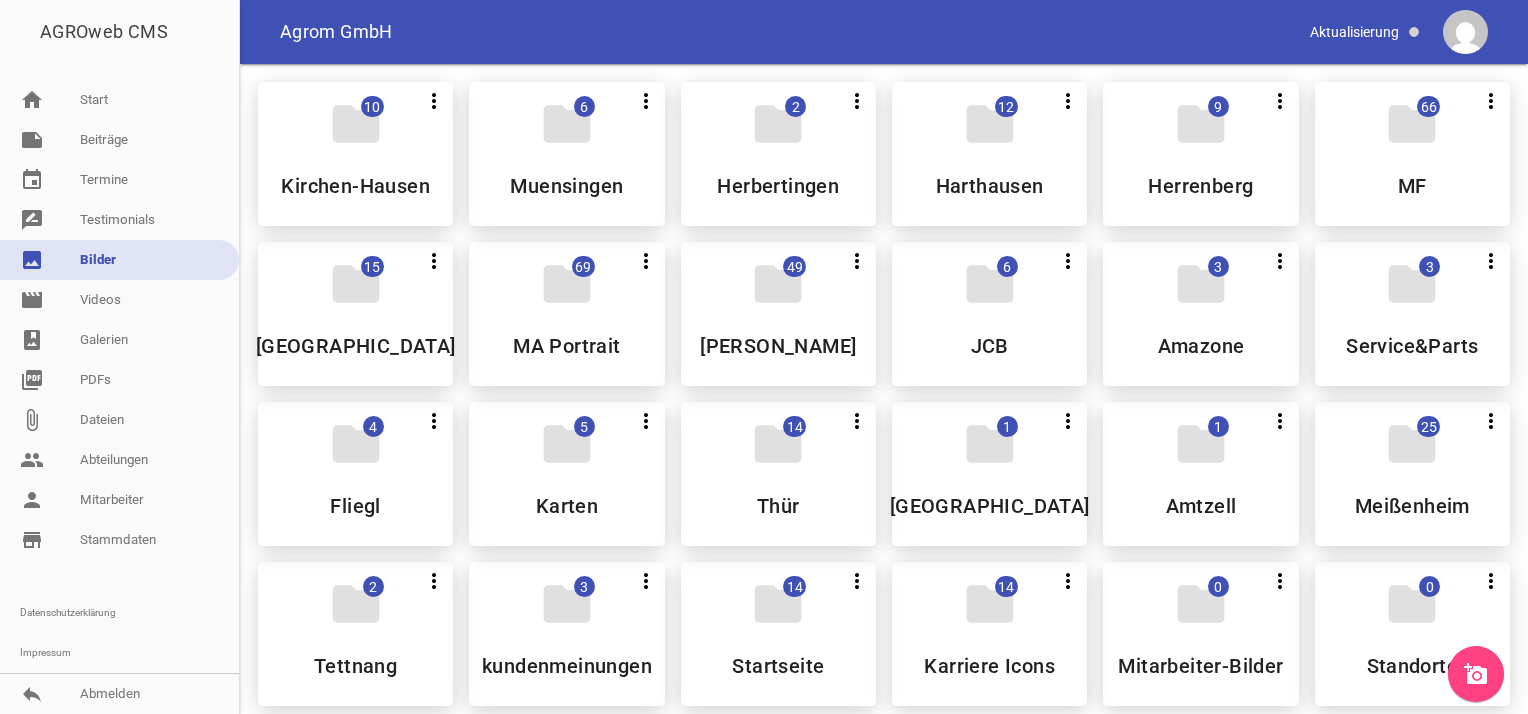 scroll, scrollTop: 200, scrollLeft: 0, axis: vertical 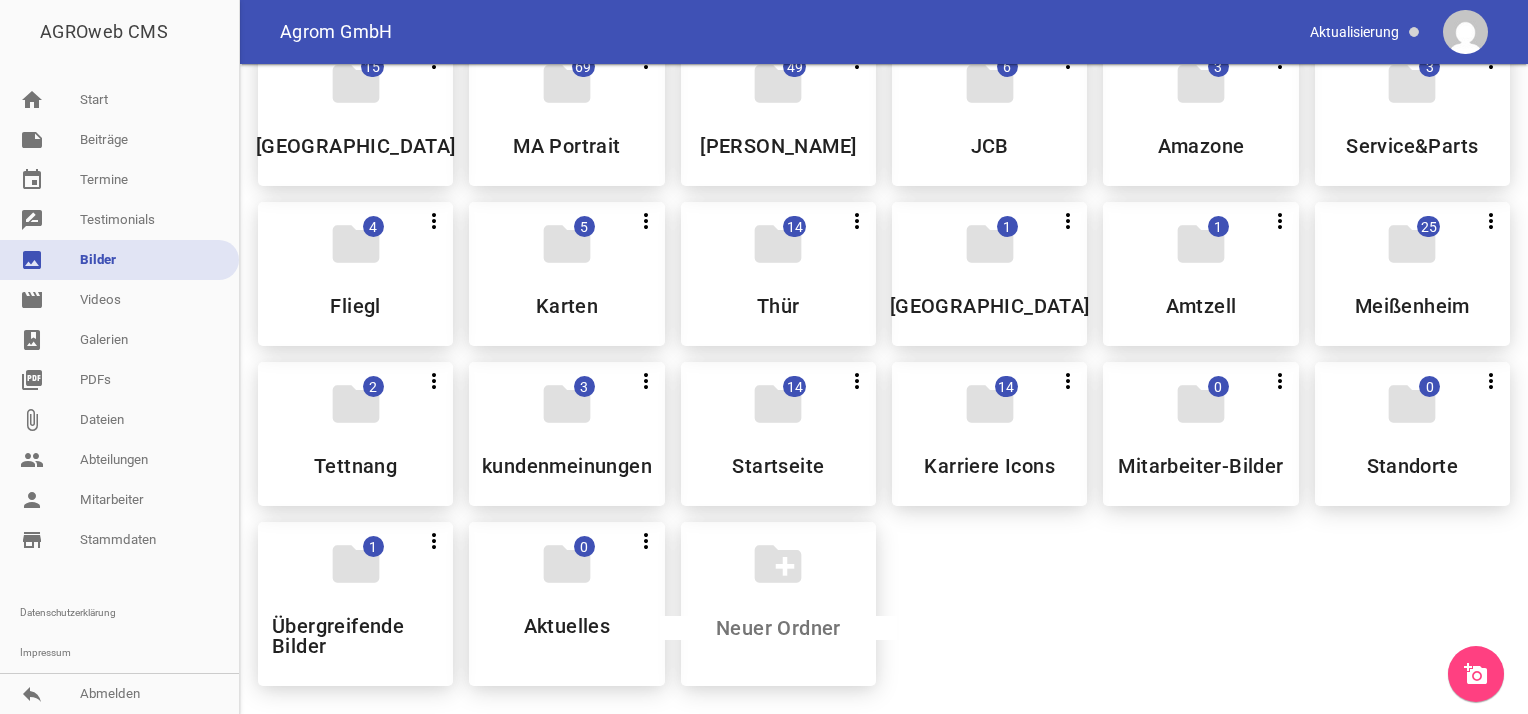 click on "folder" at bounding box center (1412, 404) 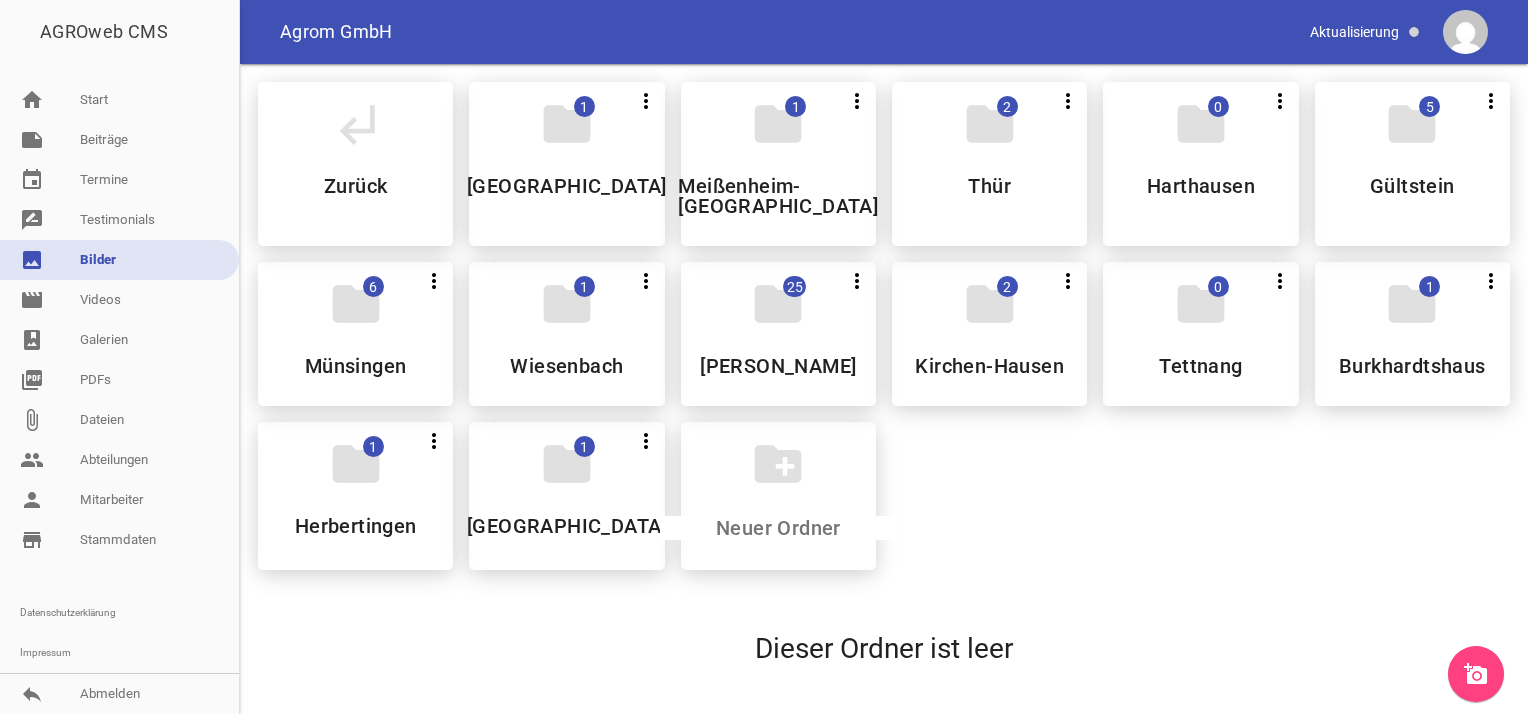 click on "folder   1   more_vert     Teilen   Bearbeiten   Löschen   Wiesenbach" at bounding box center (566, 334) 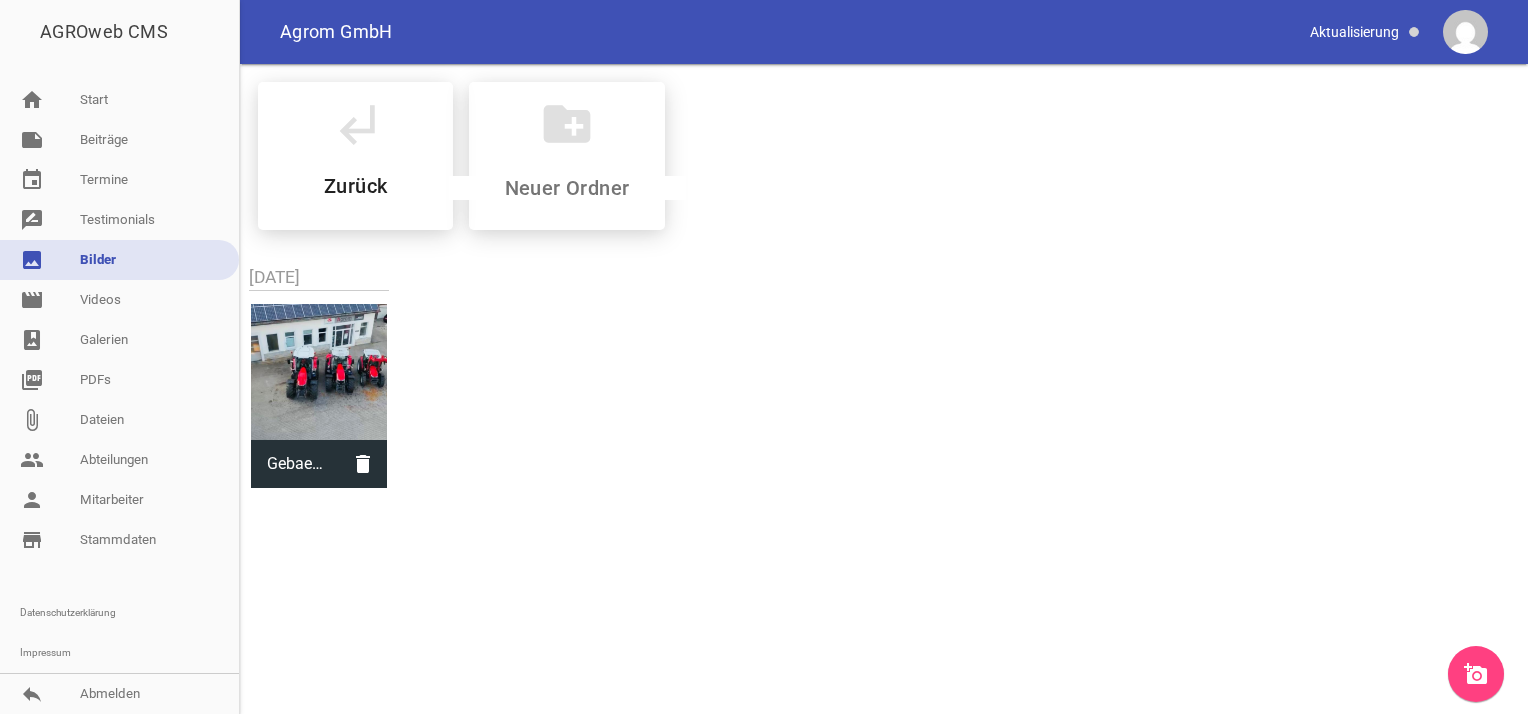 click on "add_a_photo" at bounding box center [1476, 674] 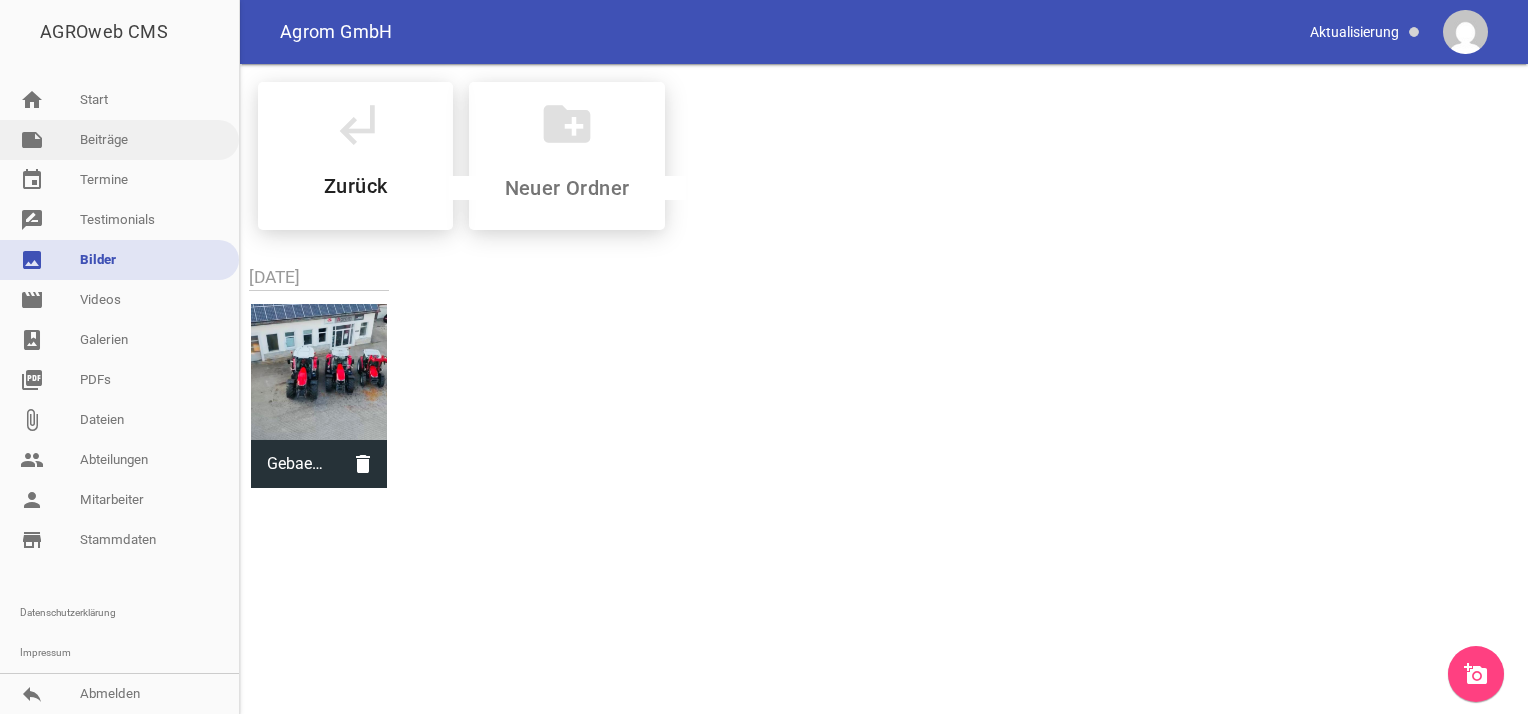 click on "note Beiträge" at bounding box center [119, 140] 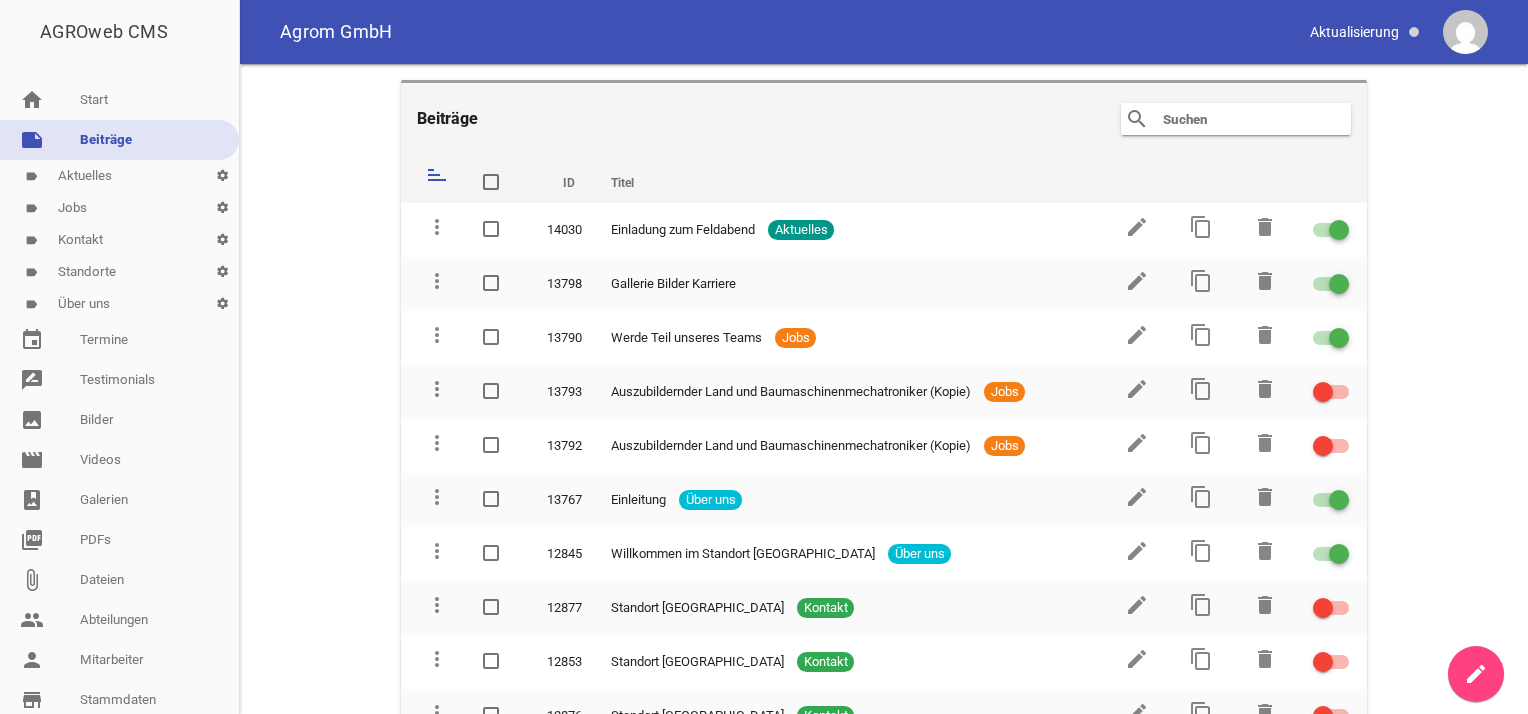 click on "label Über uns settings" at bounding box center [119, 304] 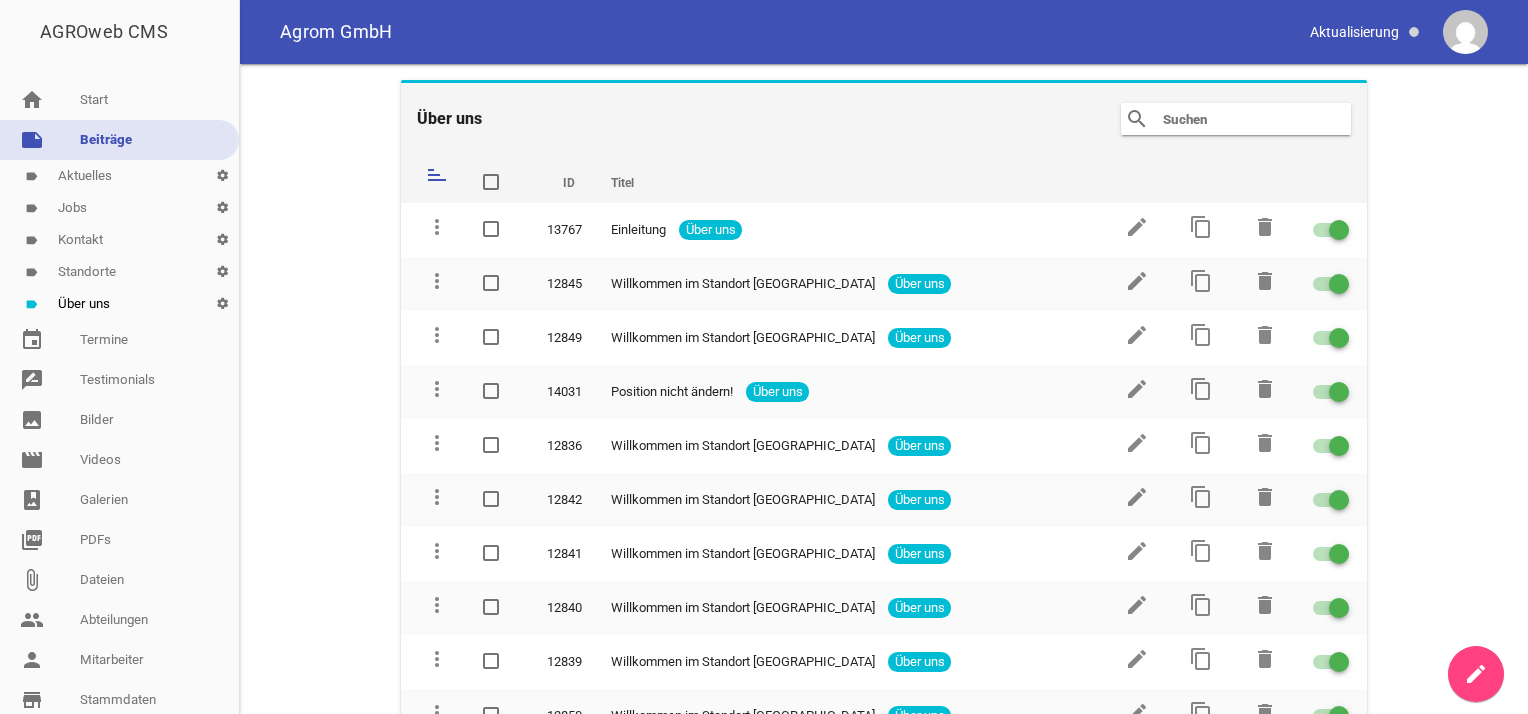 scroll, scrollTop: 292, scrollLeft: 0, axis: vertical 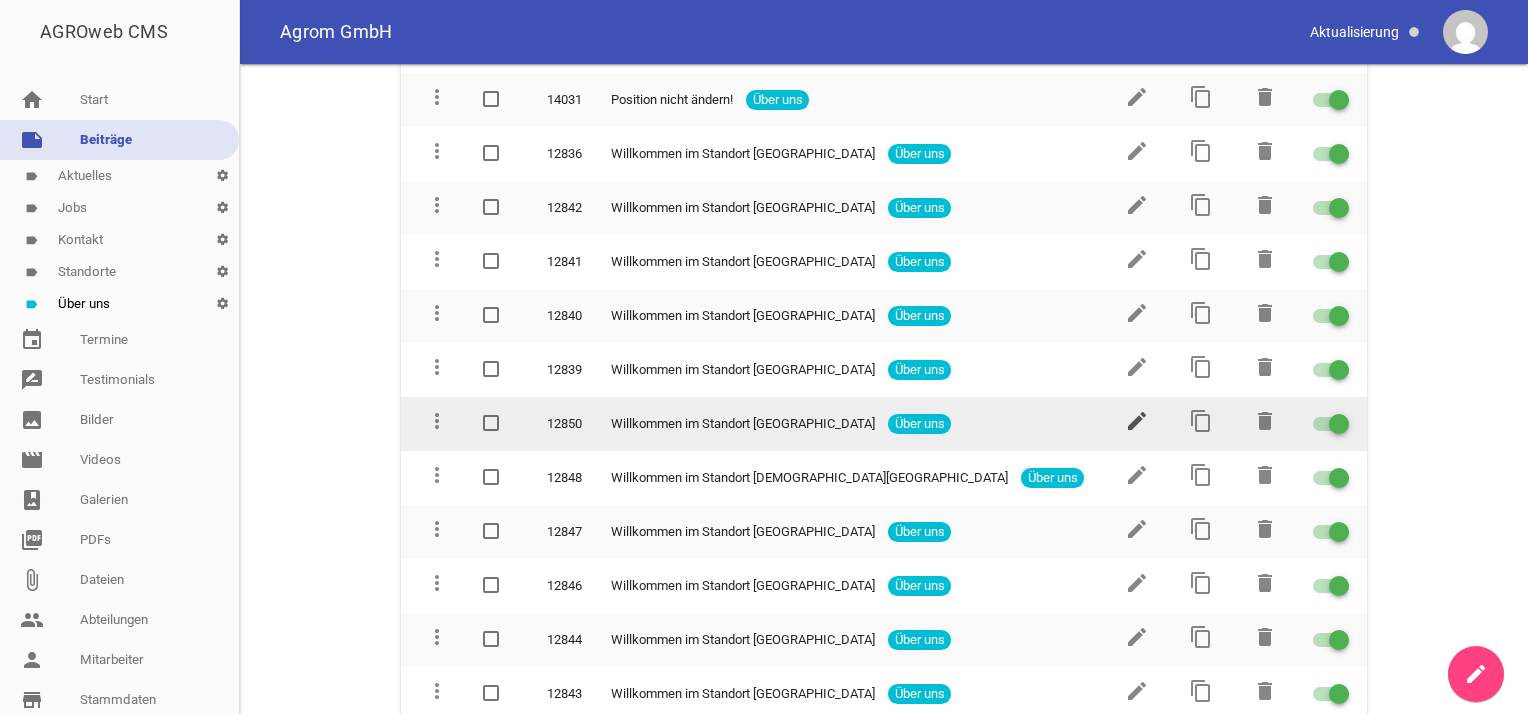 click on "edit" at bounding box center [1137, 421] 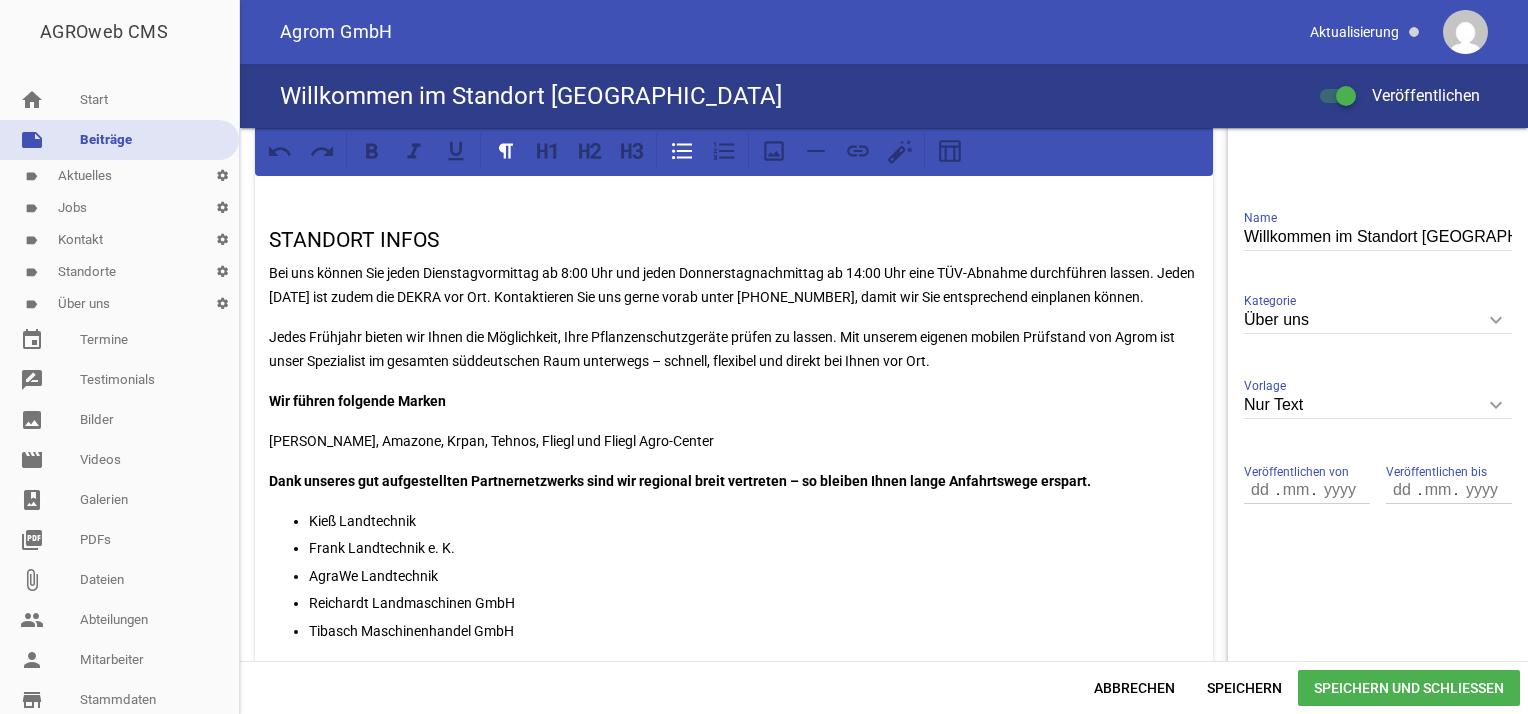 scroll, scrollTop: 0, scrollLeft: 0, axis: both 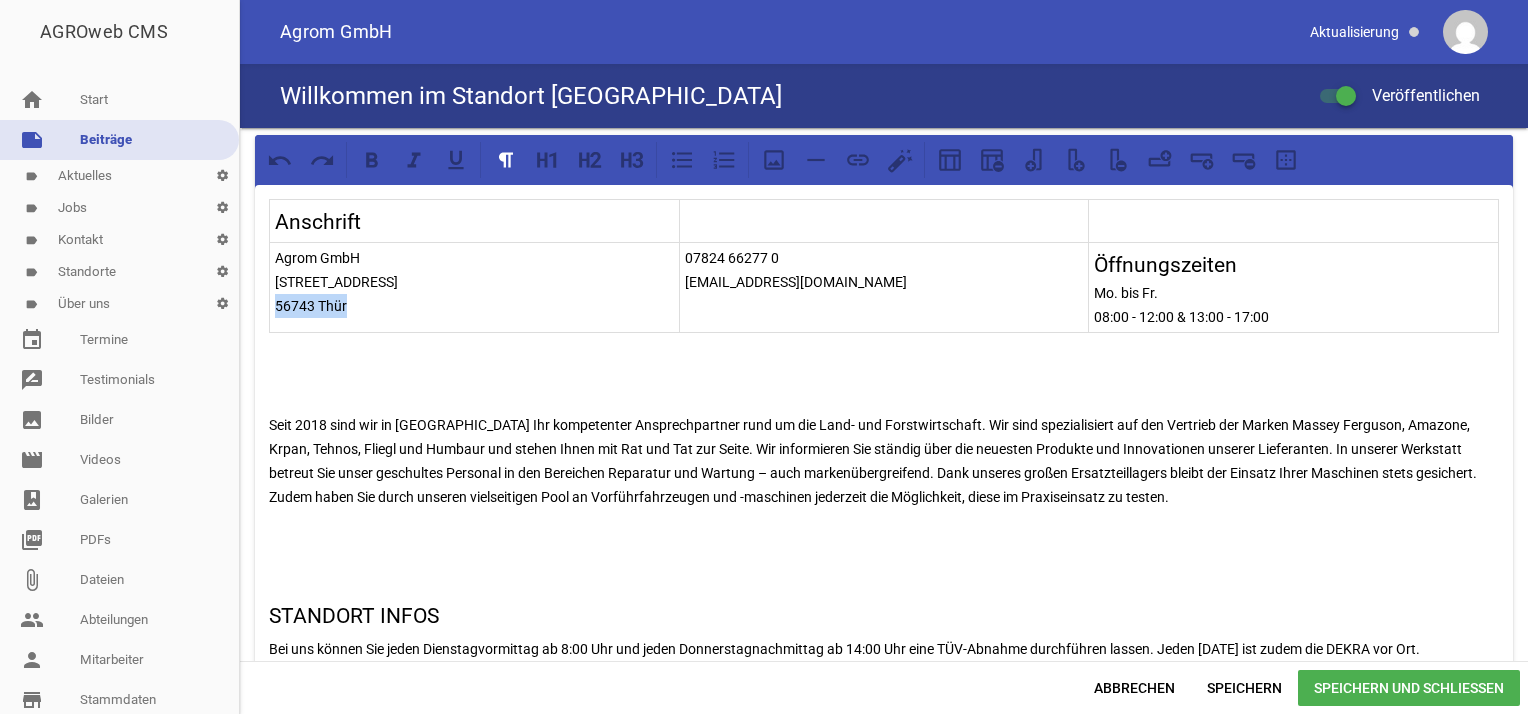 drag, startPoint x: 354, startPoint y: 299, endPoint x: 273, endPoint y: 298, distance: 81.00617 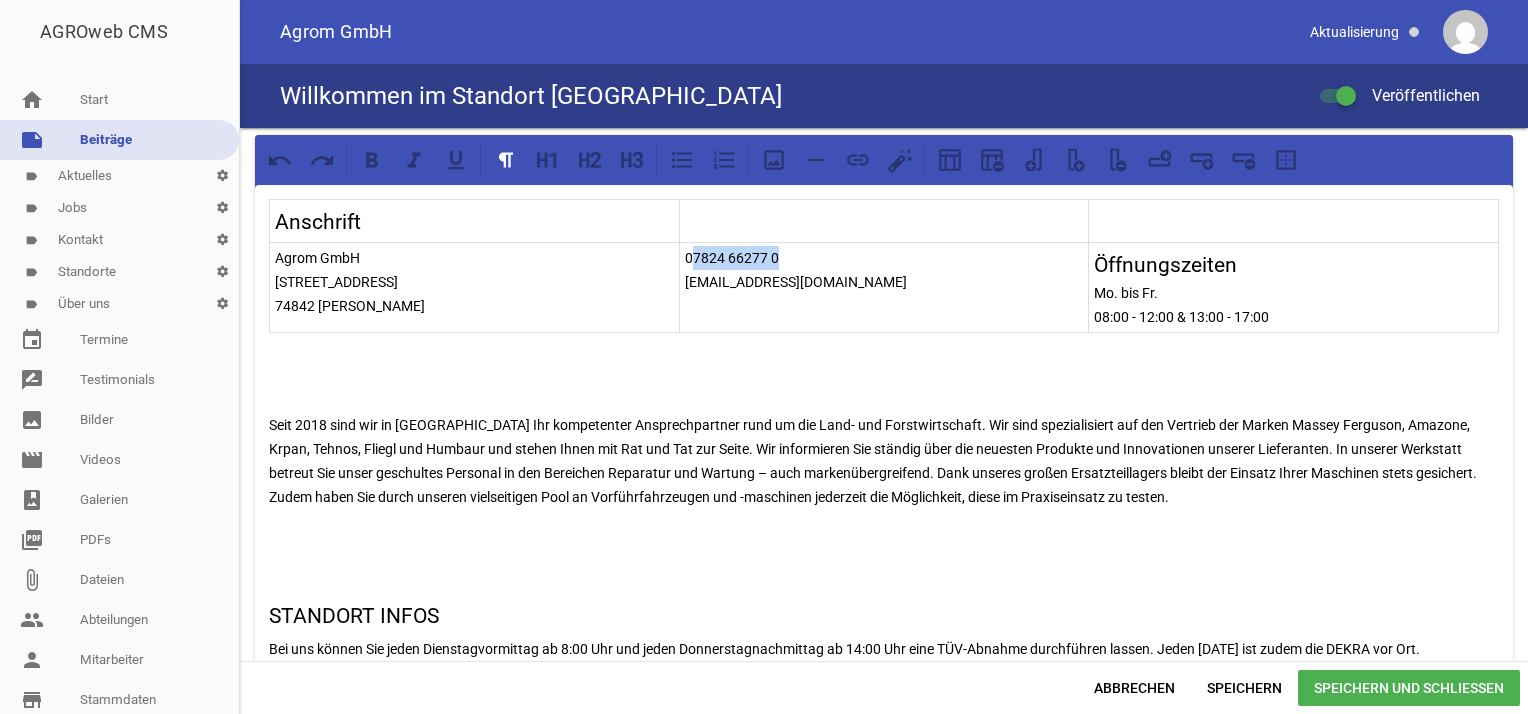 drag, startPoint x: 787, startPoint y: 260, endPoint x: 691, endPoint y: 254, distance: 96.18732 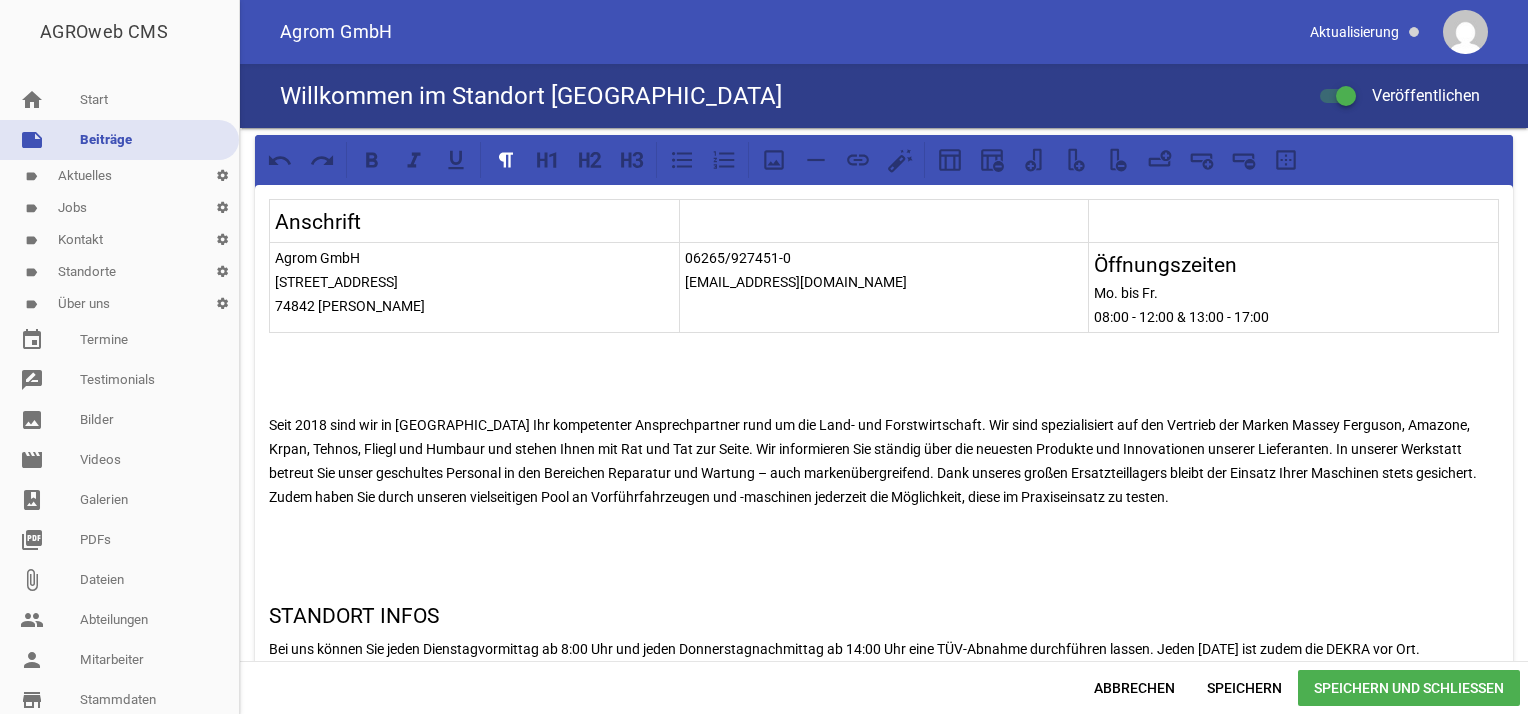 click on "Speichern und Schließen" at bounding box center [1409, 688] 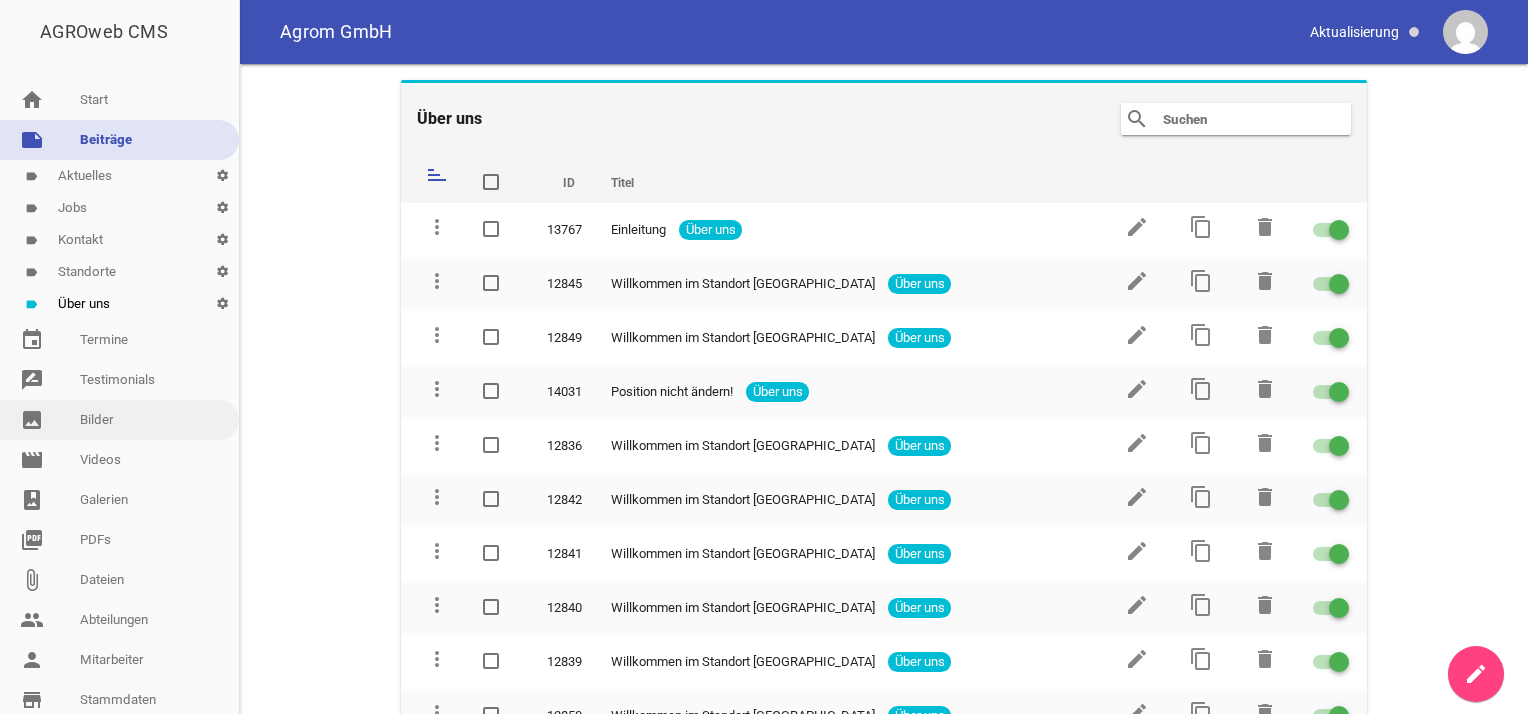 click on "image Bilder" at bounding box center (119, 420) 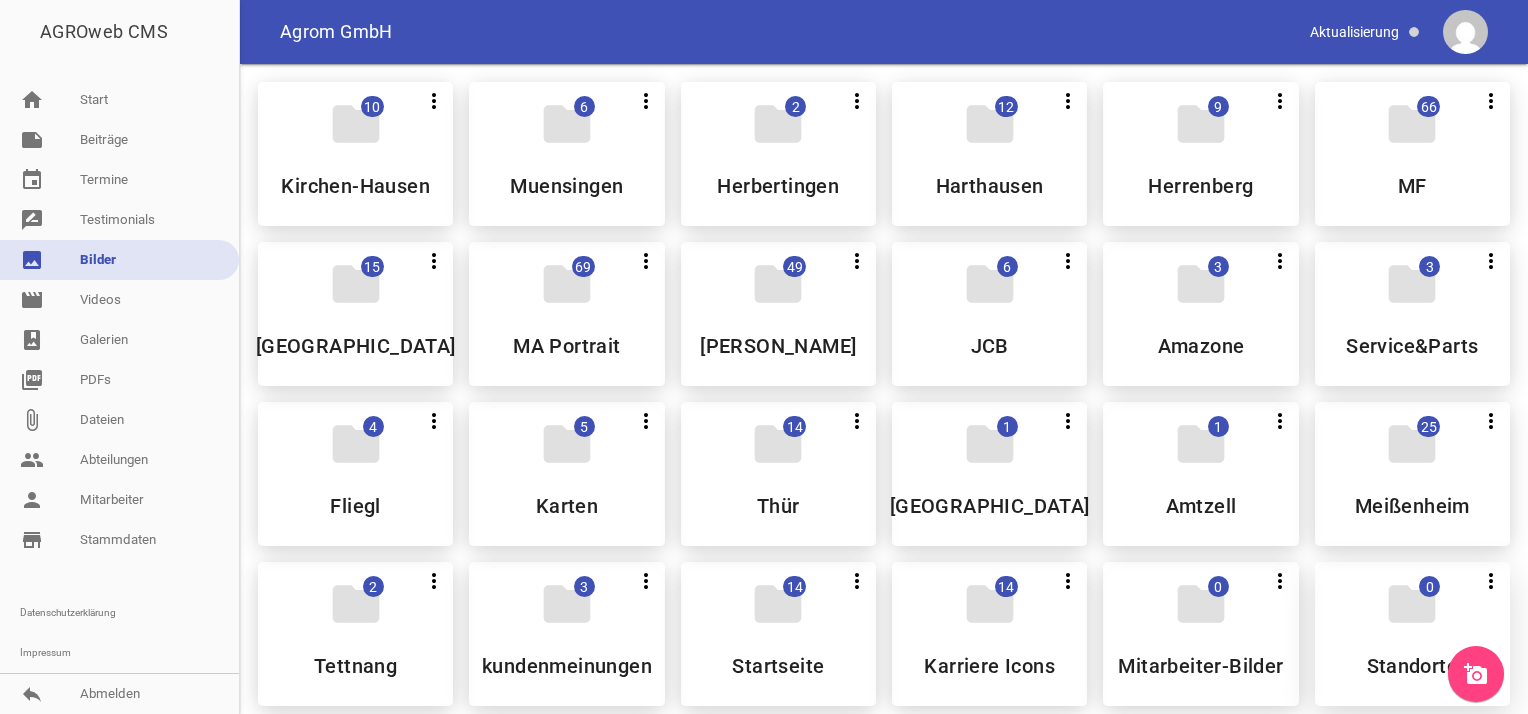 click on "folder   0   more_vert     Teilen   Bearbeiten   Löschen   Standorte" at bounding box center (1412, 634) 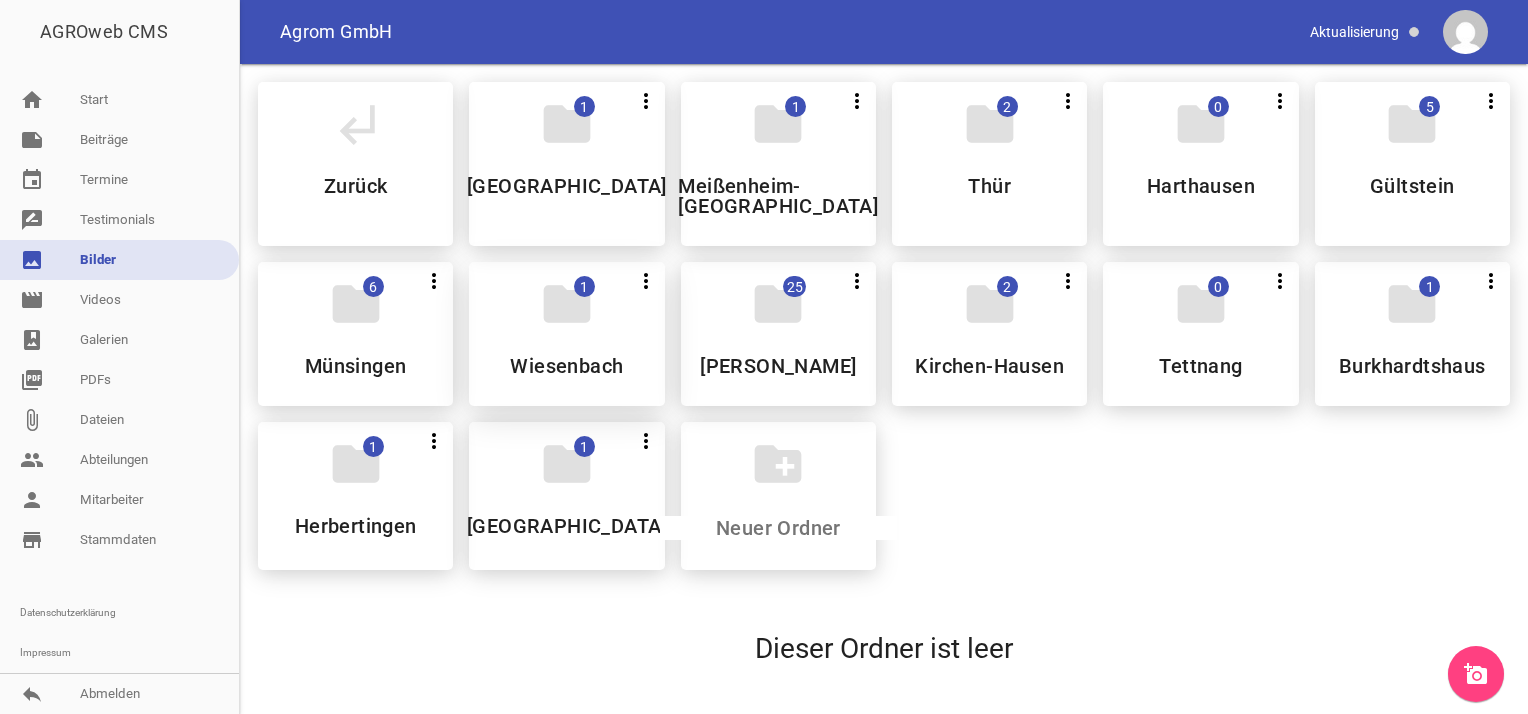 click on "folder" at bounding box center [567, 304] 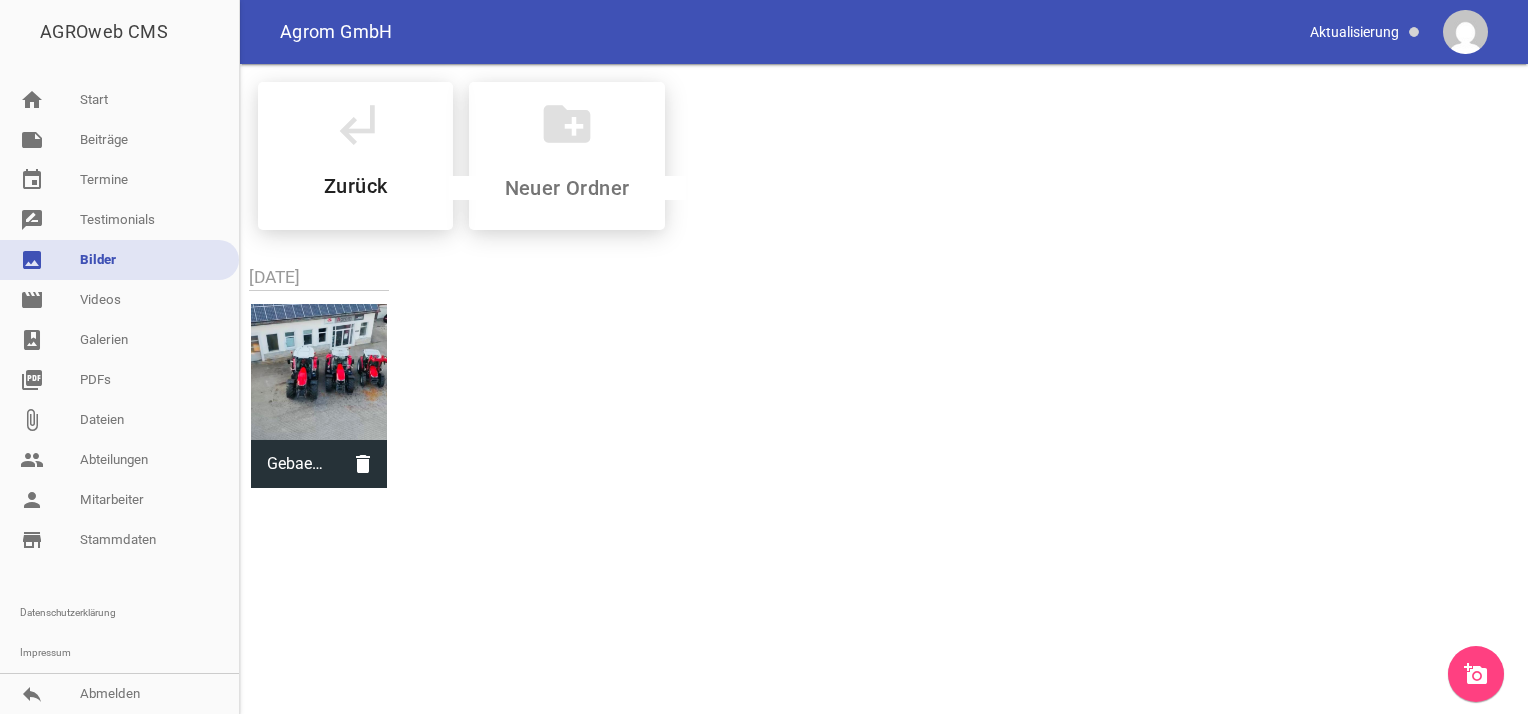 click on "subdirectory_arrow_left   Zurück    create_new_folder     [DATE]       Gebaeude-Außen.jpg     delete" at bounding box center (884, 279) 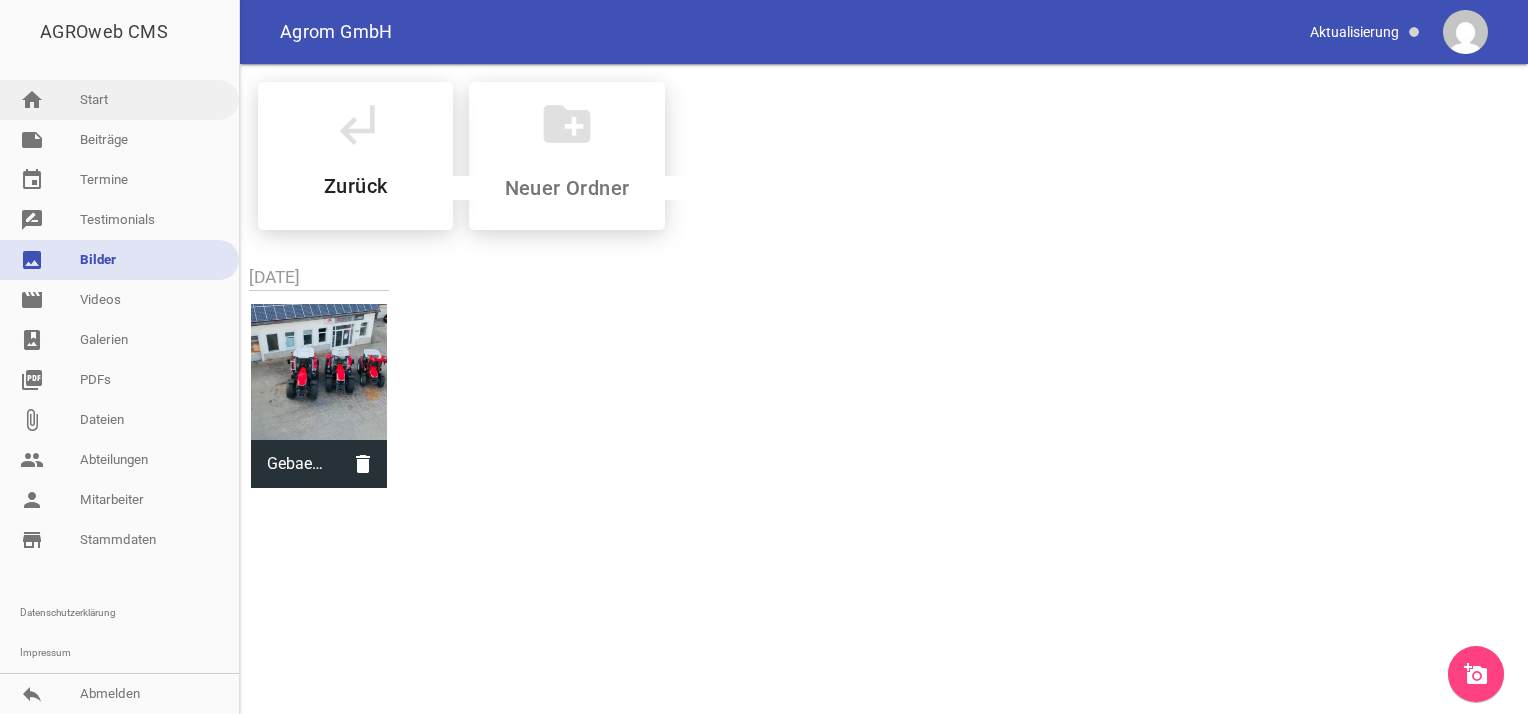 click on "home Start" at bounding box center (119, 100) 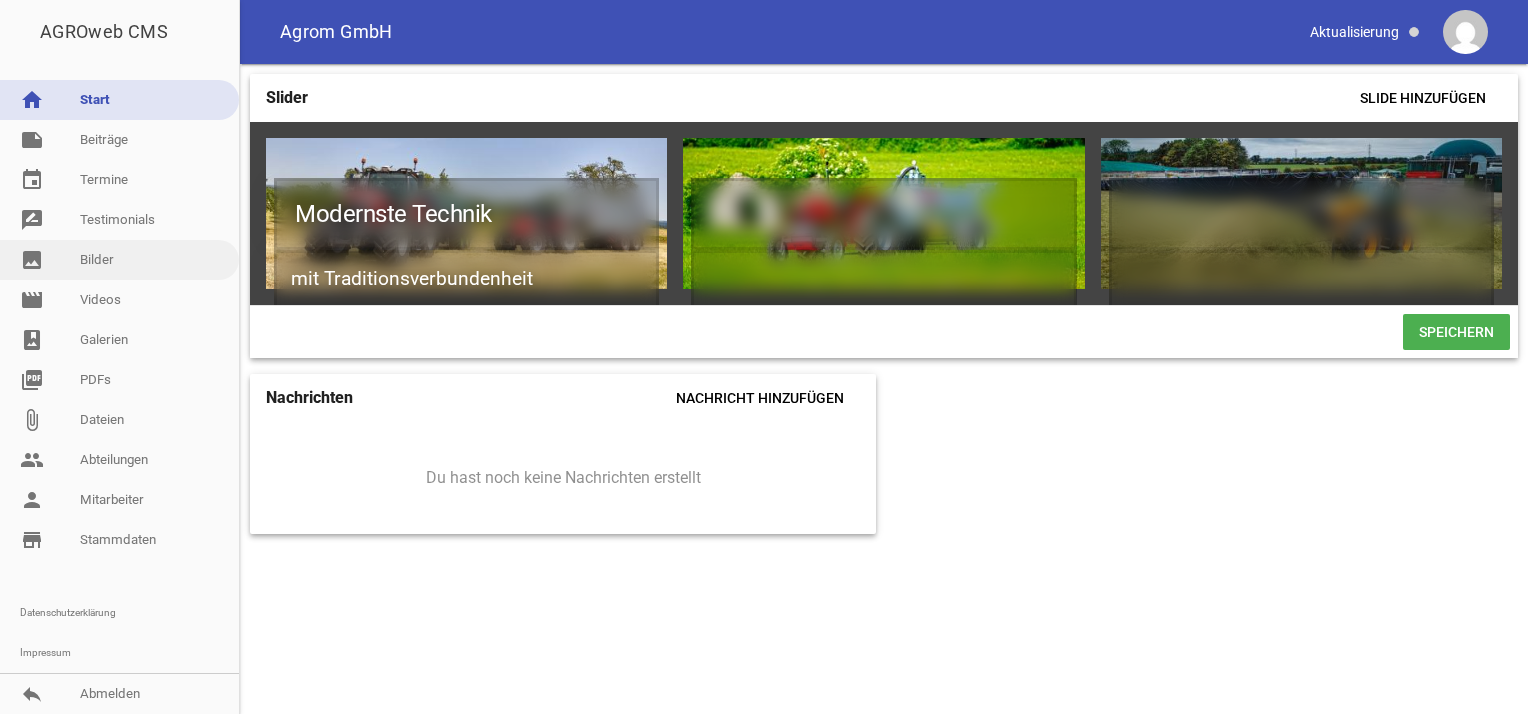 click on "image Bilder" at bounding box center (119, 260) 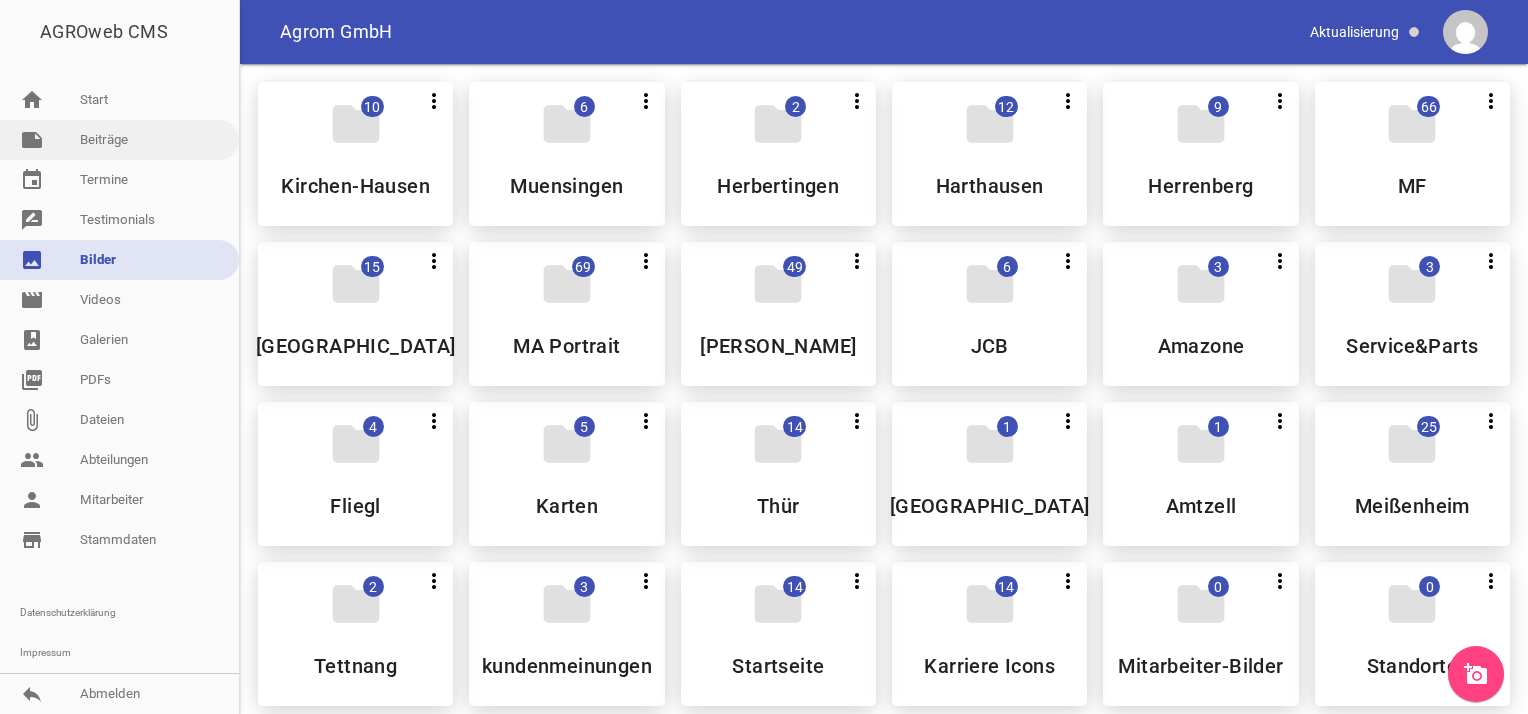 click on "note Beiträge" at bounding box center [119, 140] 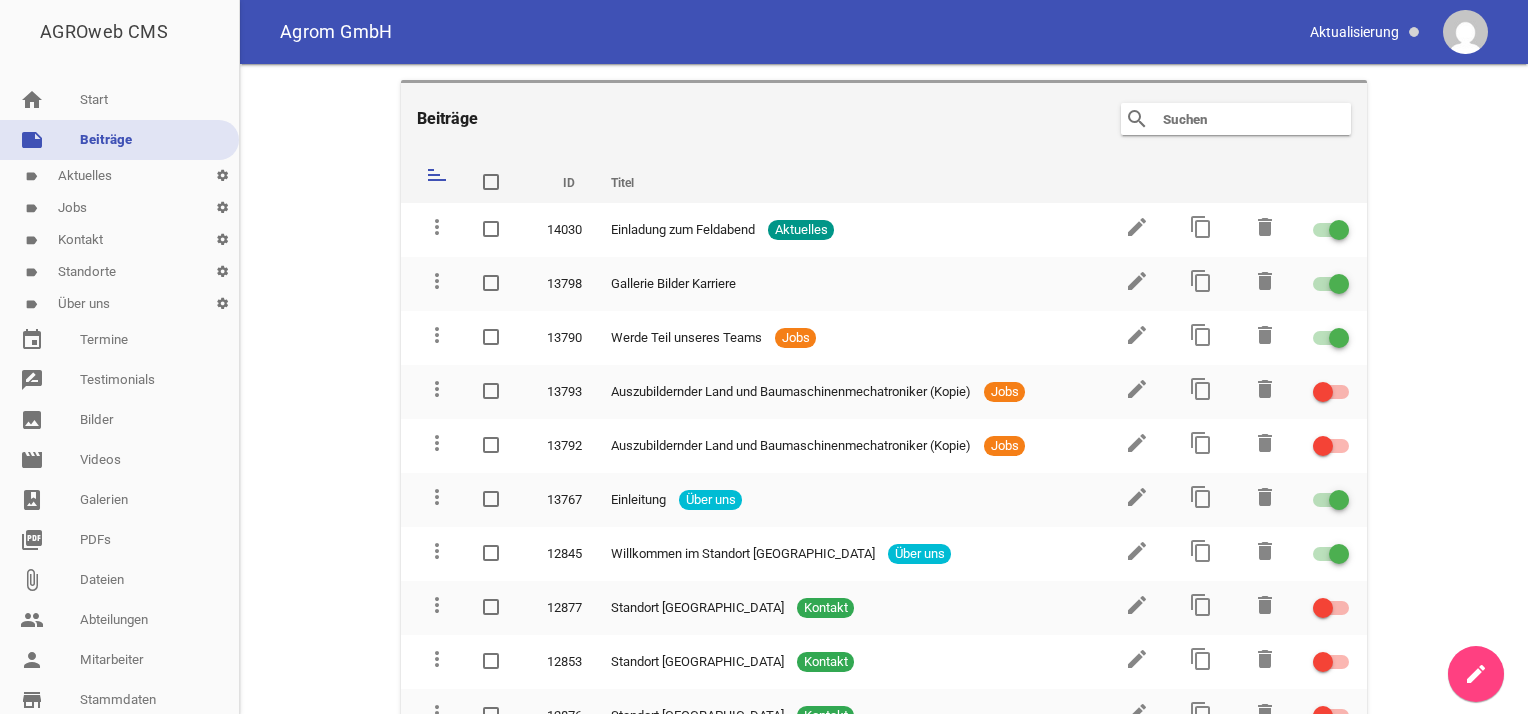 click on "label Über uns settings" at bounding box center [119, 304] 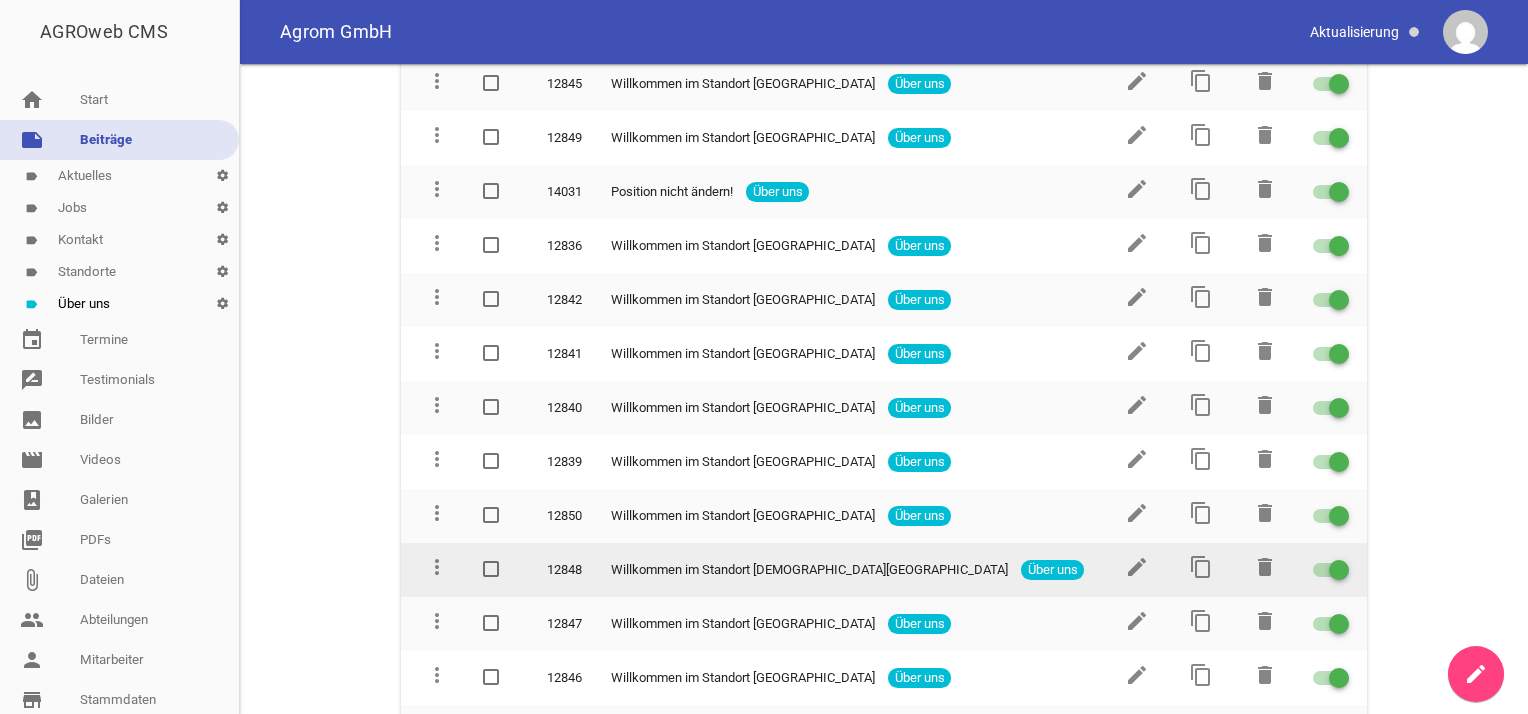 scroll, scrollTop: 292, scrollLeft: 0, axis: vertical 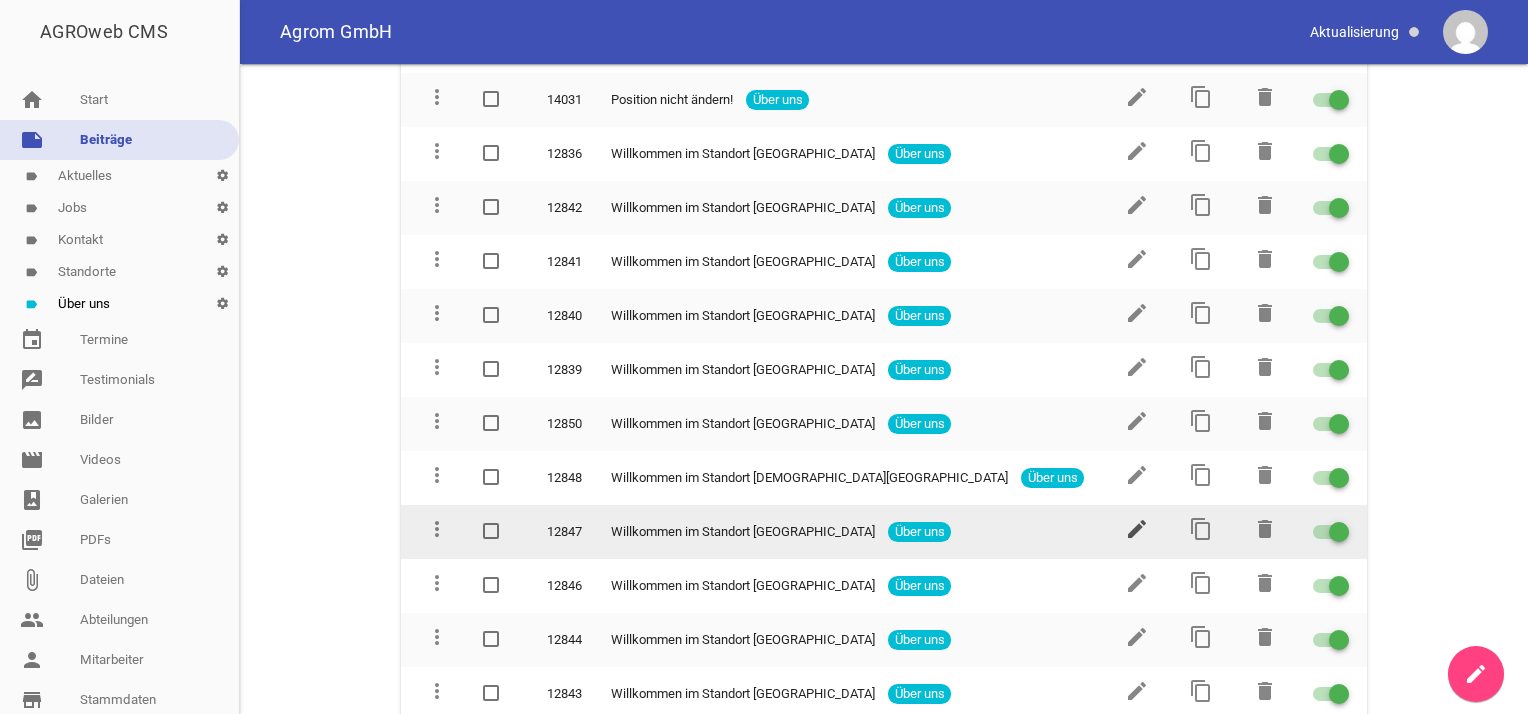 click on "edit" at bounding box center (1137, 529) 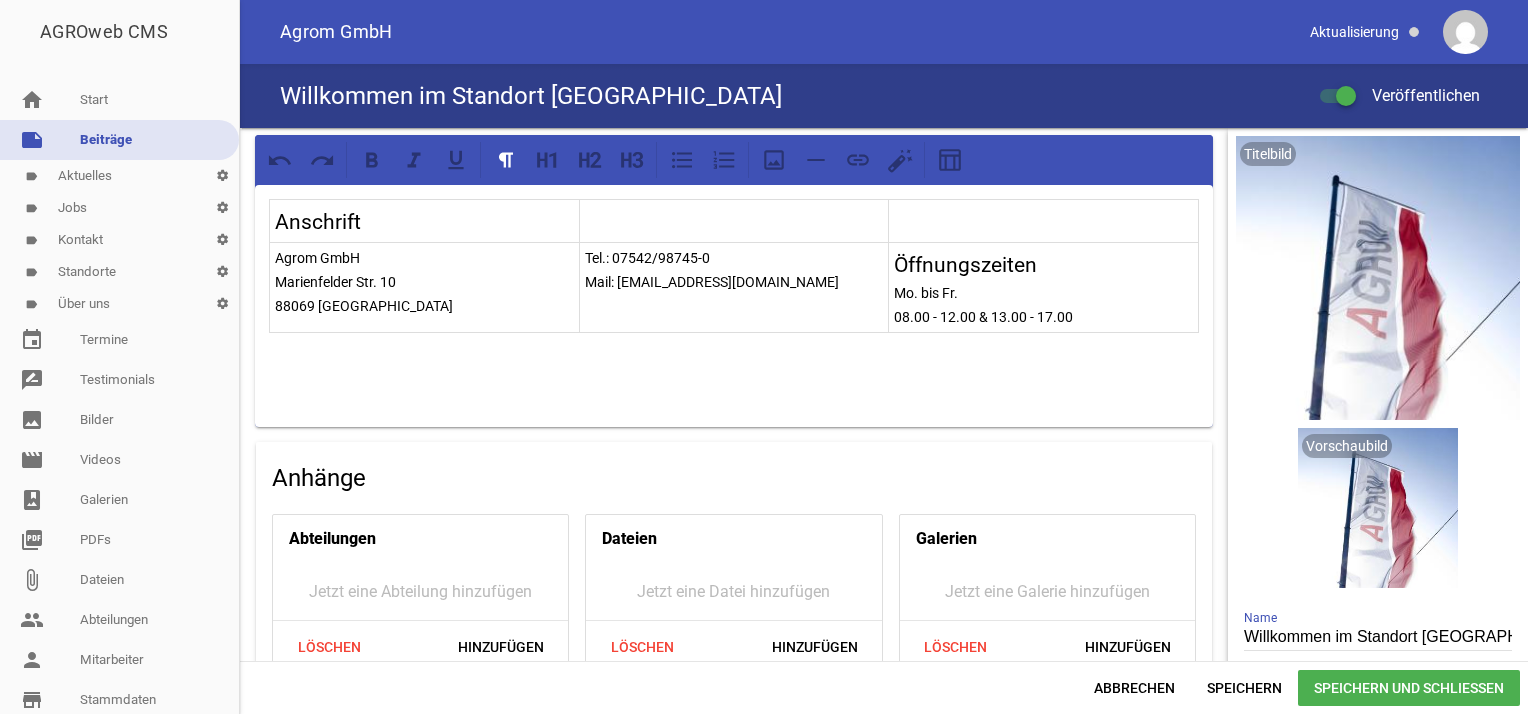 click on "Marienfelder Str. 10" at bounding box center [424, 282] 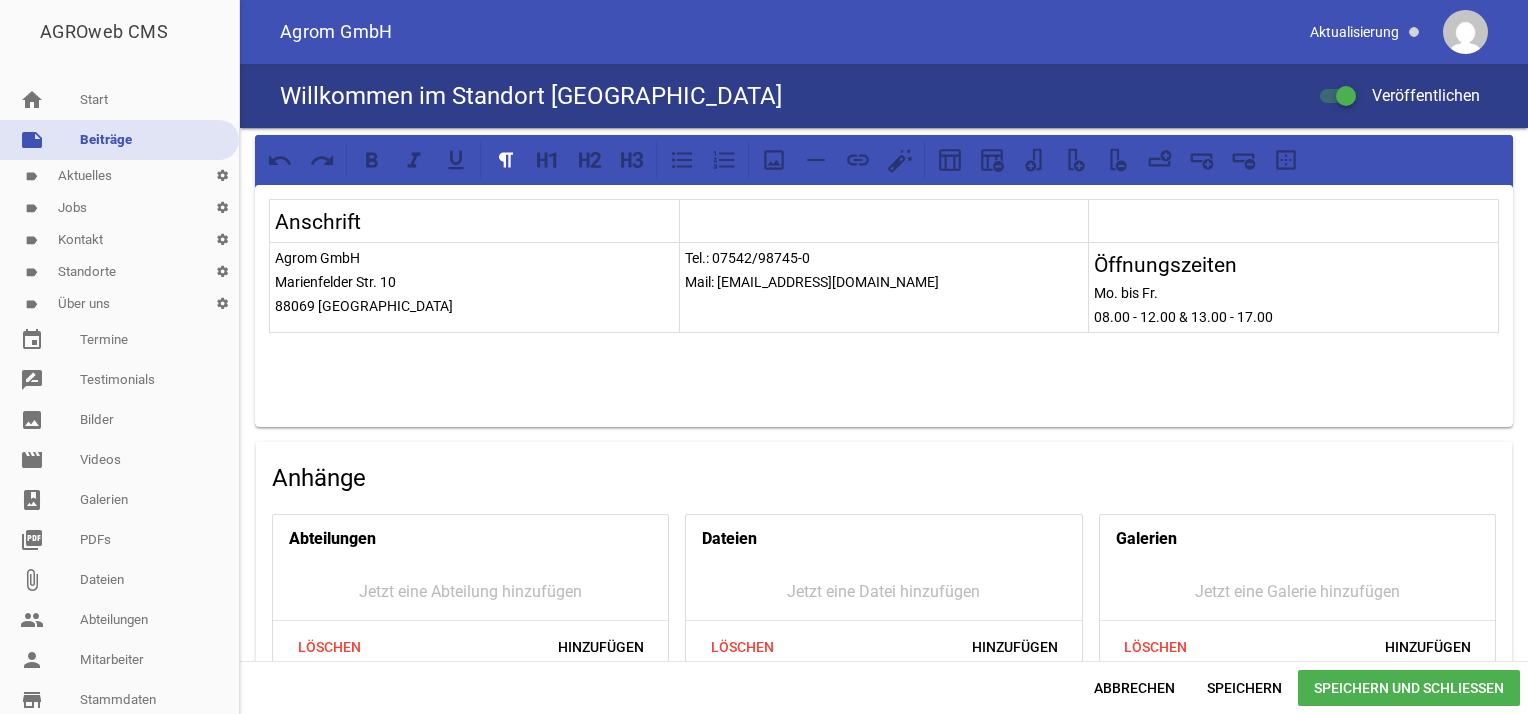 type 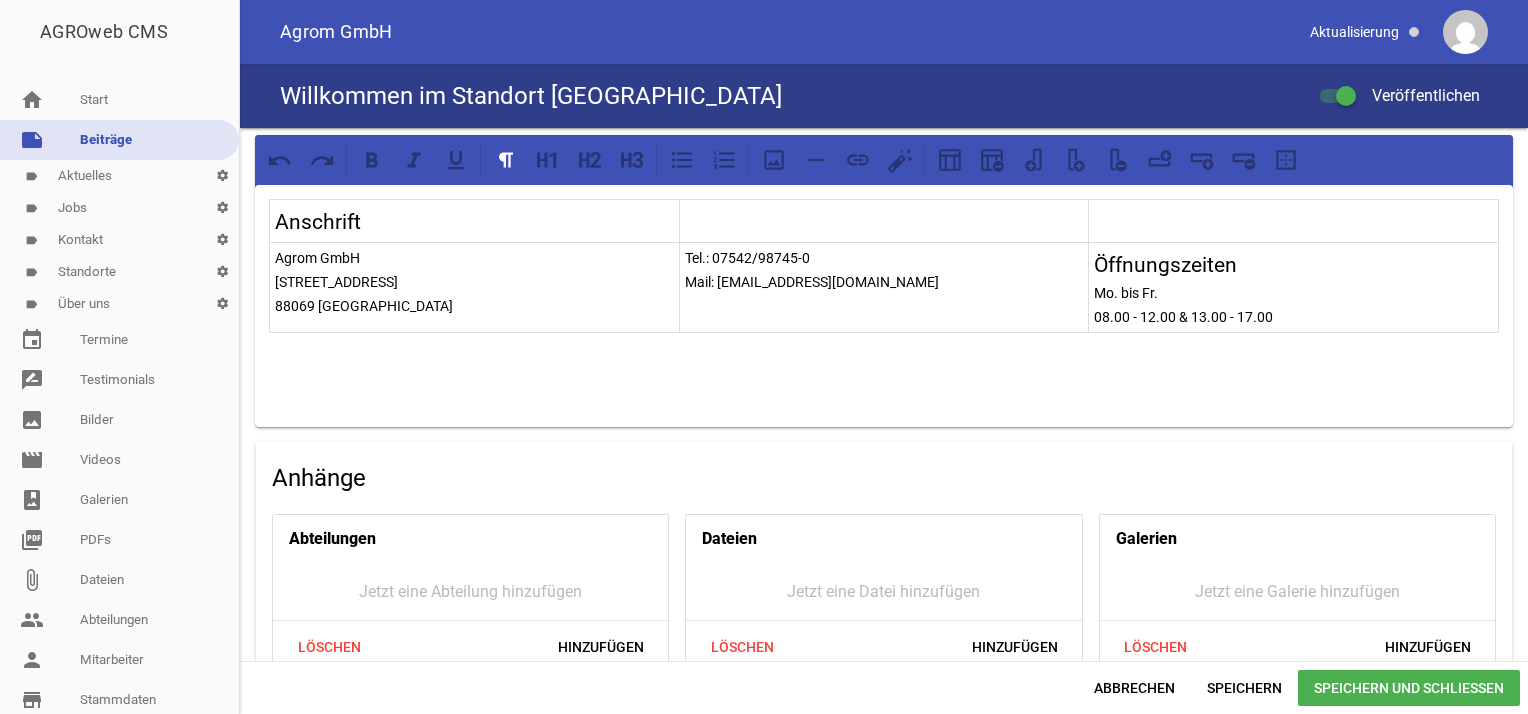 click on "Speichern und Schließen" at bounding box center [1409, 688] 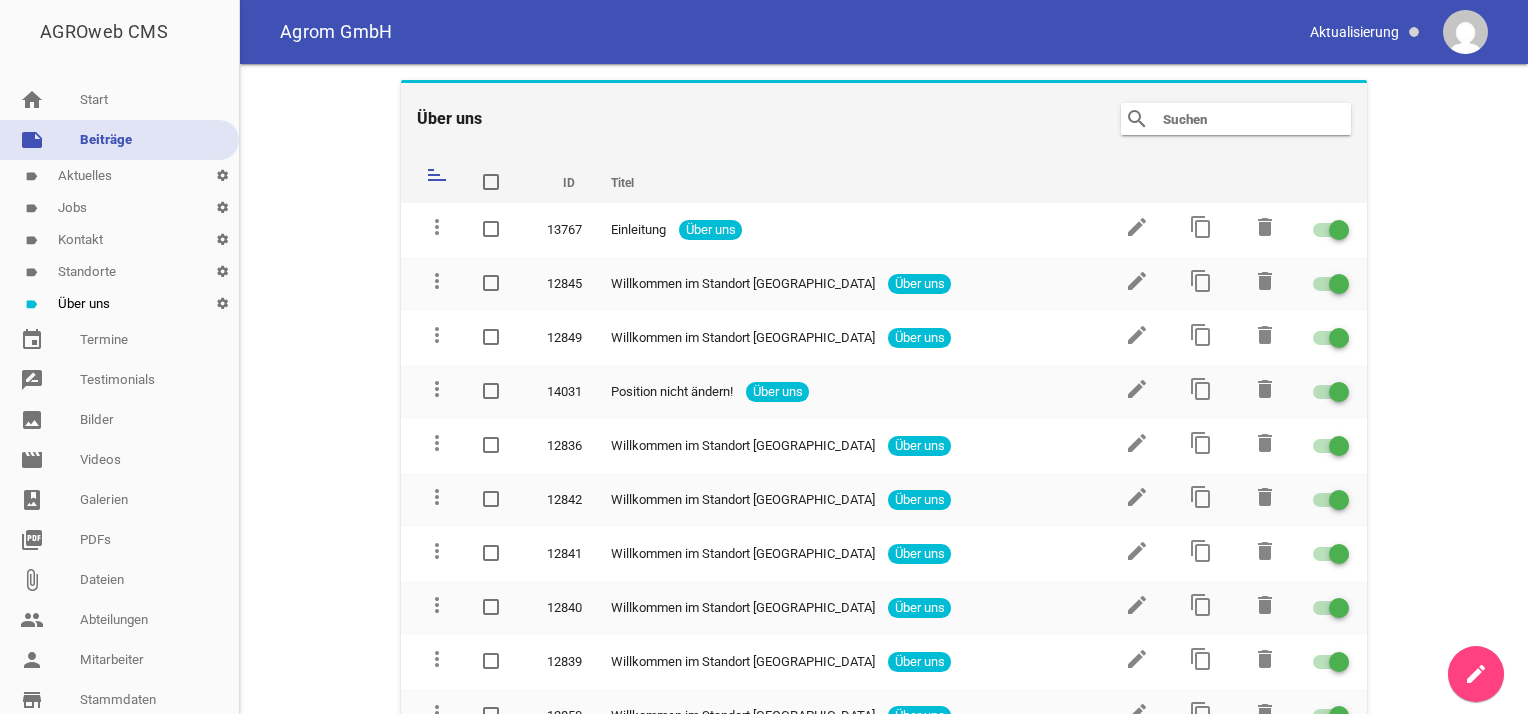 click on "Über uns
search     clear   sort
ID
Titel
delete     more_vert       13767   Einleitung Über uns   edit   content_copy   delete     more_vert       12845   Willkommen im Standort [GEOGRAPHIC_DATA] Über uns   edit   content_copy   delete     more_vert       12849   Willkommen im Standort [GEOGRAPHIC_DATA]-Kürzell Über uns   edit   content_copy   delete     more_vert       14031   Position nicht ändern! Über uns   edit   content_copy   delete     more_vert       12836   Willkommen im Standort [GEOGRAPHIC_DATA] Über uns   edit   content_copy   delete     more_vert       12842   Willkommen im Standort [GEOGRAPHIC_DATA] Über uns   edit   content_copy   delete     more_vert       12841   Willkommen im Standort [GEOGRAPHIC_DATA] Über uns   edit   content_copy   delete     more_vert       12840   Willkommen im Standort [GEOGRAPHIC_DATA] Über uns   edit   content_copy   delete     more_vert       12839   Über uns" at bounding box center [884, 389] 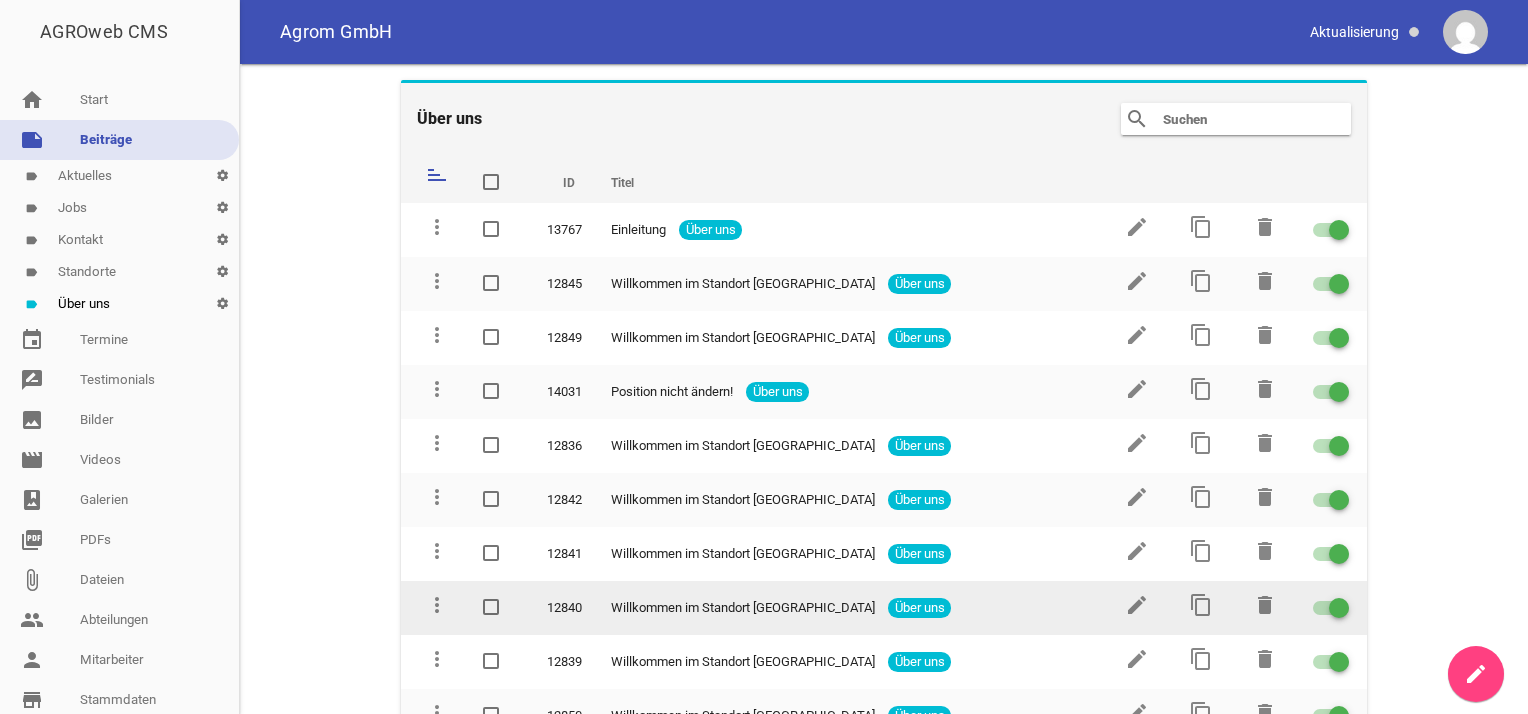 scroll, scrollTop: 200, scrollLeft: 0, axis: vertical 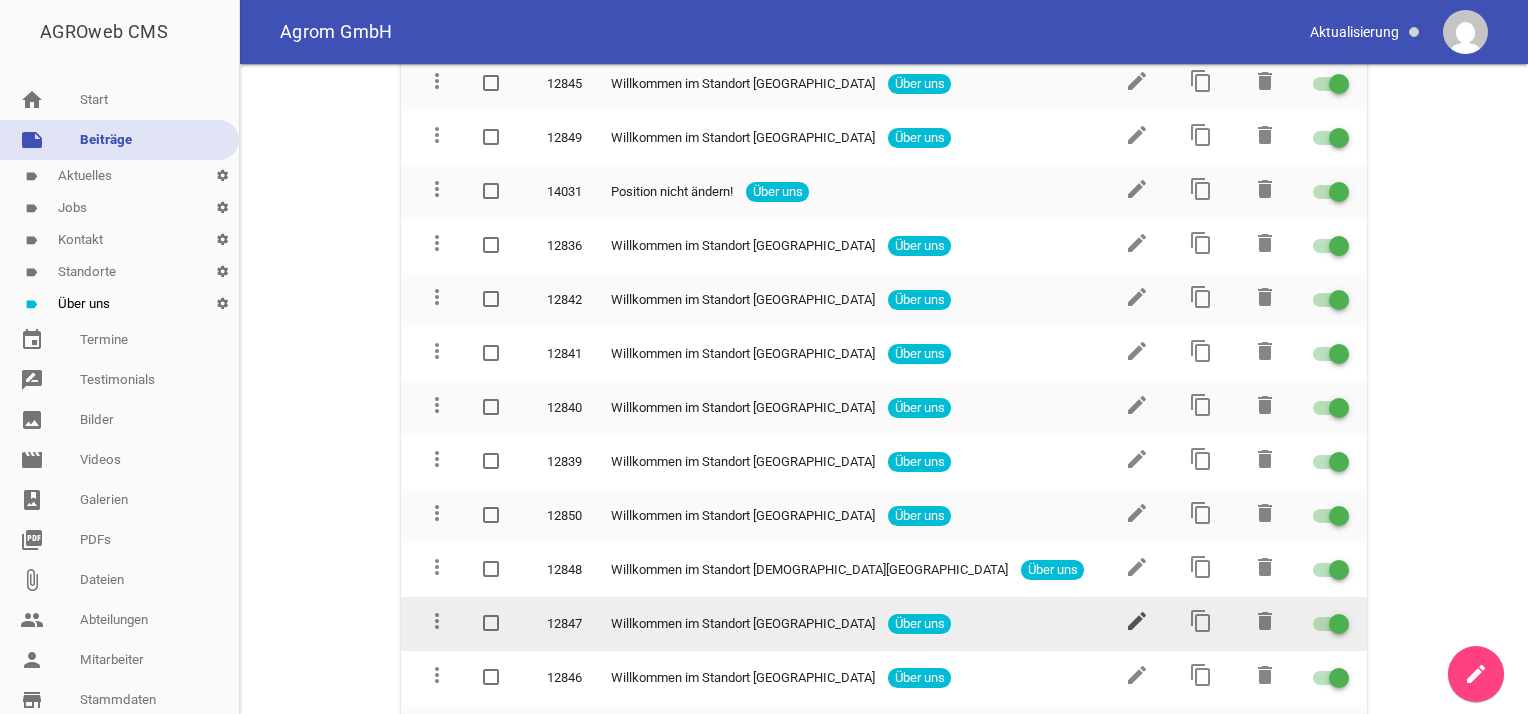 click on "edit" at bounding box center (1137, 621) 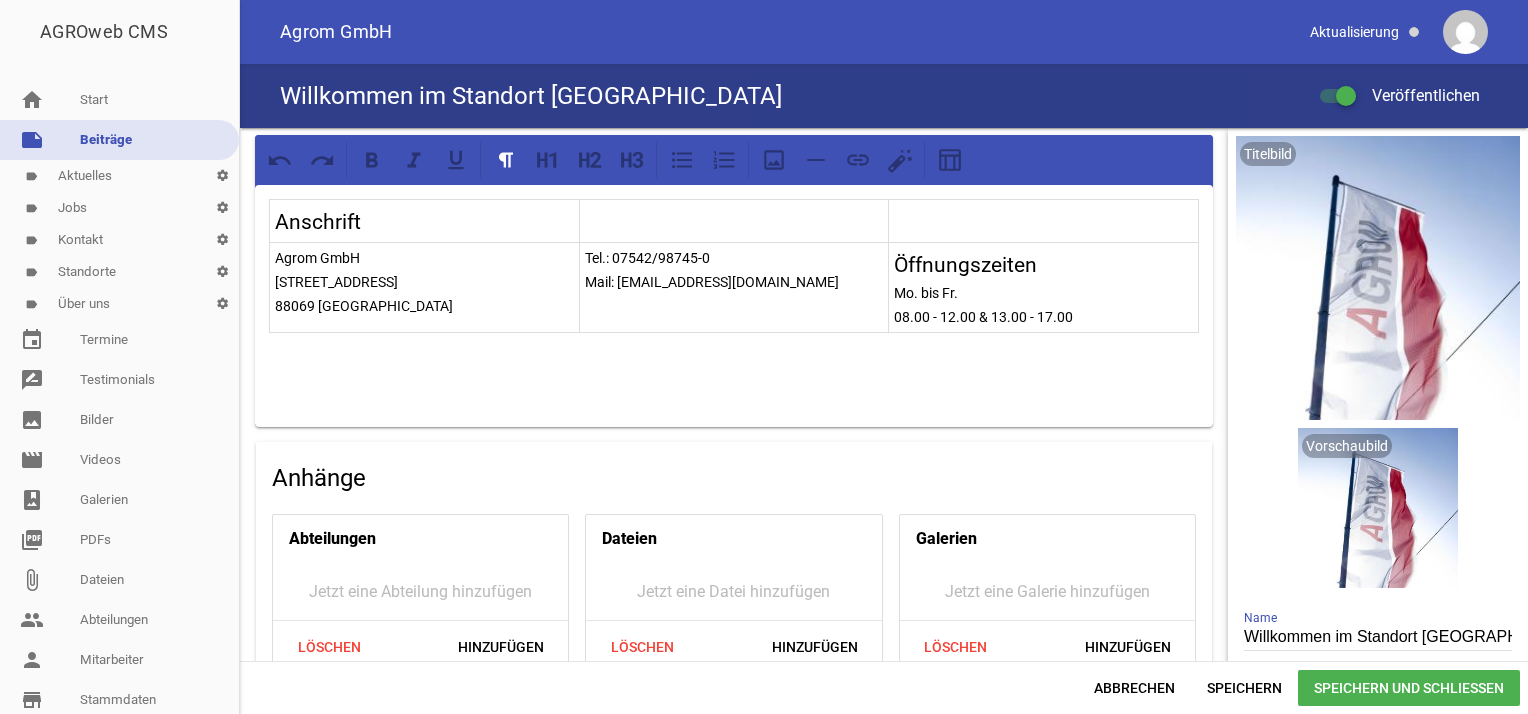 scroll, scrollTop: 0, scrollLeft: 0, axis: both 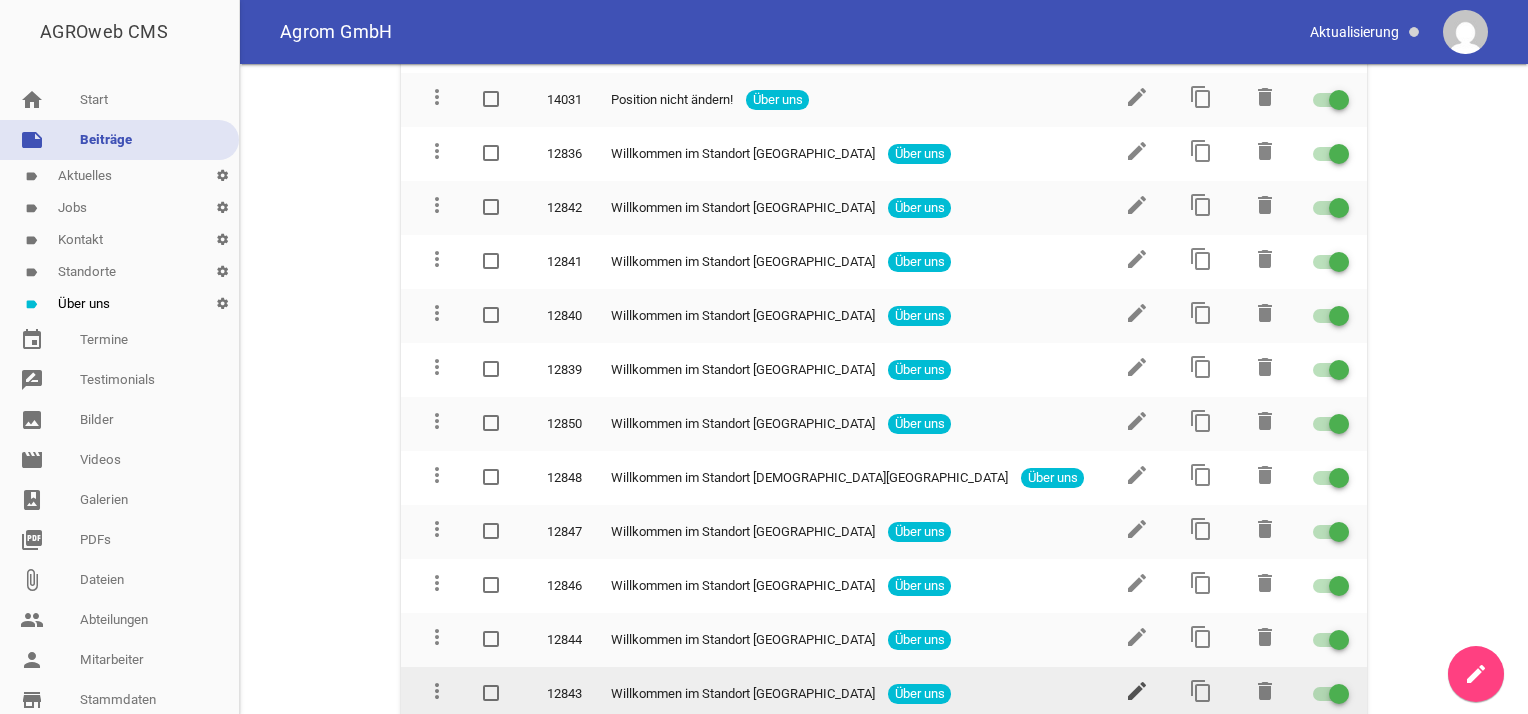 click on "edit" at bounding box center (1137, 691) 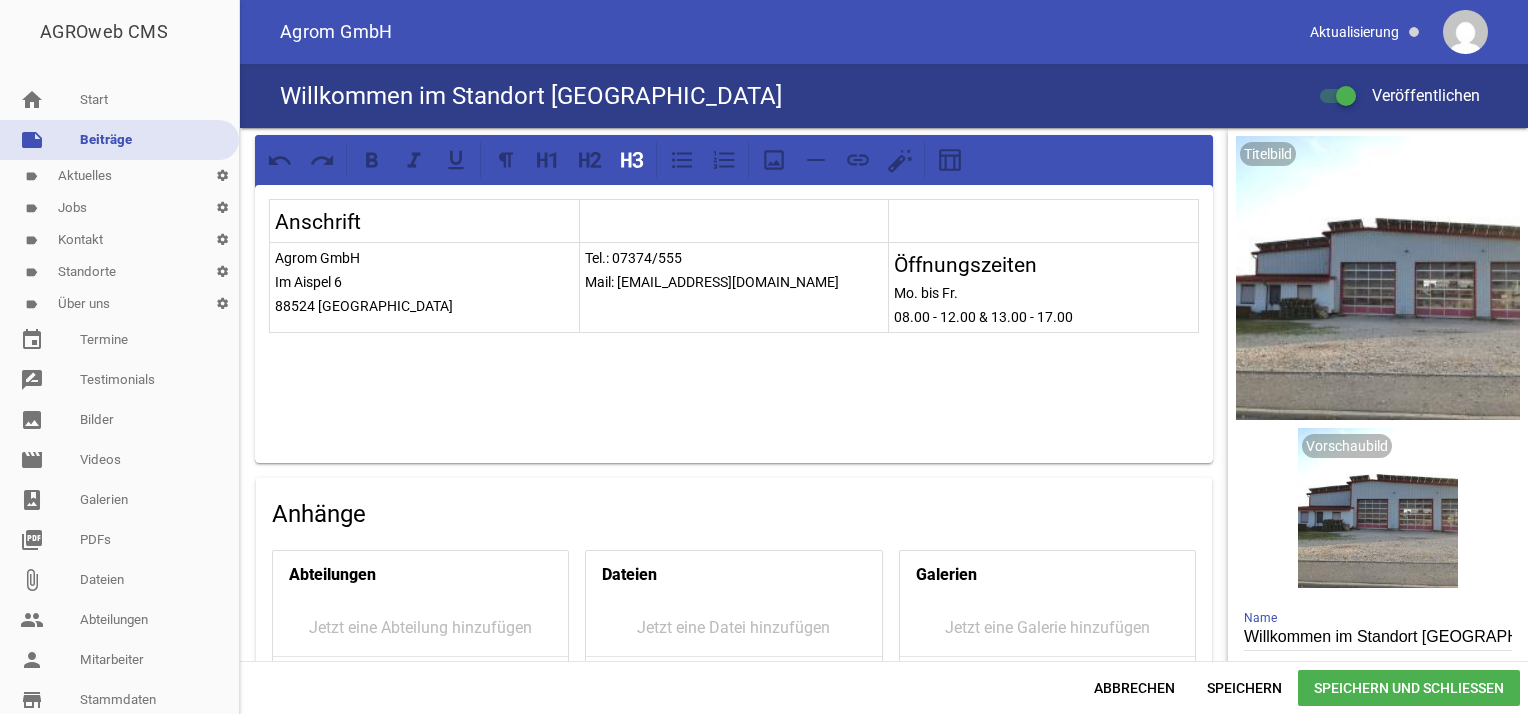 scroll, scrollTop: 0, scrollLeft: 0, axis: both 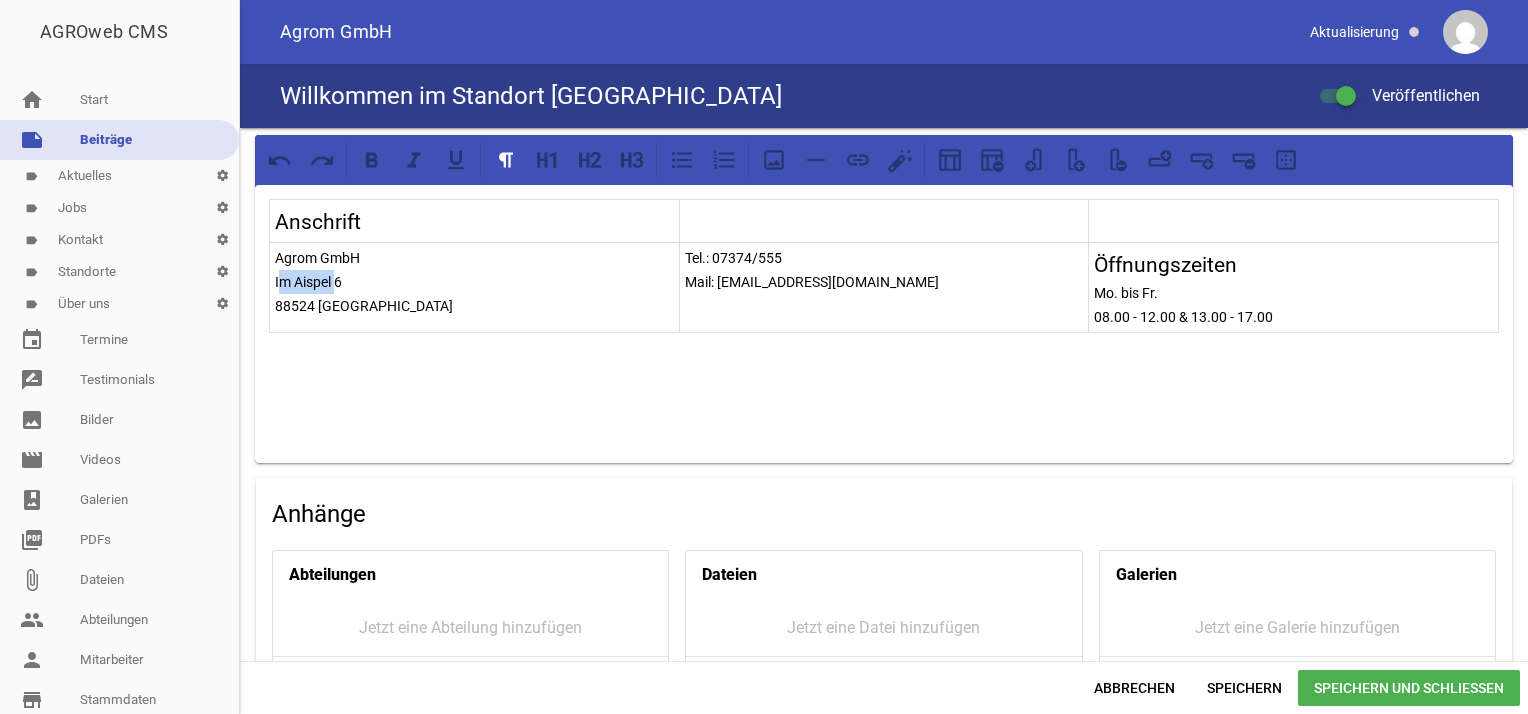 drag, startPoint x: 339, startPoint y: 279, endPoint x: 300, endPoint y: 285, distance: 39.45884 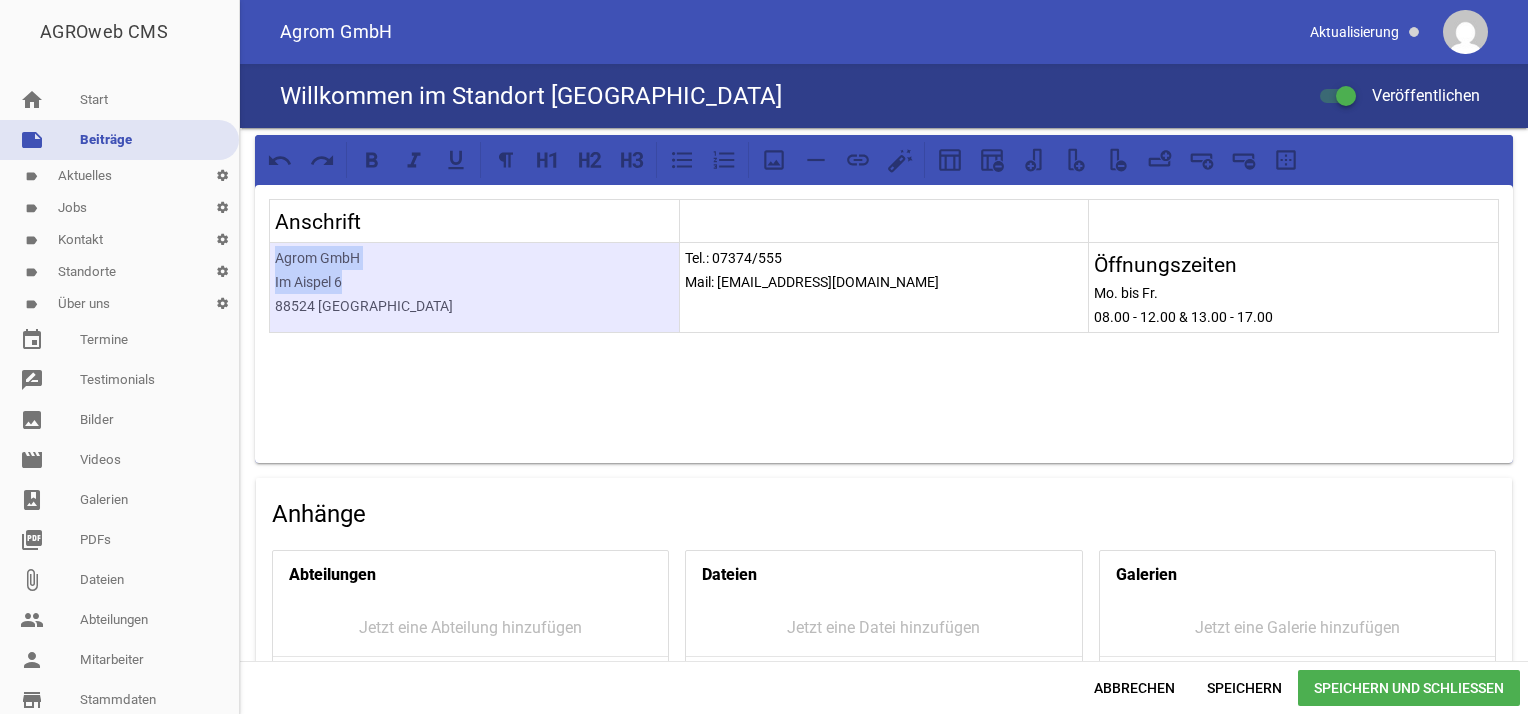 drag, startPoint x: 337, startPoint y: 280, endPoint x: 284, endPoint y: 279, distance: 53.009434 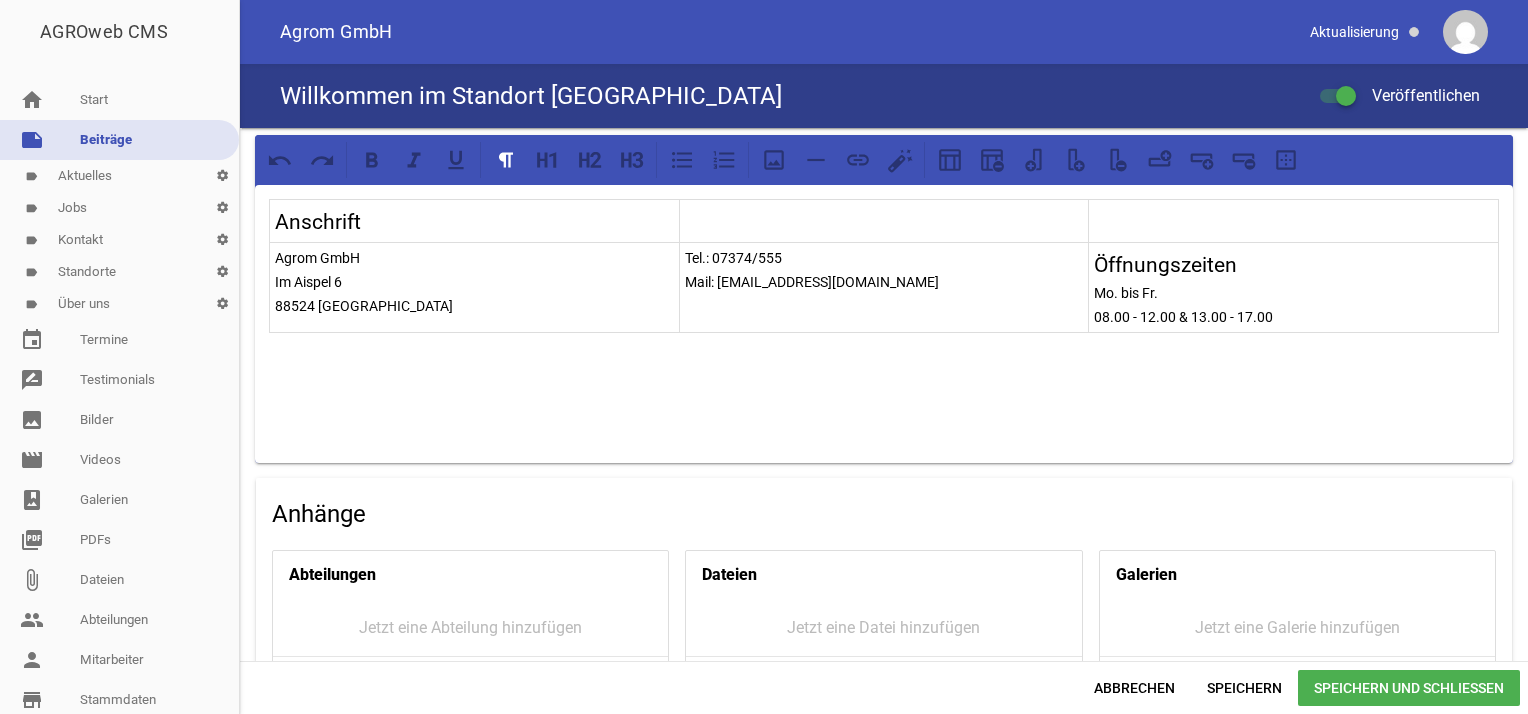 type 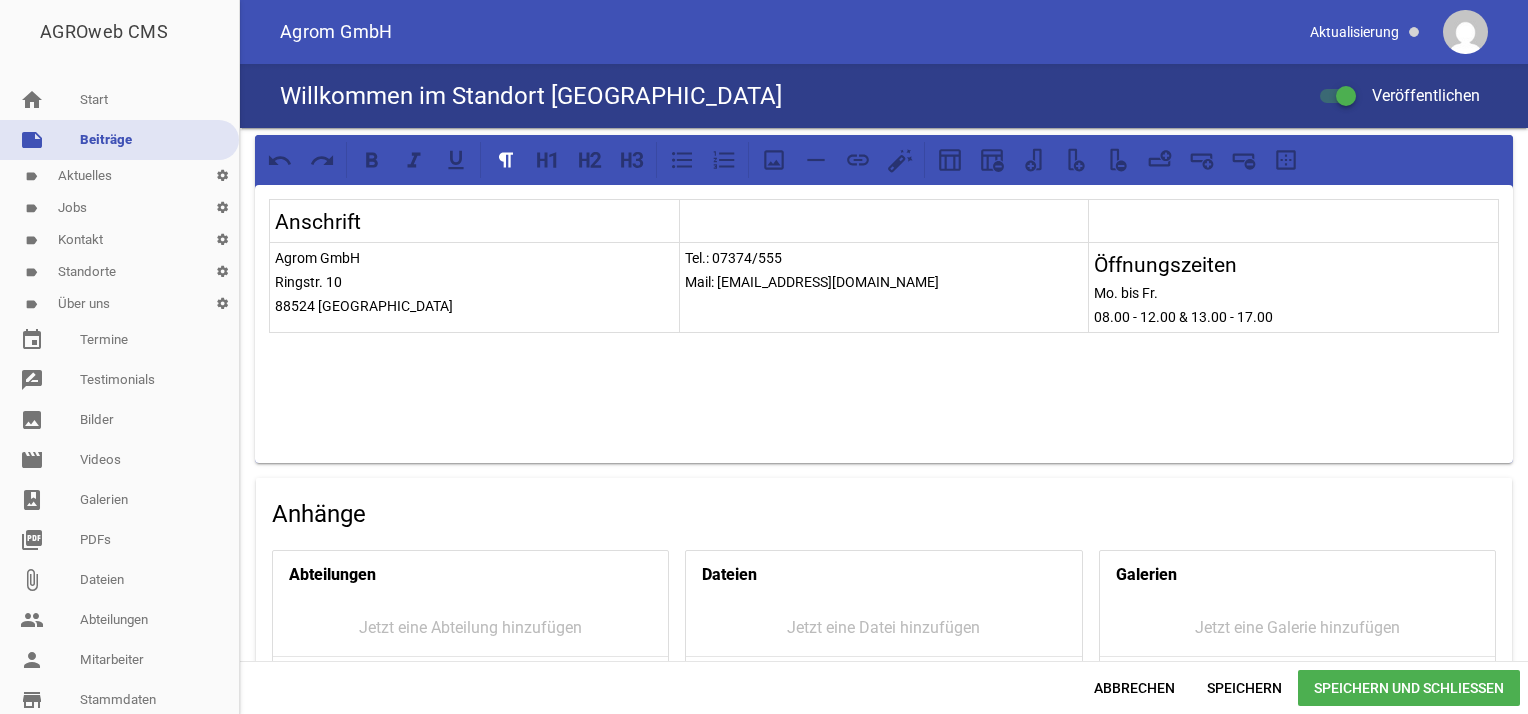 click on "Speichern und Schließen" at bounding box center (1409, 688) 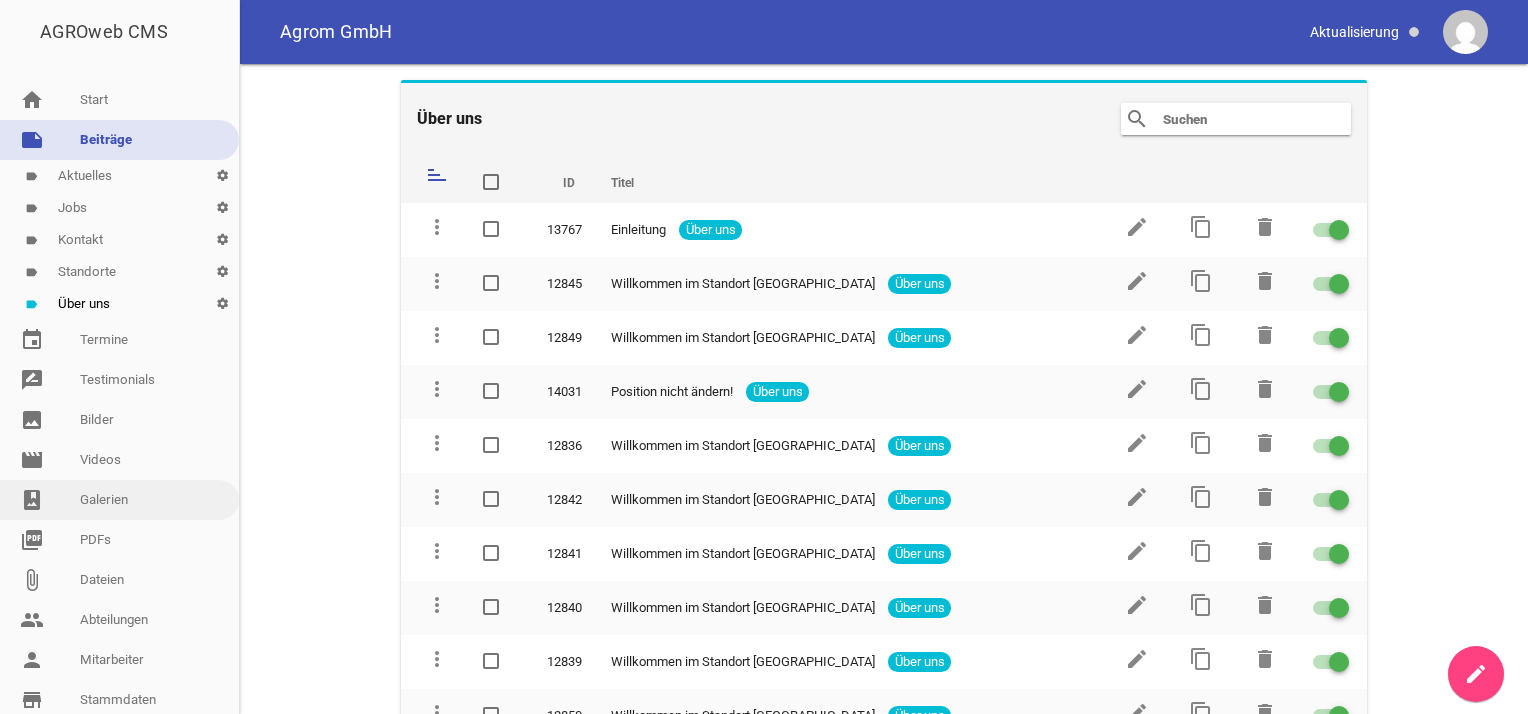 click on "photo_album Galerien" at bounding box center (119, 500) 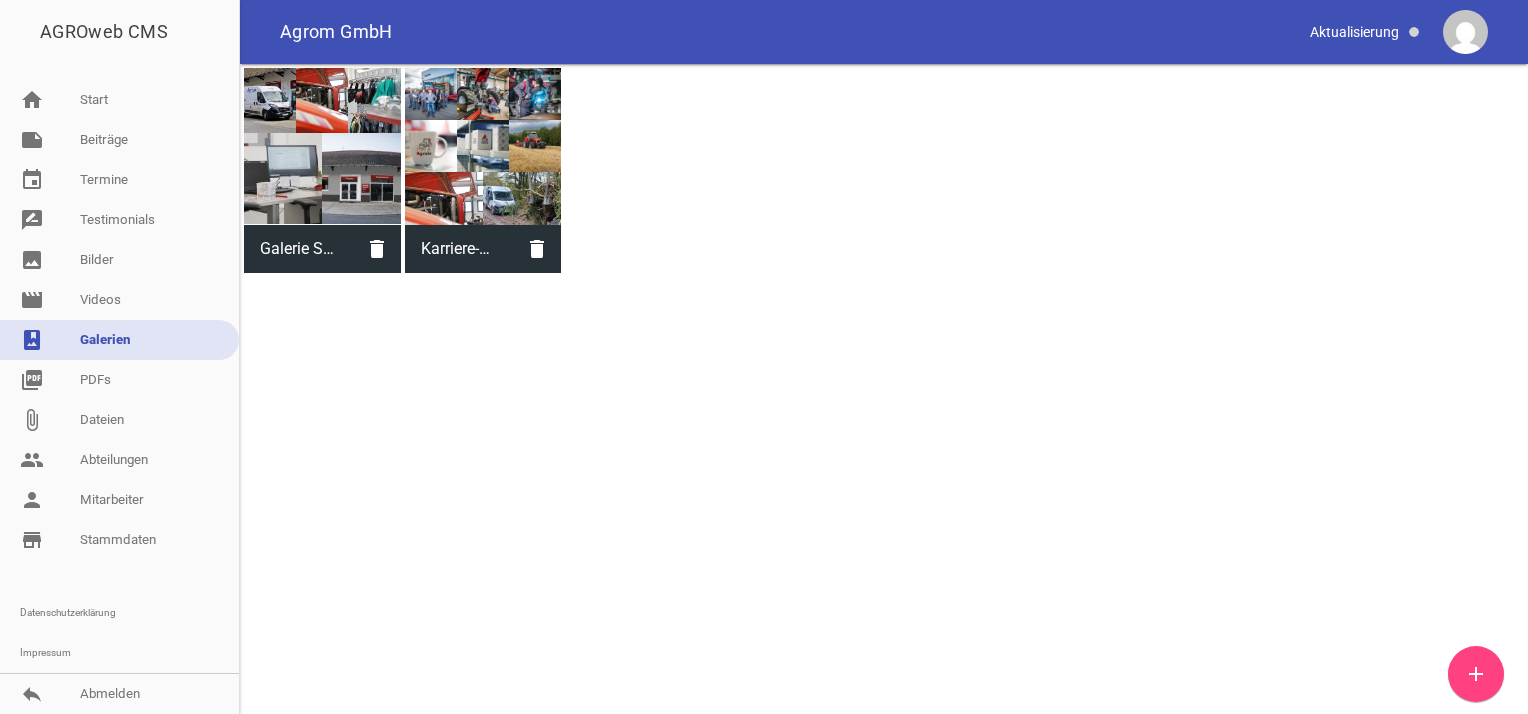 click at bounding box center (483, 146) 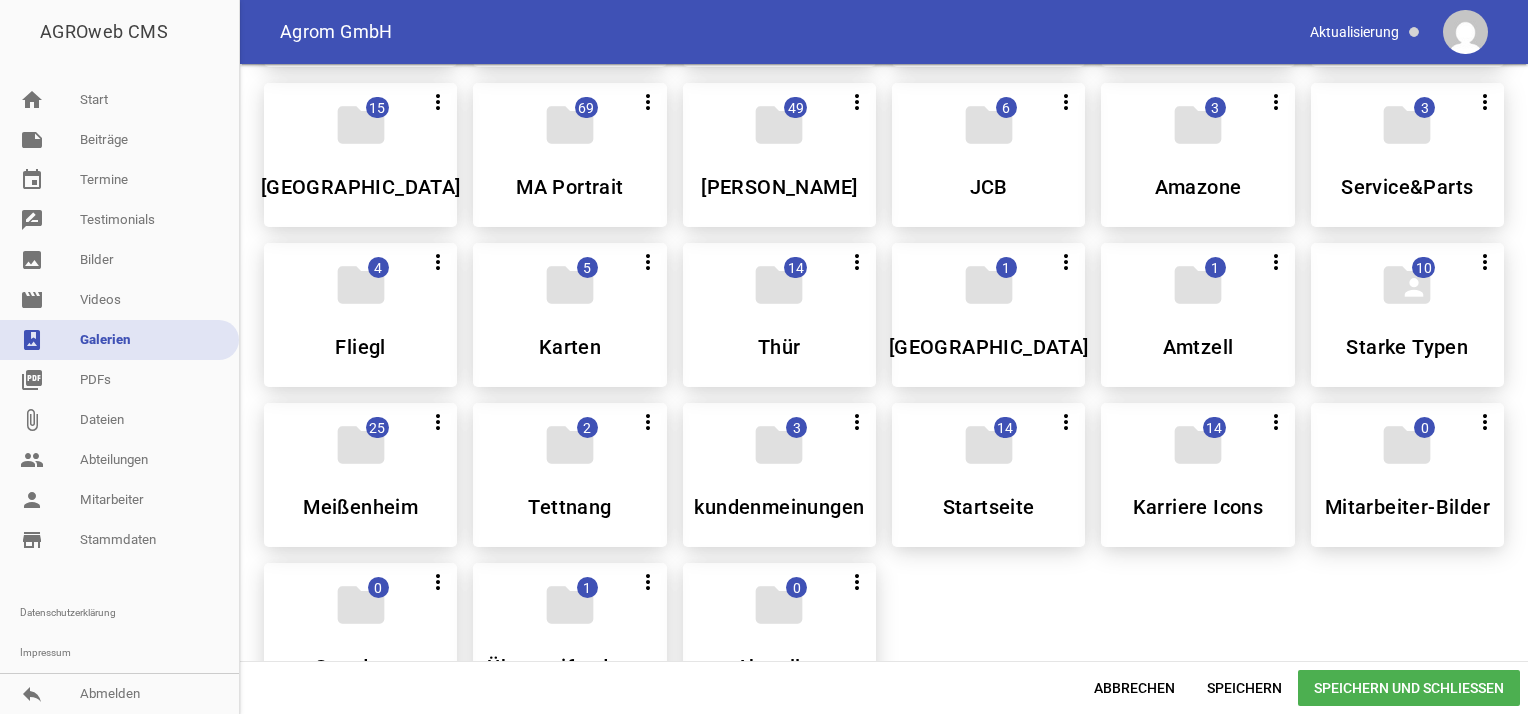 scroll, scrollTop: 700, scrollLeft: 0, axis: vertical 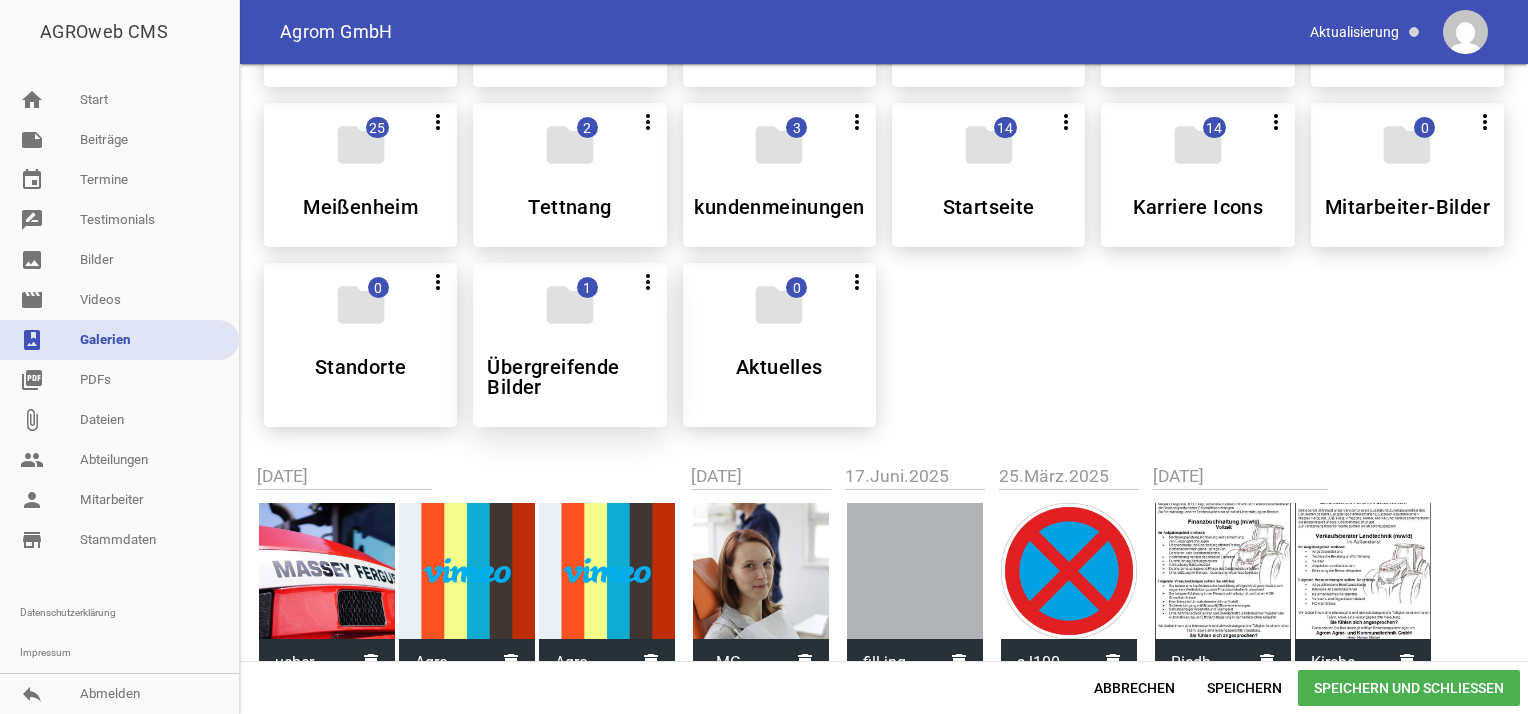 click on "folder   1   more_vert   Alle auswählen   Teilen   Bearbeiten   Löschen   Übergreifende Bilder" at bounding box center [569, 345] 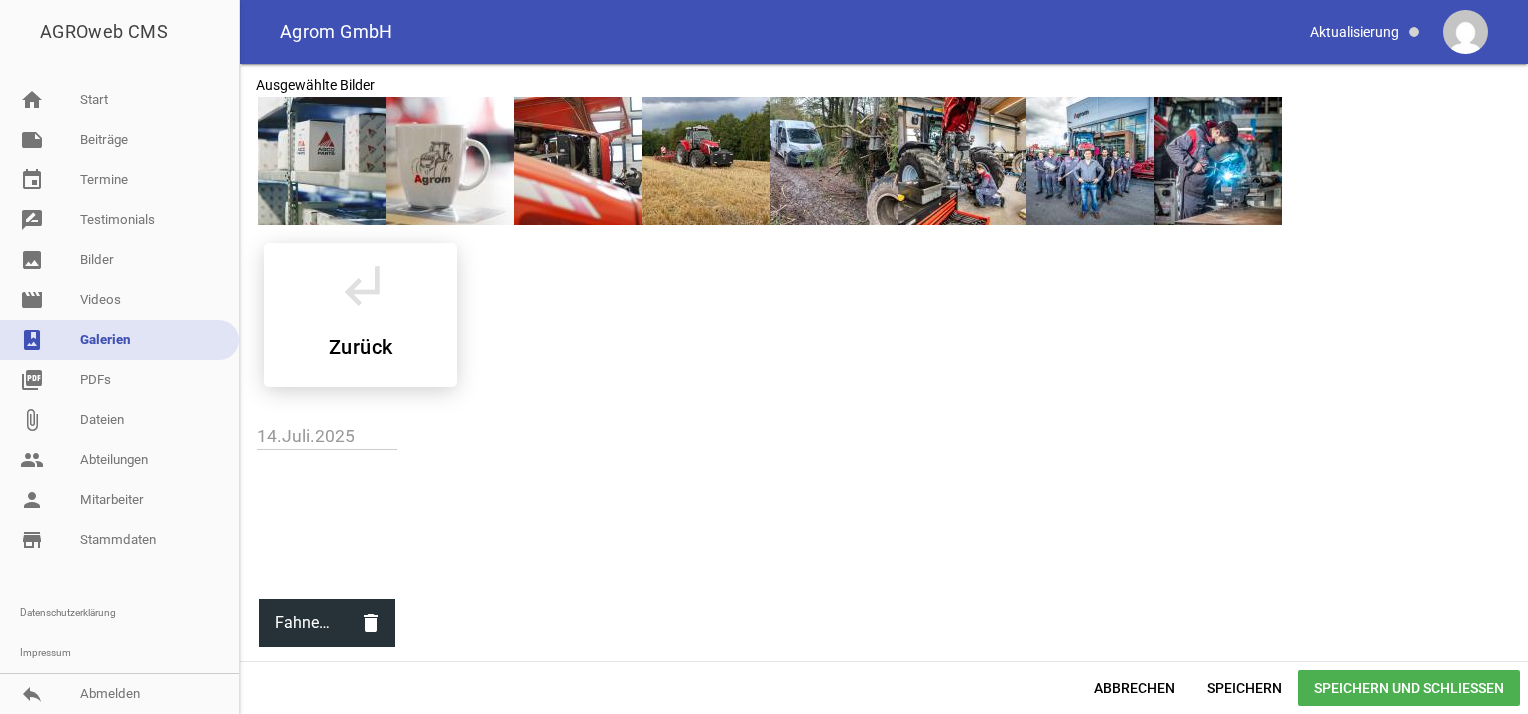 scroll, scrollTop: 79, scrollLeft: 0, axis: vertical 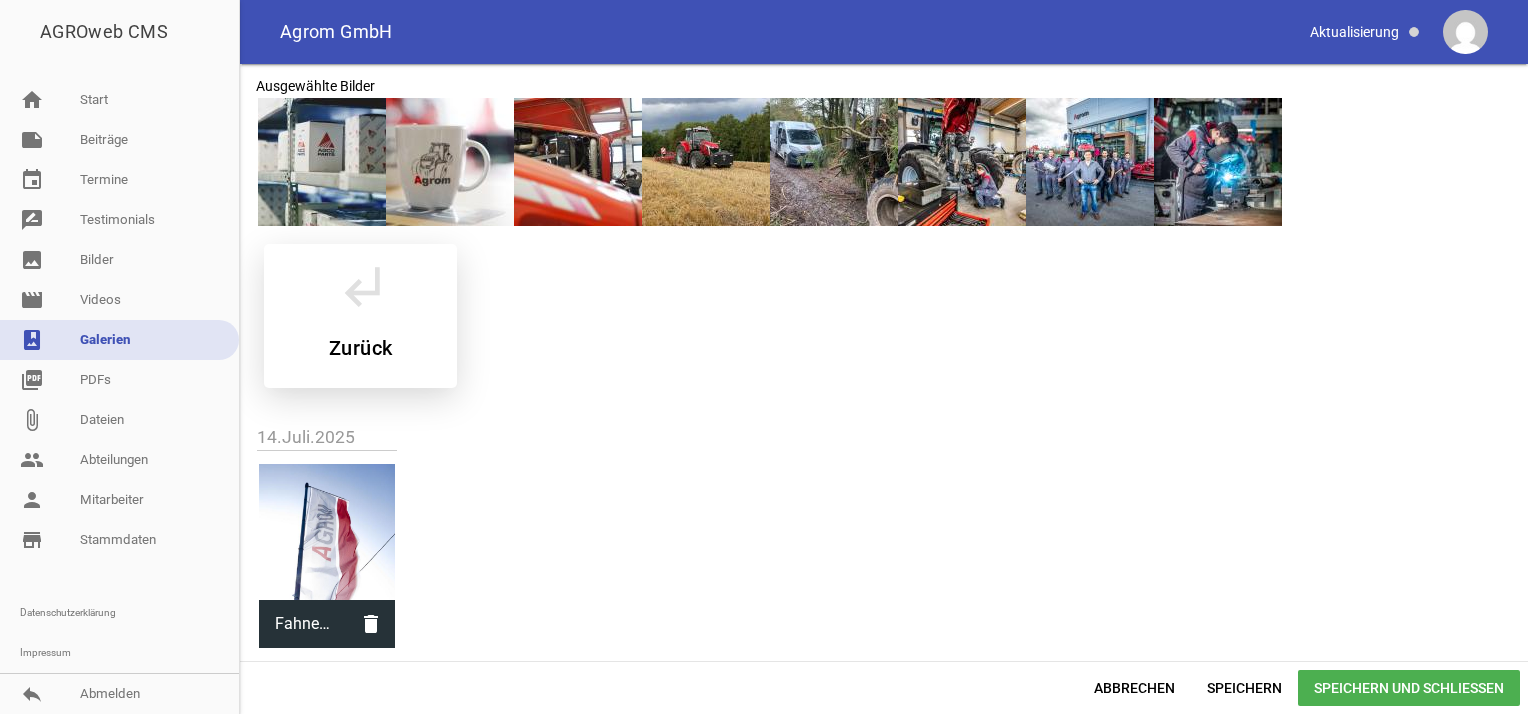 click on "subdirectory_arrow_left   Zurück" at bounding box center (360, 316) 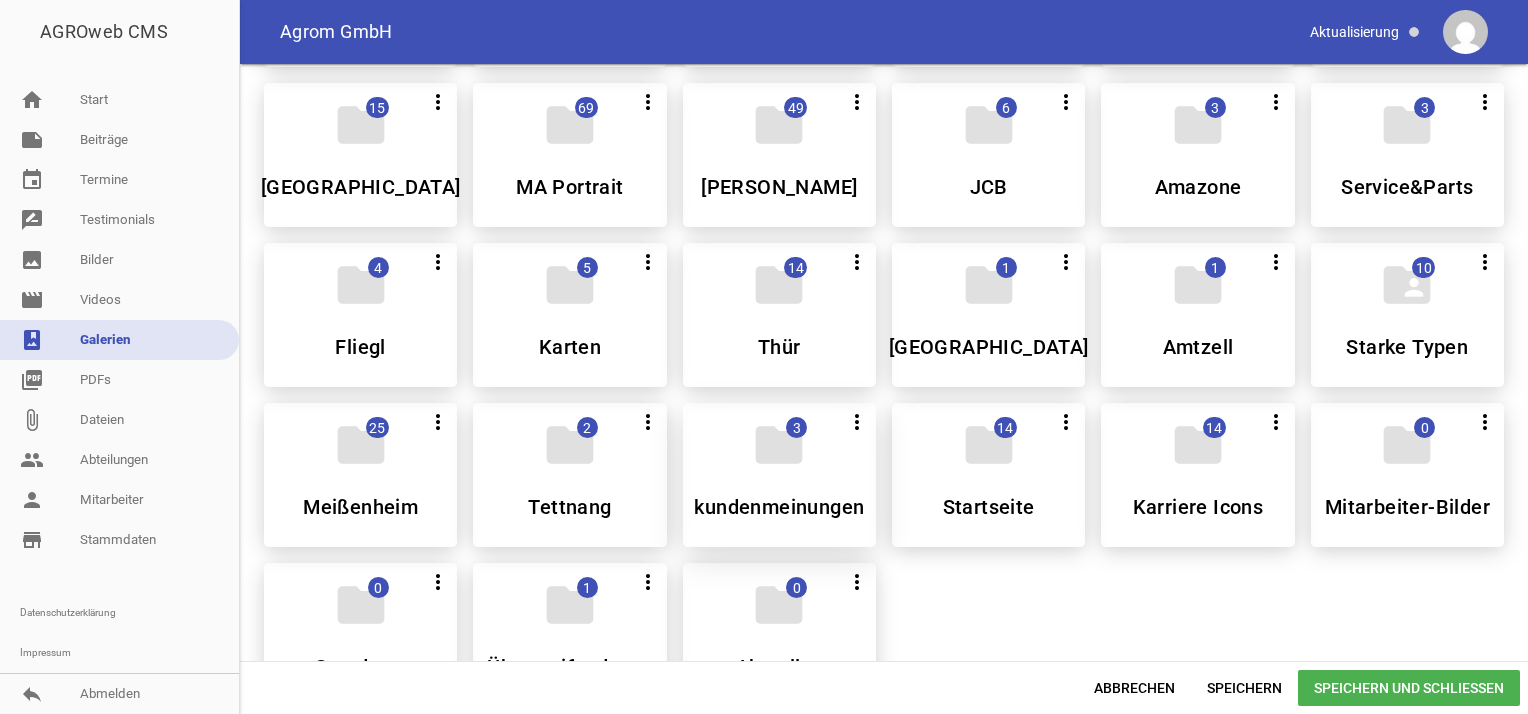 scroll, scrollTop: 200, scrollLeft: 0, axis: vertical 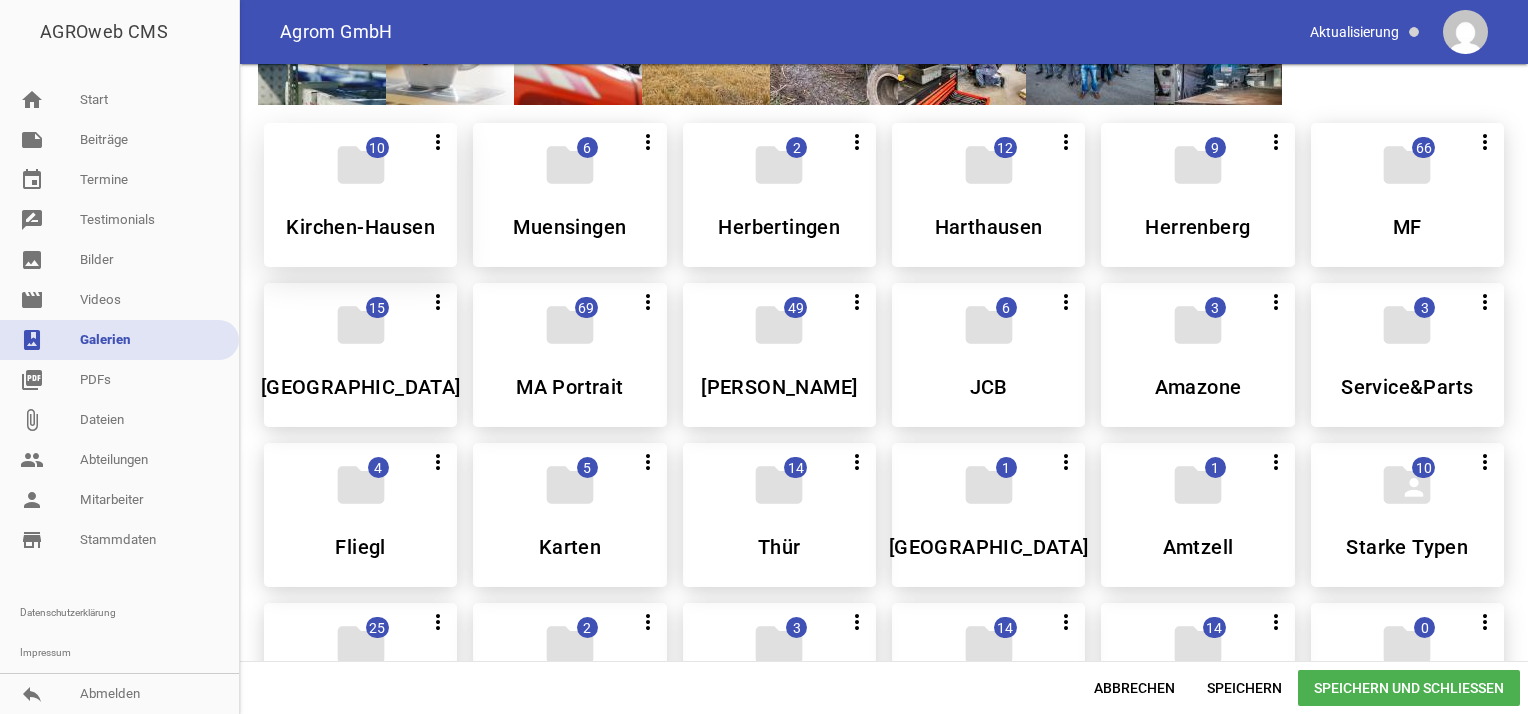 click on "folder   10   more_vert   Alle auswählen   Teilen   Bearbeiten   Löschen   [DEMOGRAPHIC_DATA]-Hausen" at bounding box center [360, 195] 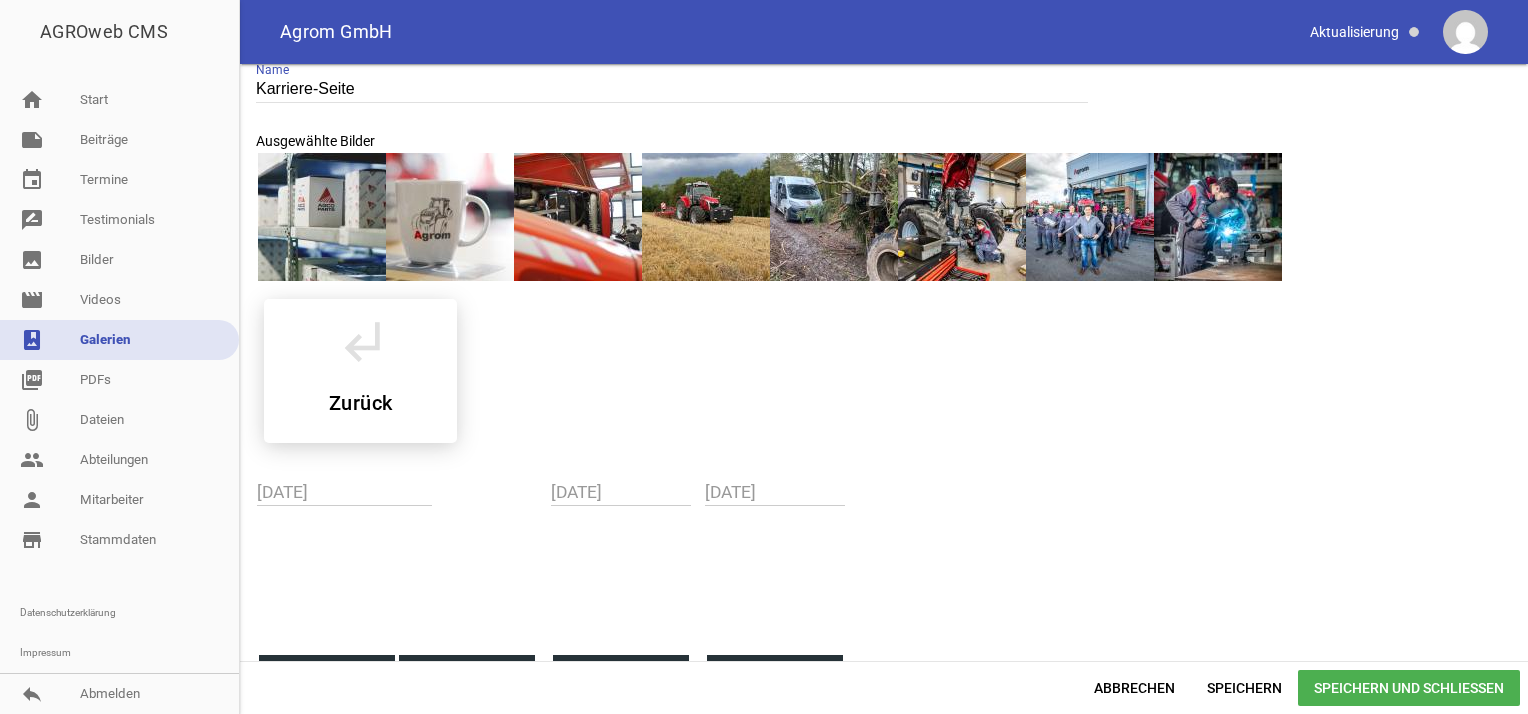 scroll, scrollTop: 0, scrollLeft: 0, axis: both 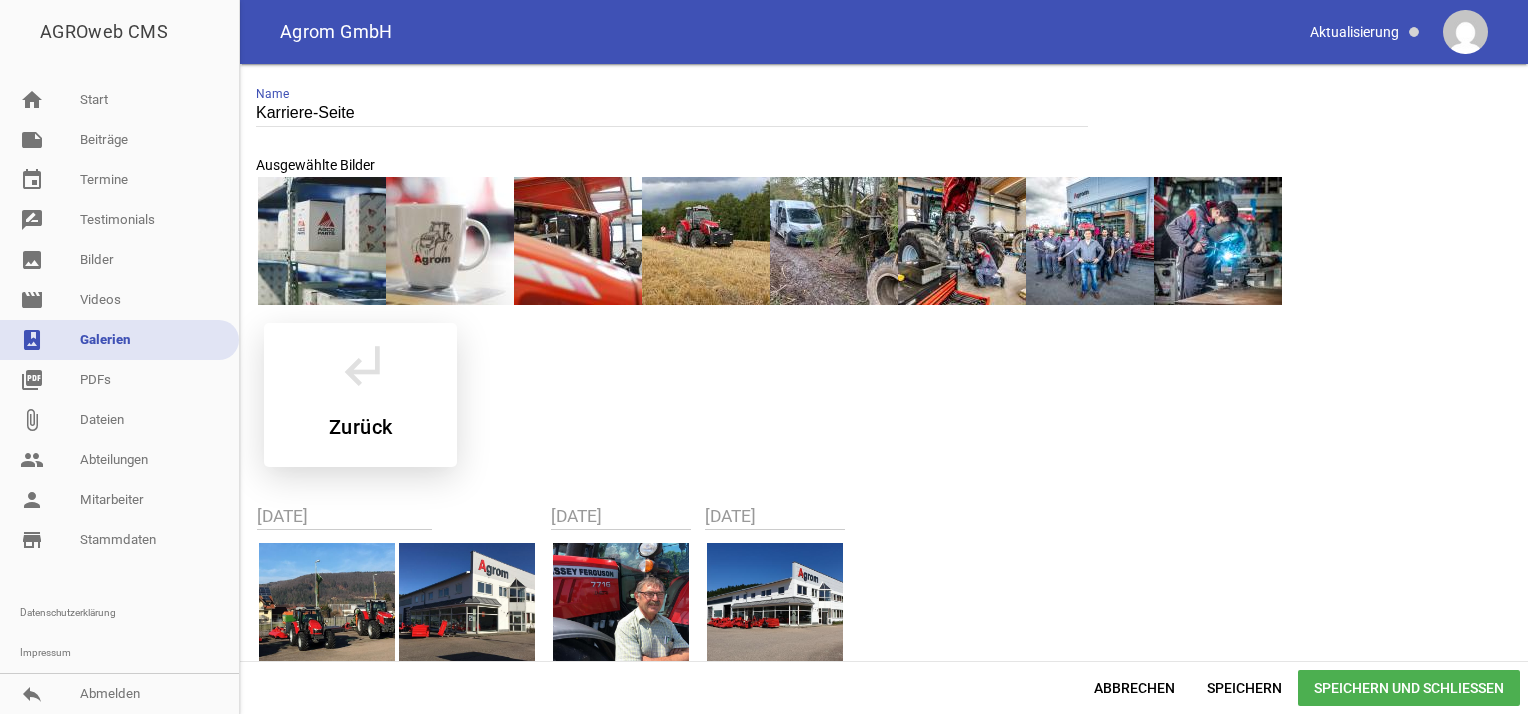 click on "subdirectory_arrow_left" at bounding box center (361, 365) 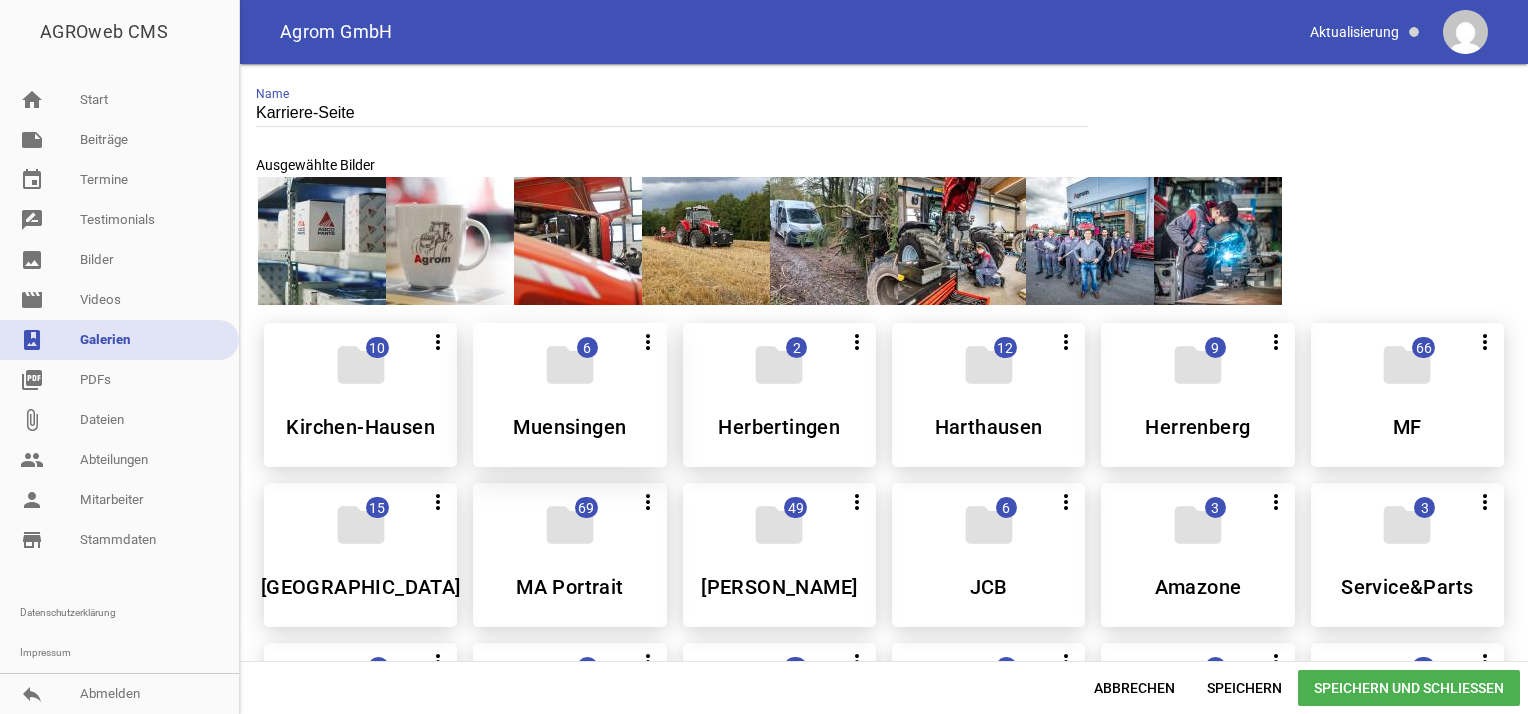click on "folder   6   more_vert   Alle auswählen   Teilen   Bearbeiten   Löschen   Muensingen" at bounding box center (569, 395) 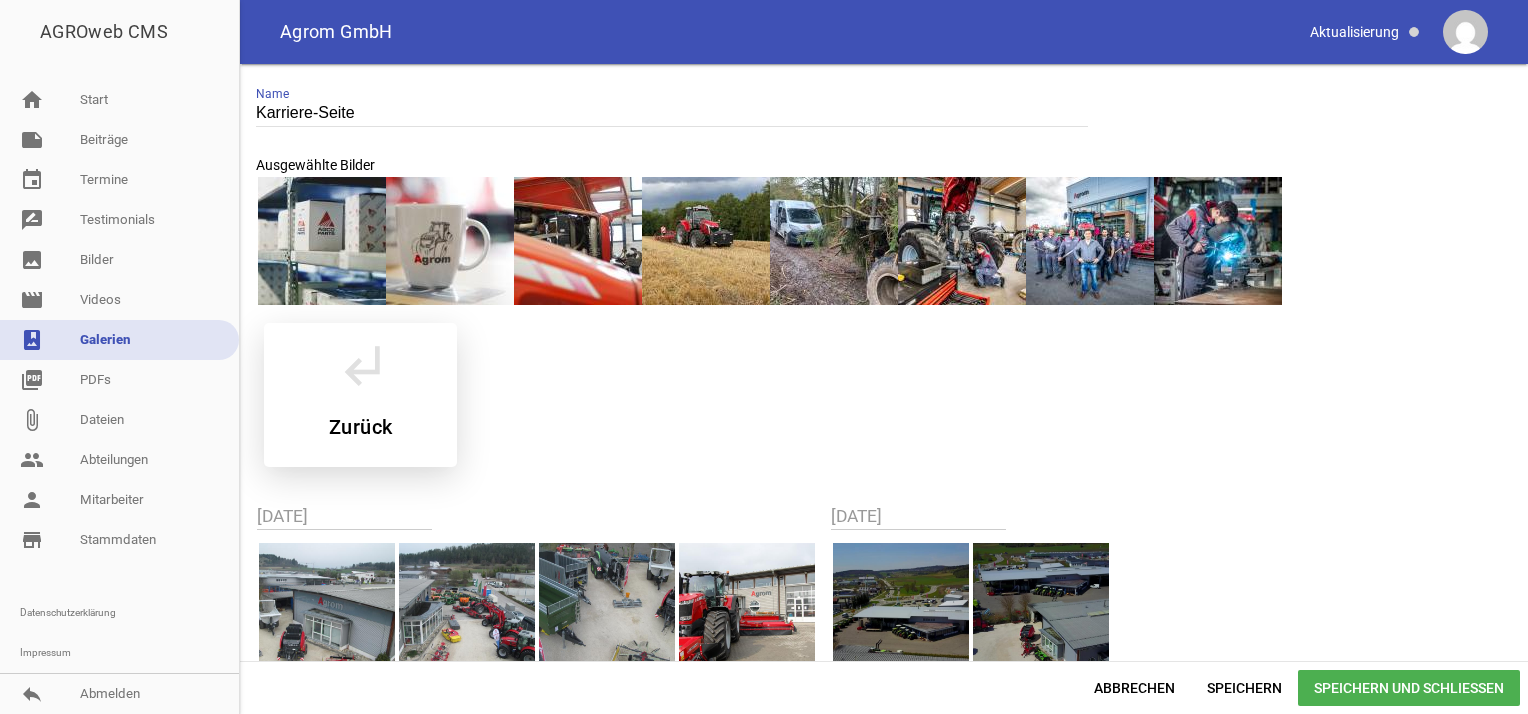 click on "subdirectory_arrow_left   Zurück" at bounding box center [360, 395] 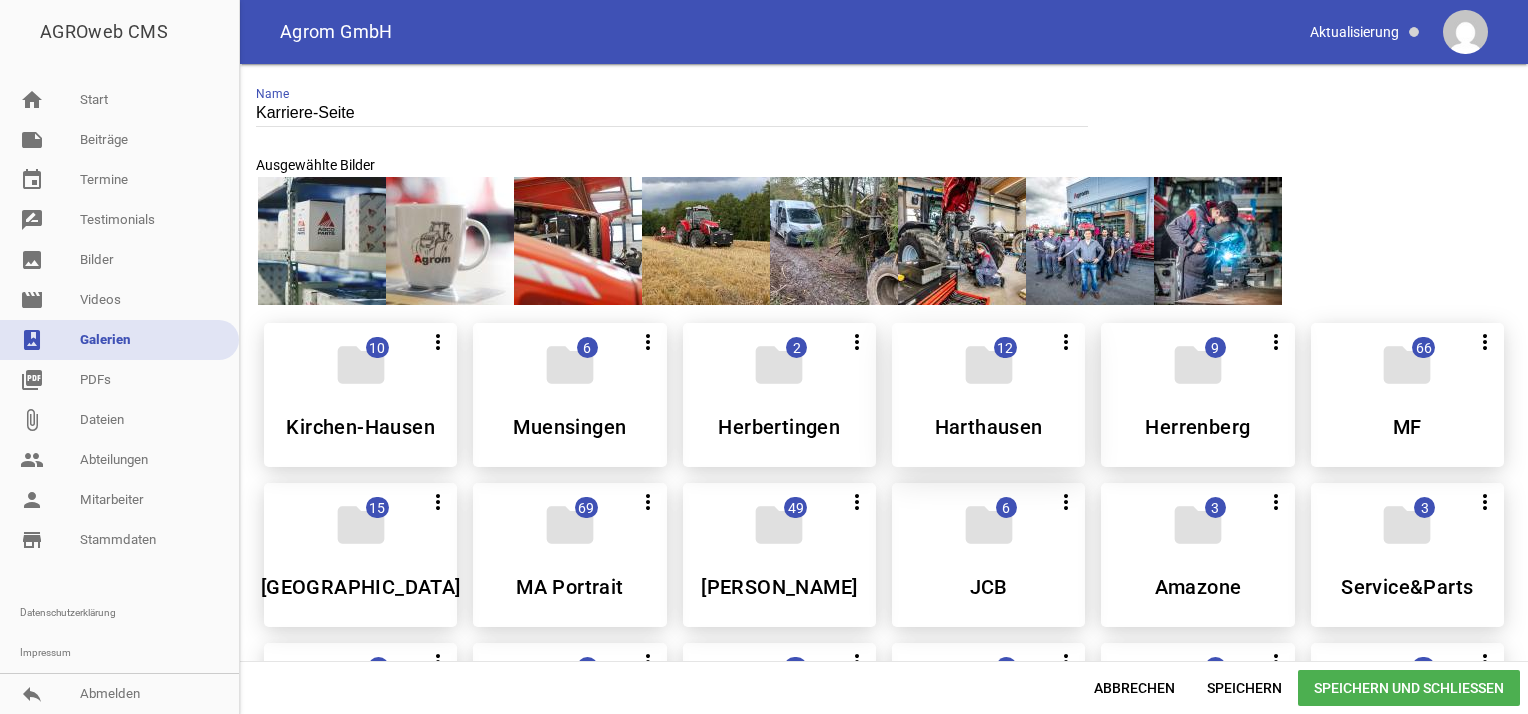 click on "folder   12   more_vert   Alle auswählen   Teilen   Bearbeiten   Löschen   [GEOGRAPHIC_DATA]" at bounding box center [988, 395] 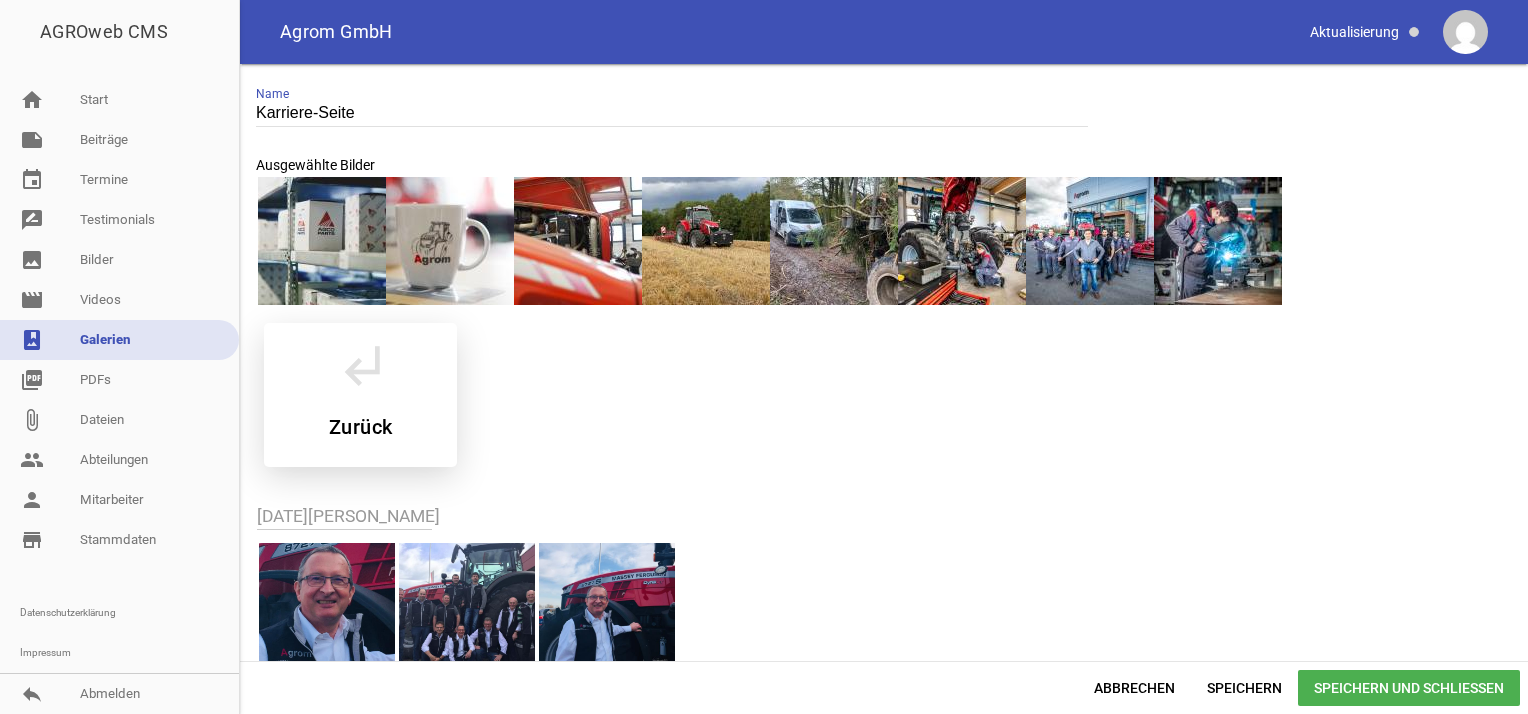 click on "subdirectory_arrow_left" at bounding box center (361, 365) 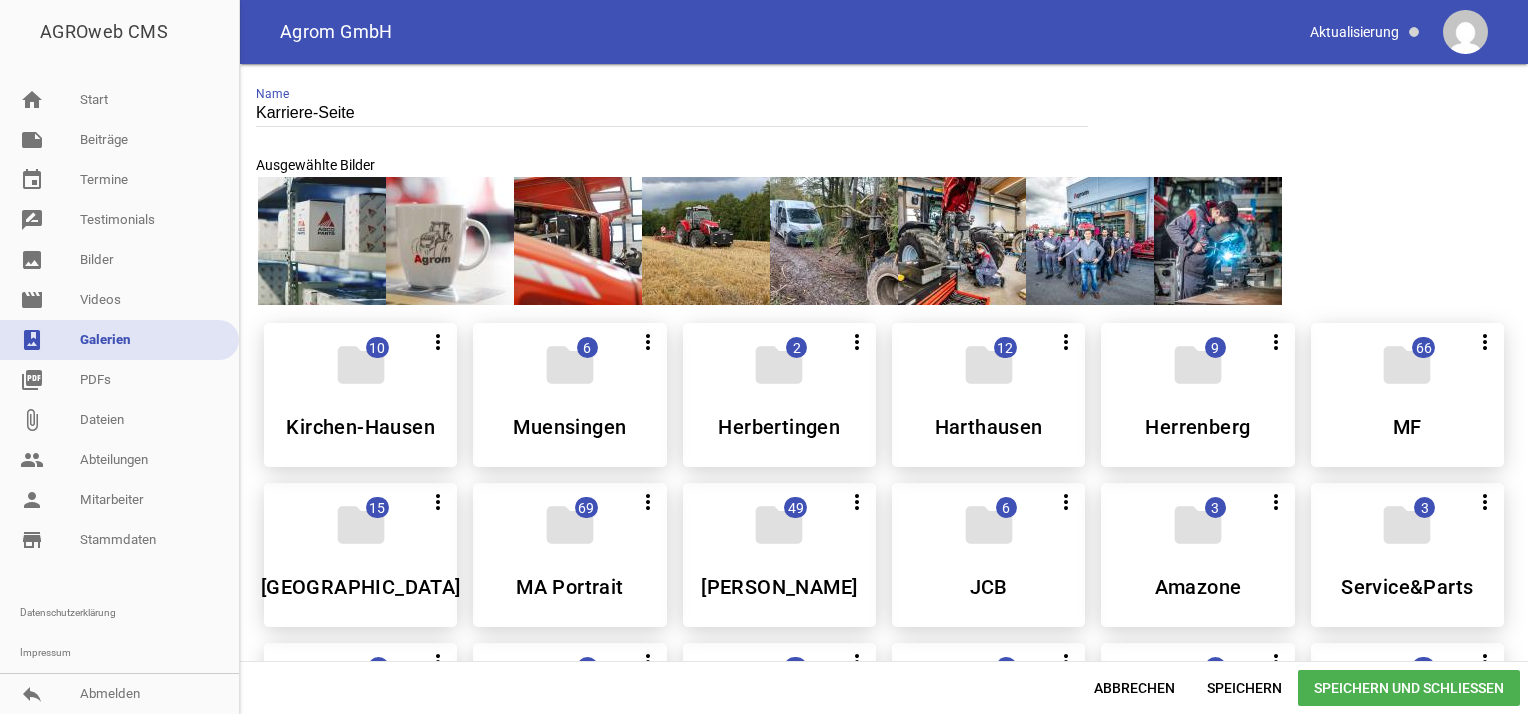 click on "Herrenberg" at bounding box center (1197, 427) 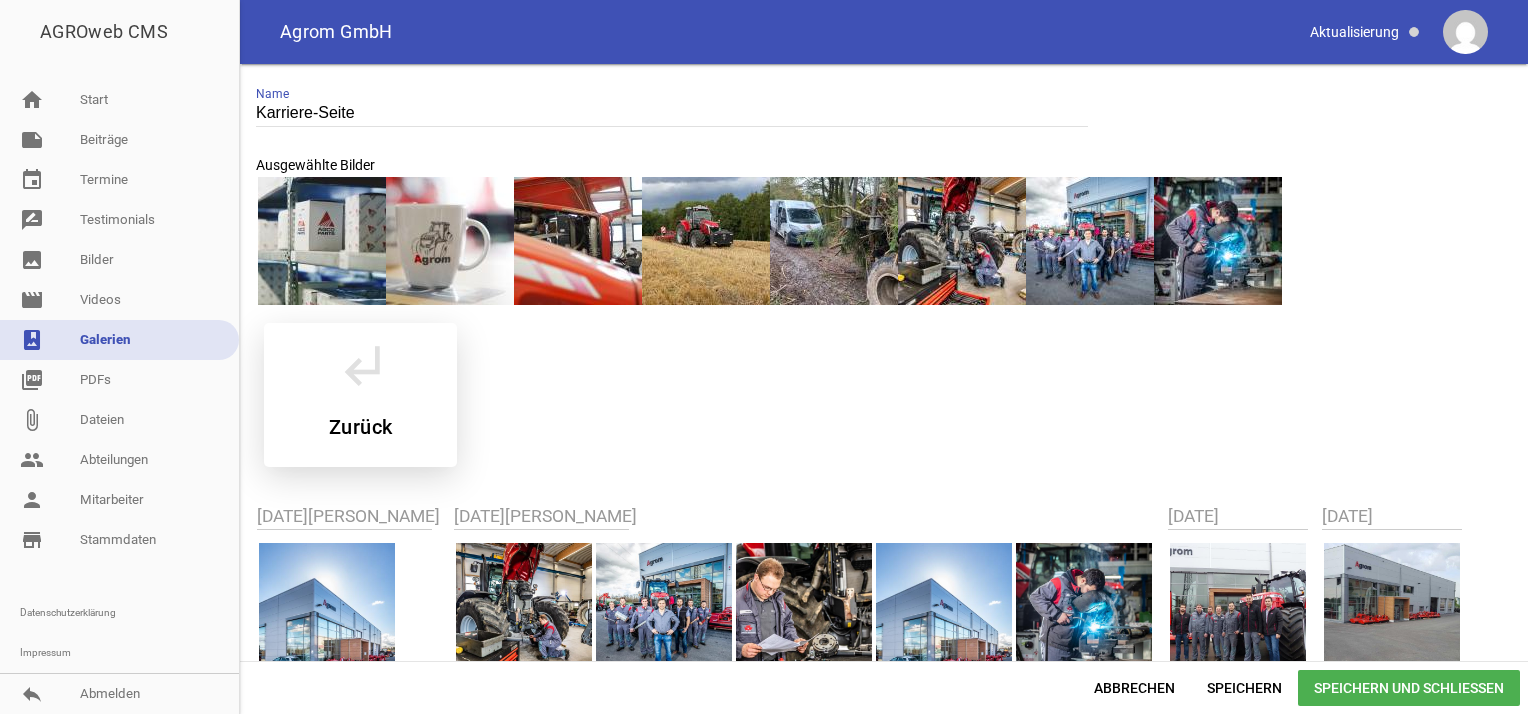 click on "subdirectory_arrow_left   Zurück" at bounding box center [360, 395] 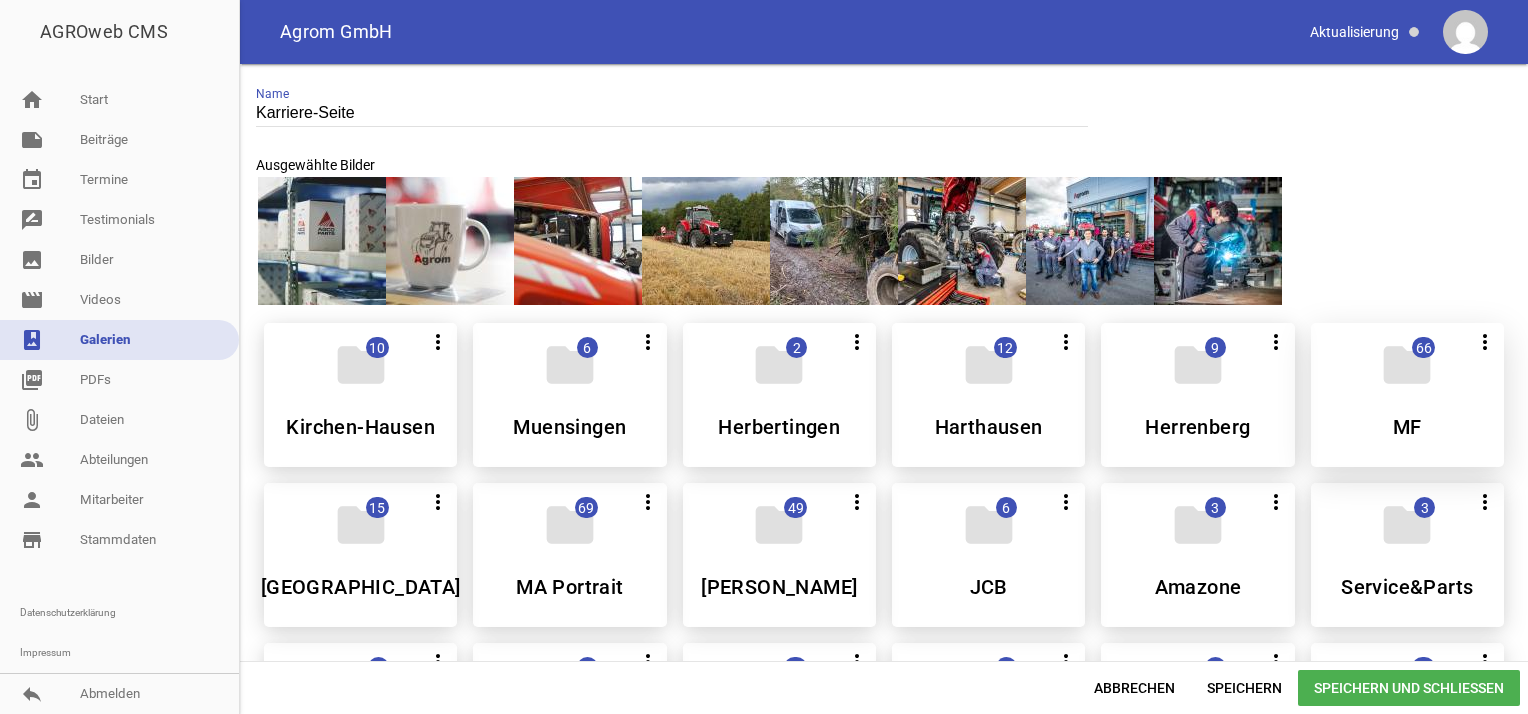 click on "folder   66   more_vert   Alle auswählen   Teilen   Bearbeiten   Löschen   MF" at bounding box center (1407, 395) 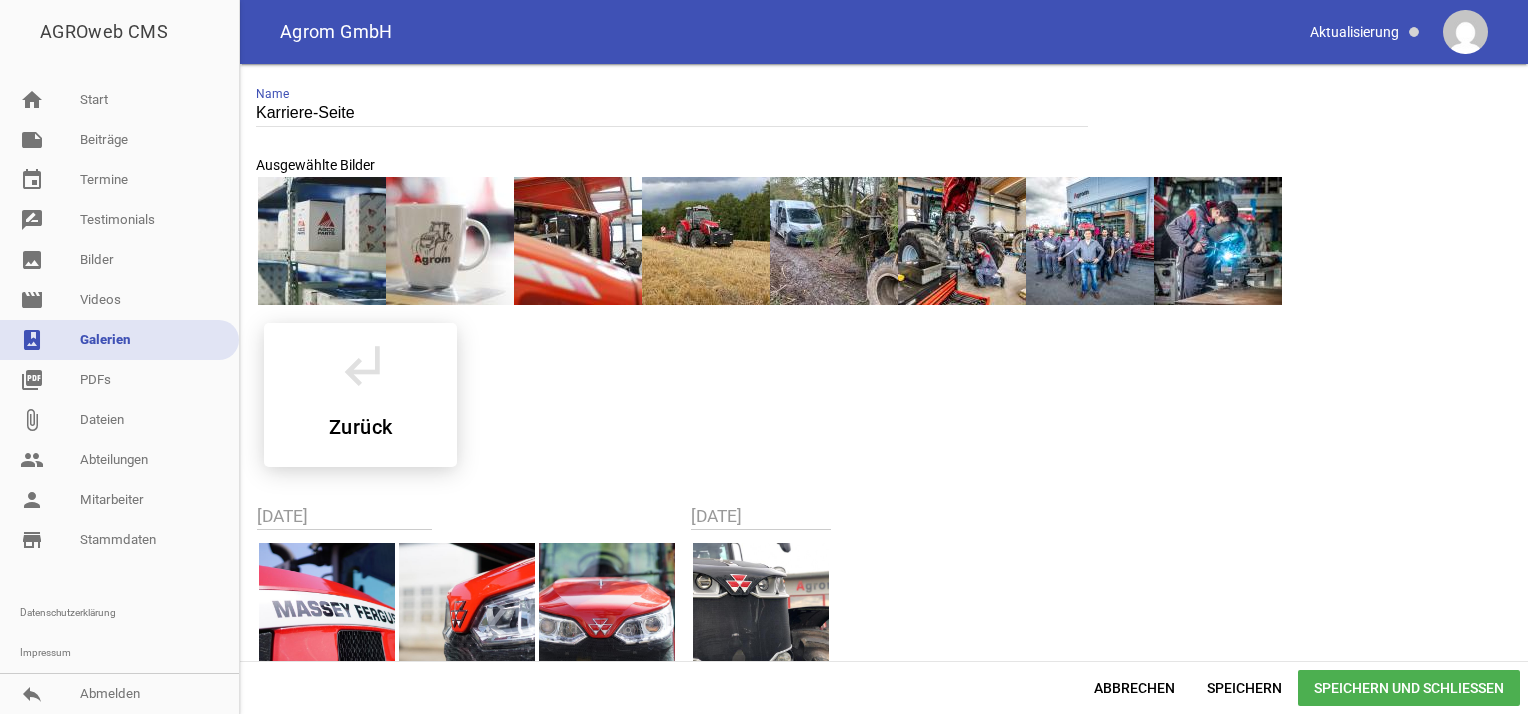 scroll, scrollTop: 100, scrollLeft: 0, axis: vertical 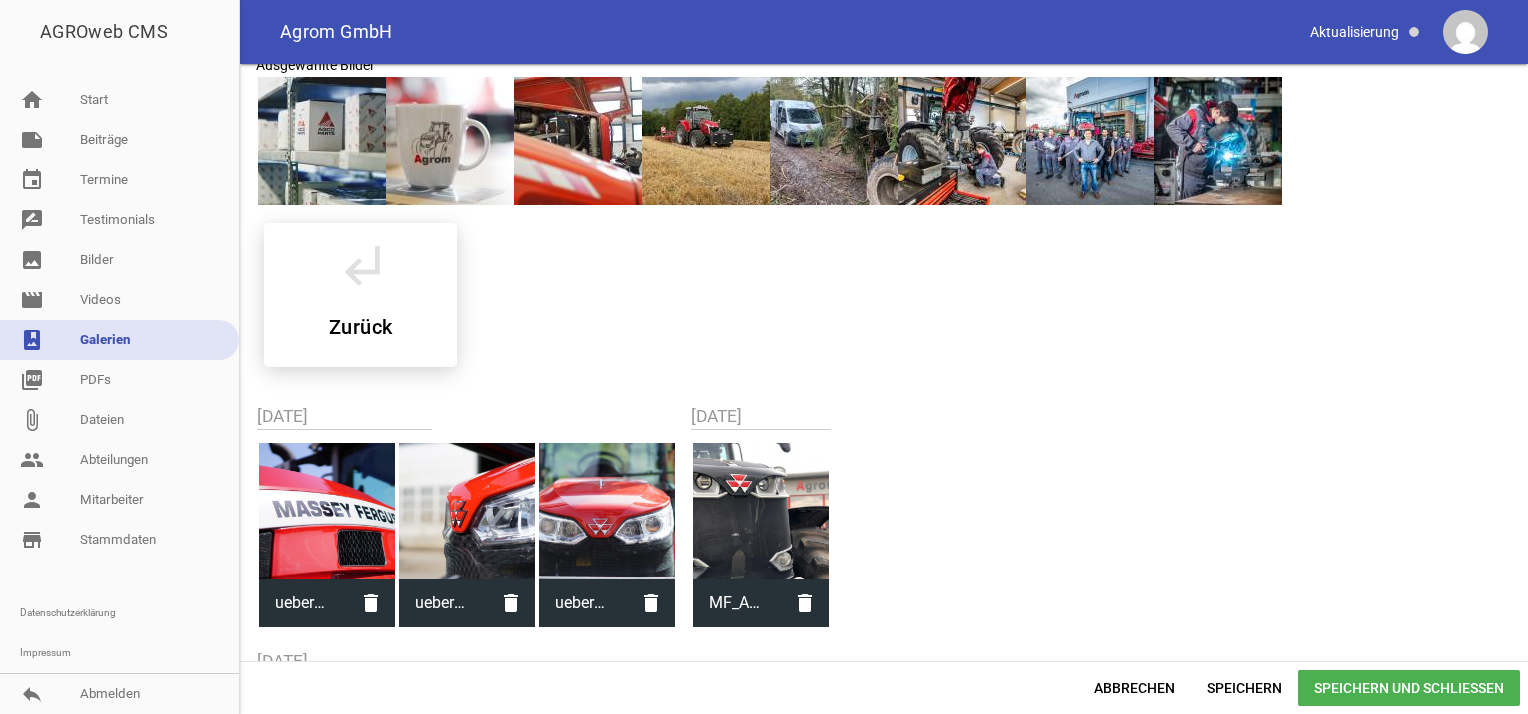 click at bounding box center [467, 511] 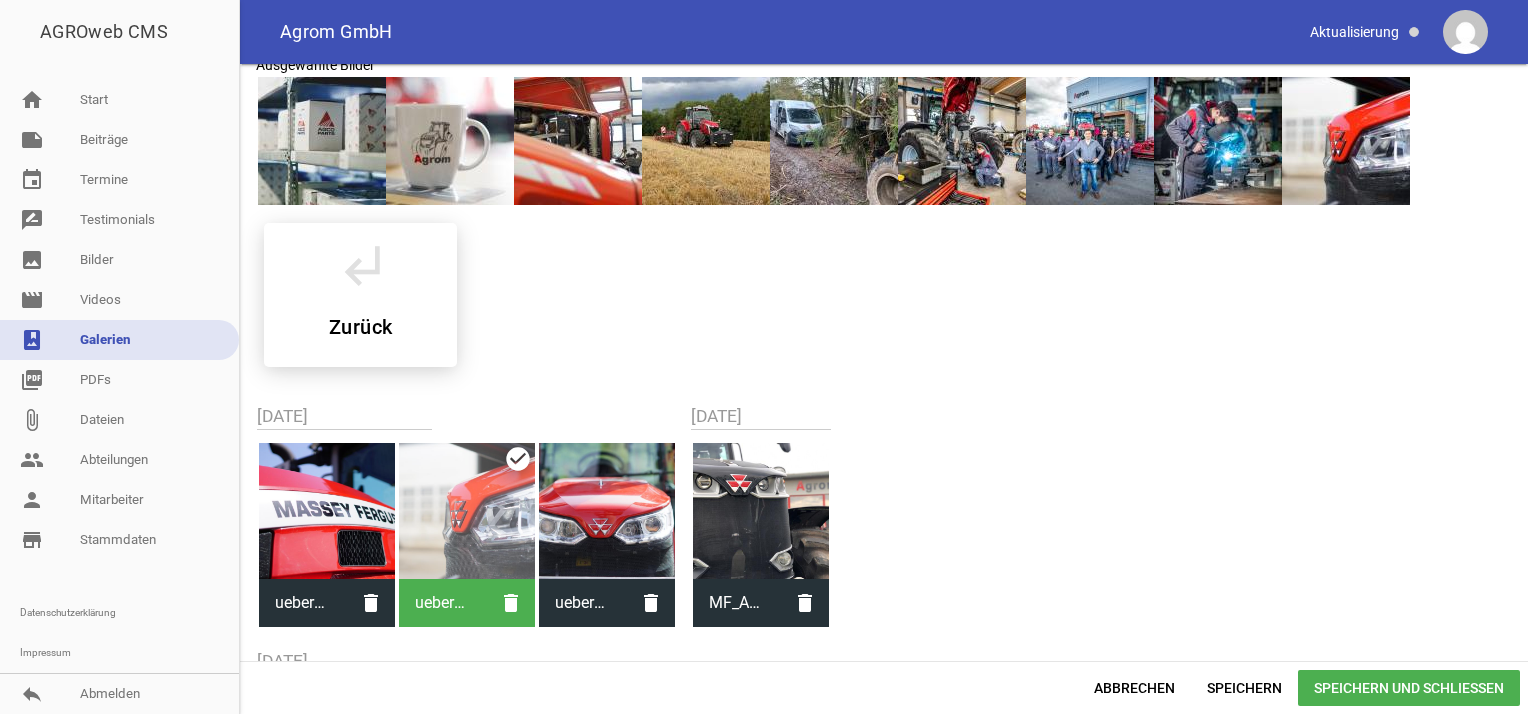 click at bounding box center [467, 511] 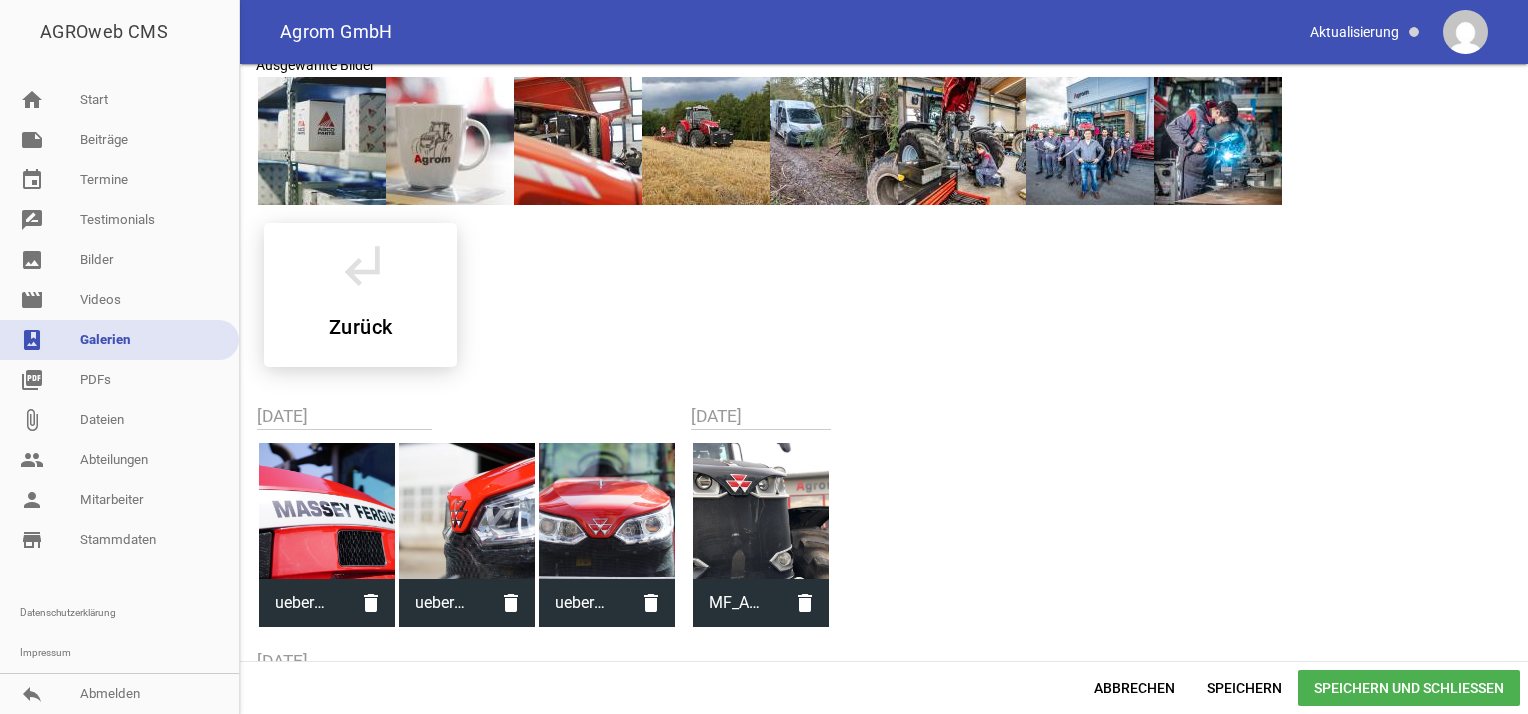 click at bounding box center (607, 511) 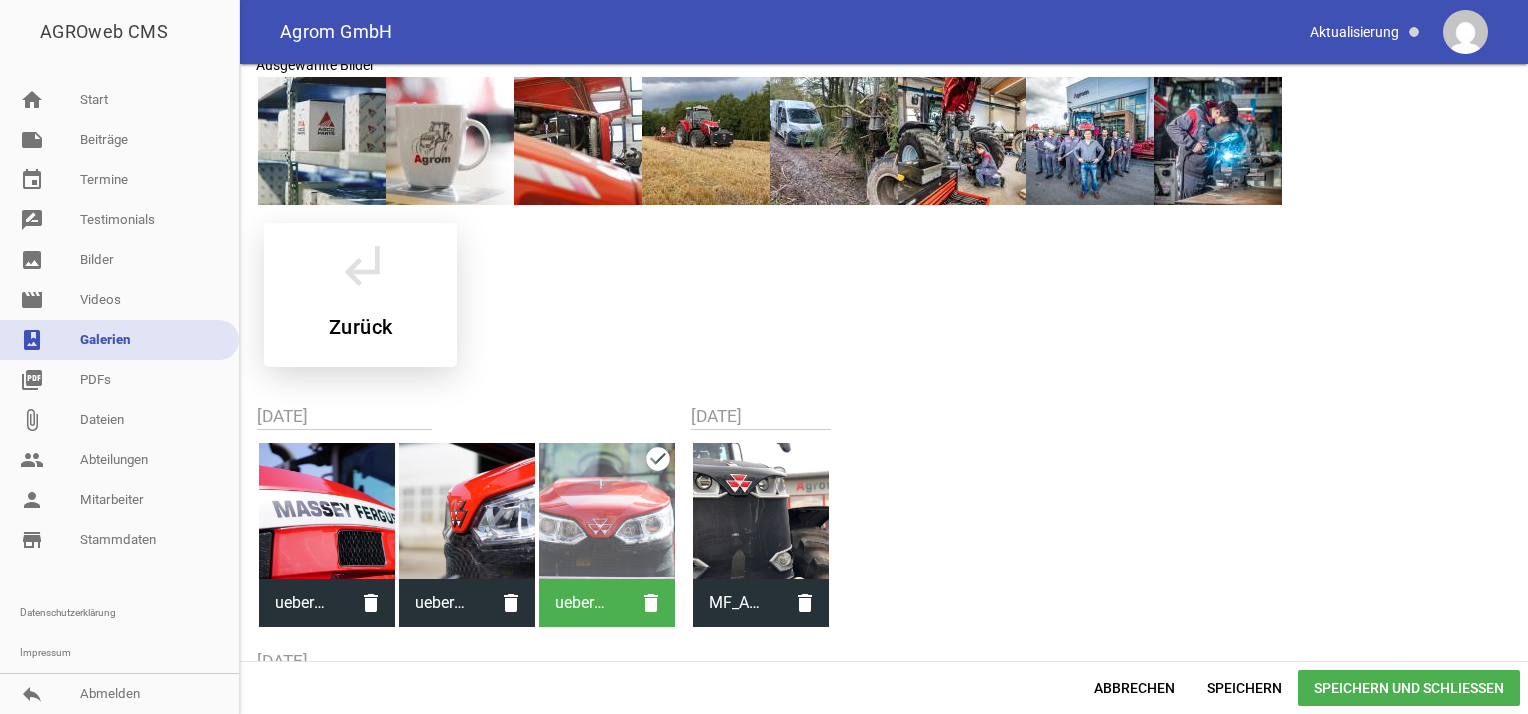click on "subdirectory_arrow_left" at bounding box center [361, 265] 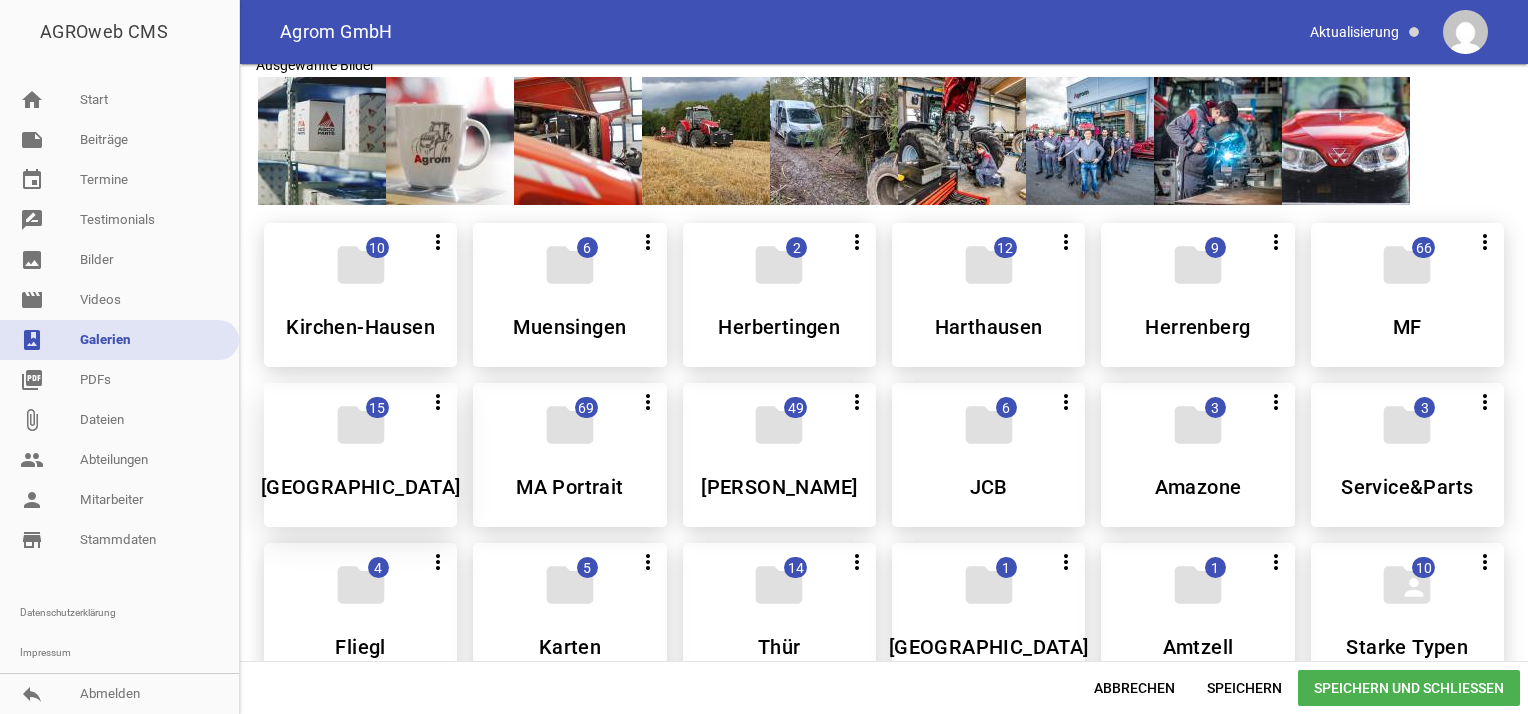 click on "[GEOGRAPHIC_DATA]" at bounding box center [361, 487] 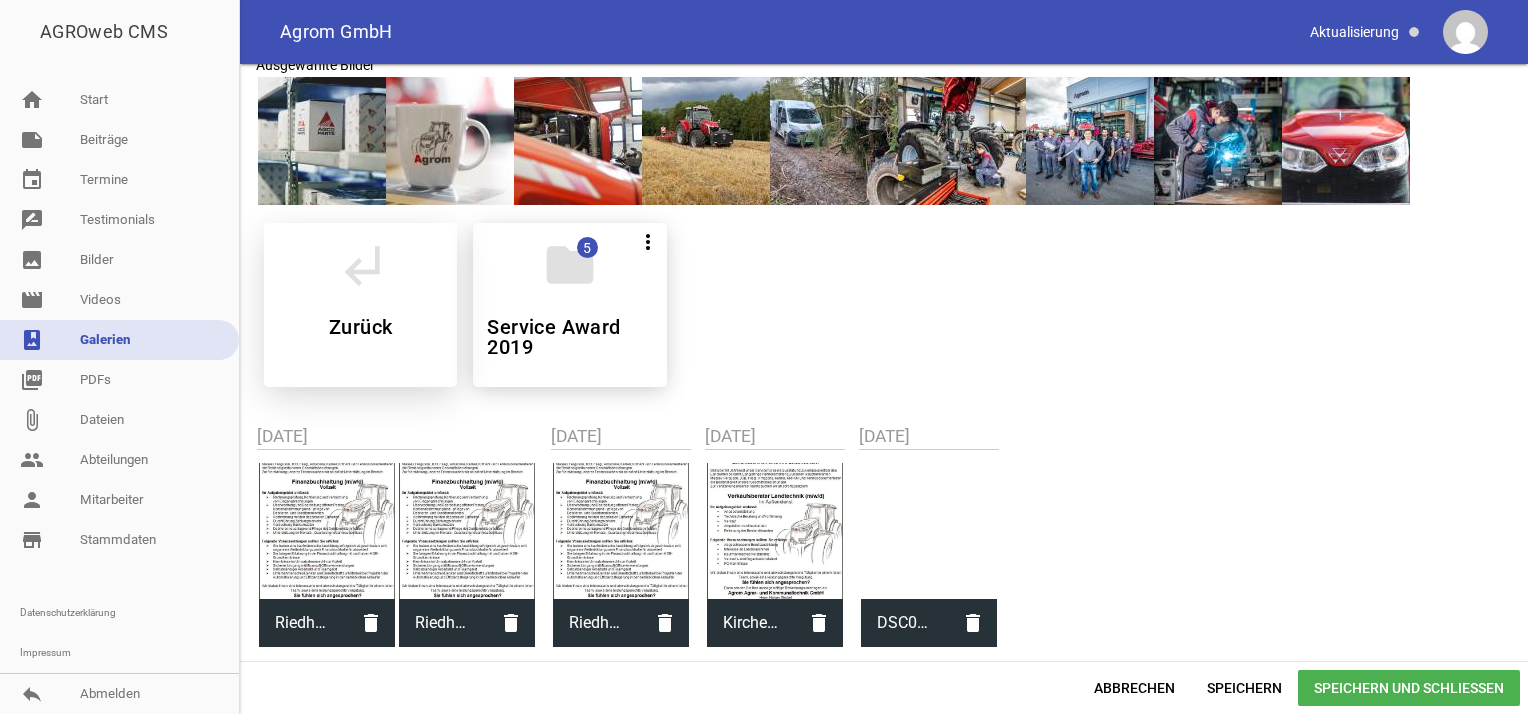 click on "subdirectory_arrow_left" at bounding box center (361, 265) 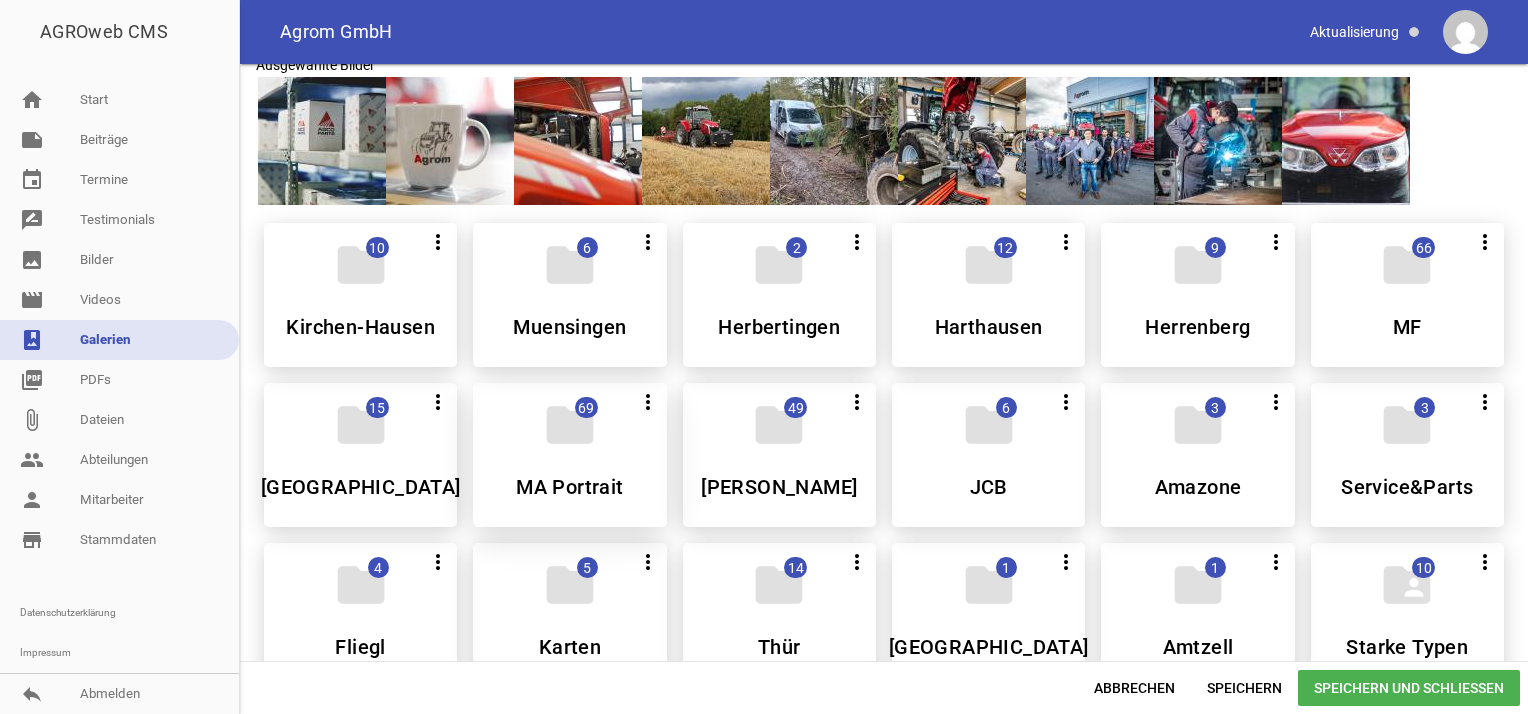 click on "folder   69   more_vert   Alle auswählen   Teilen   Bearbeiten   Löschen   MA Portrait" at bounding box center (569, 455) 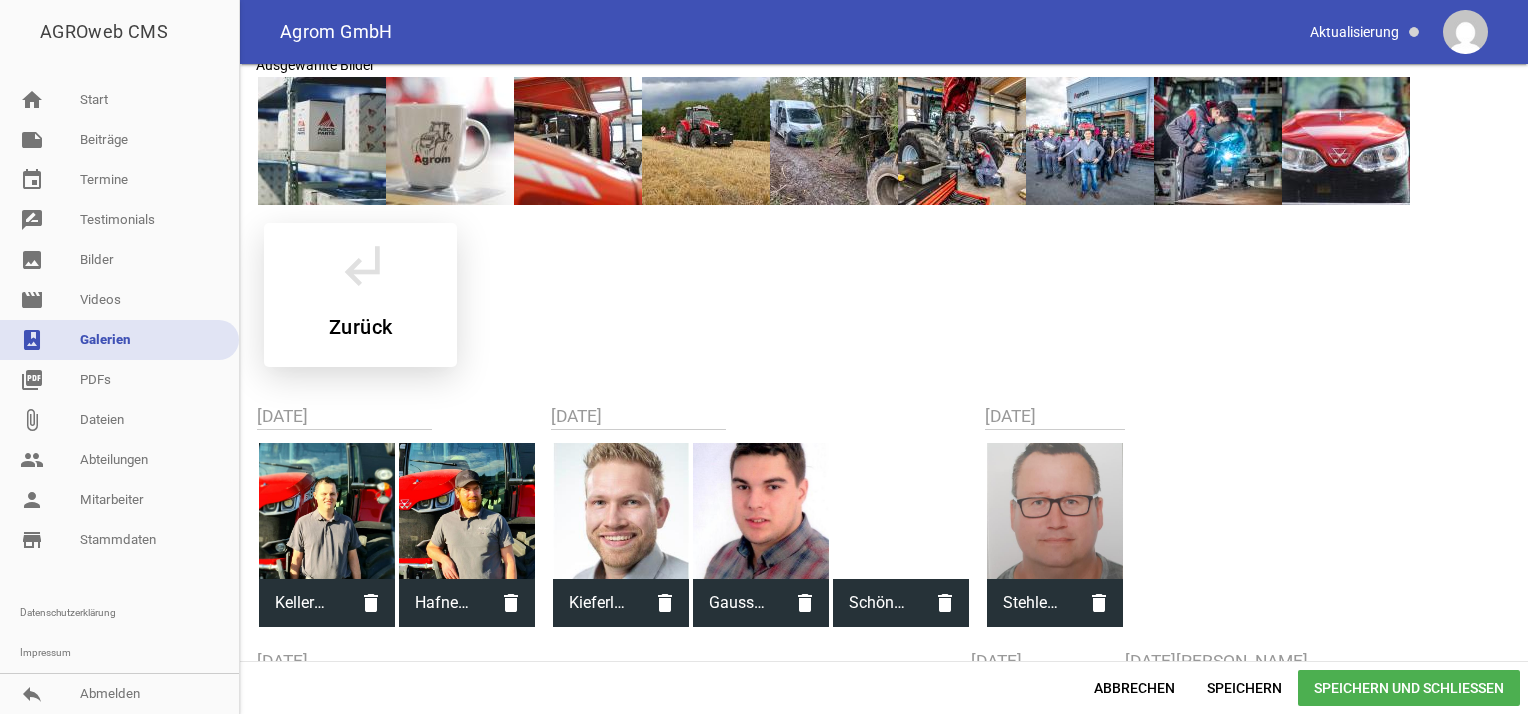 click on "subdirectory_arrow_left" at bounding box center [361, 265] 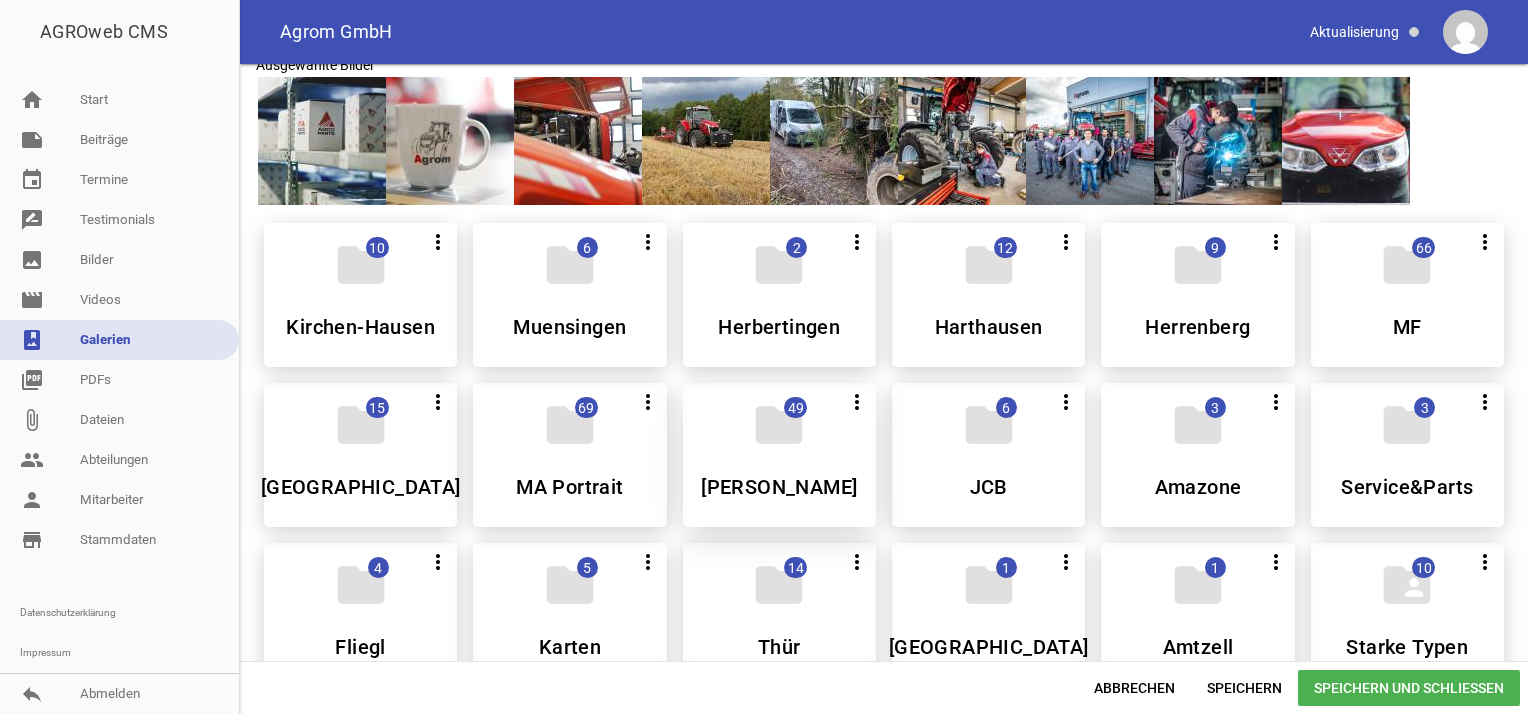 click on "folder   49   more_vert   Alle auswählen   Teilen   Bearbeiten   Löschen   Billigheim" at bounding box center [779, 455] 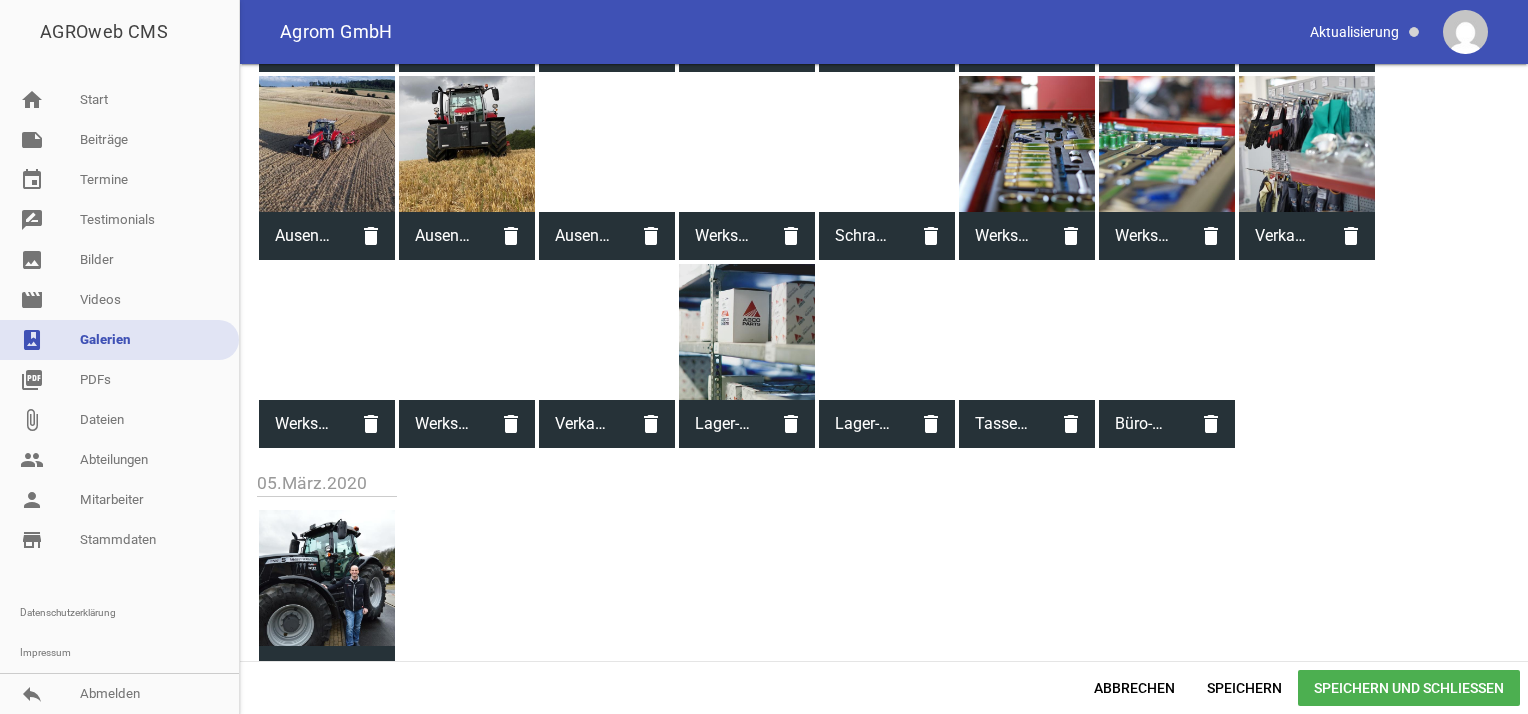 scroll, scrollTop: 800, scrollLeft: 0, axis: vertical 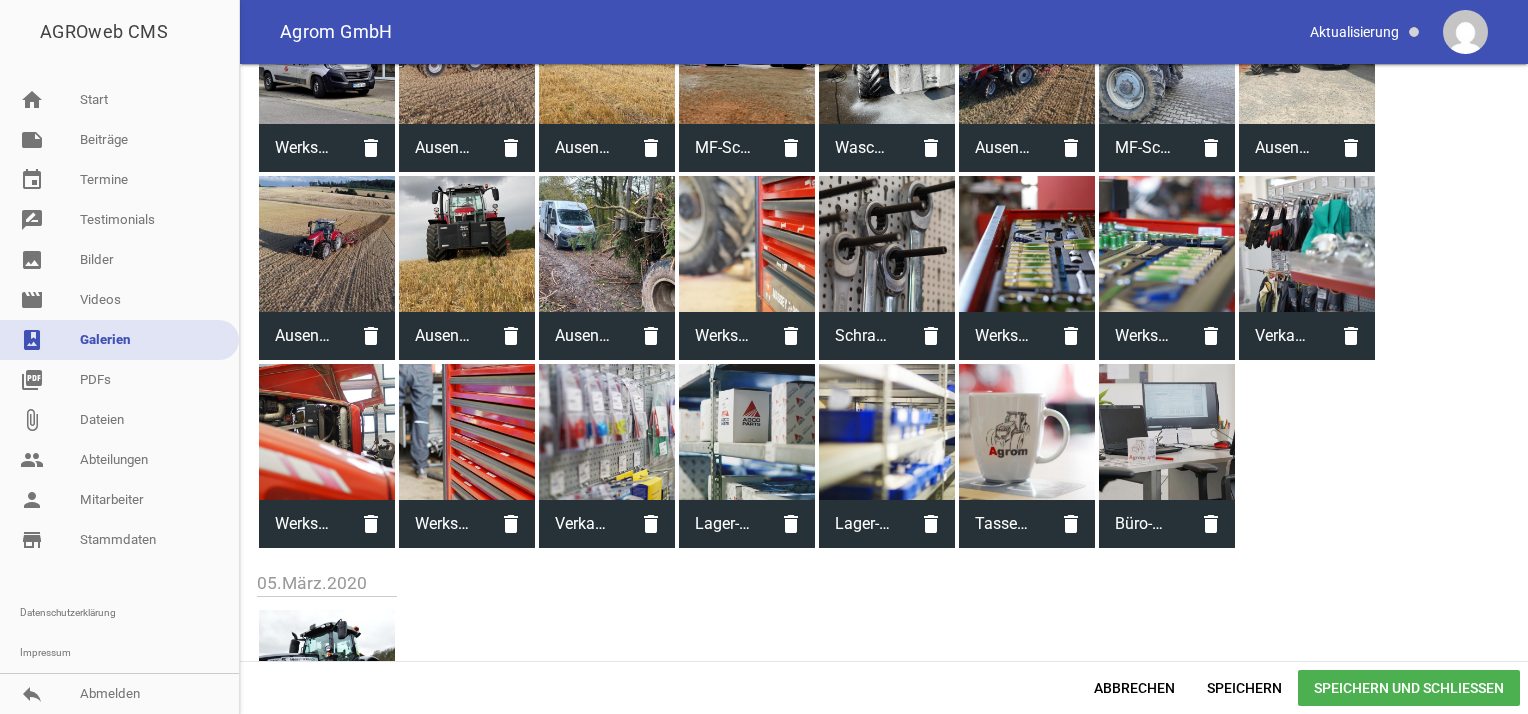 click at bounding box center [1027, 244] 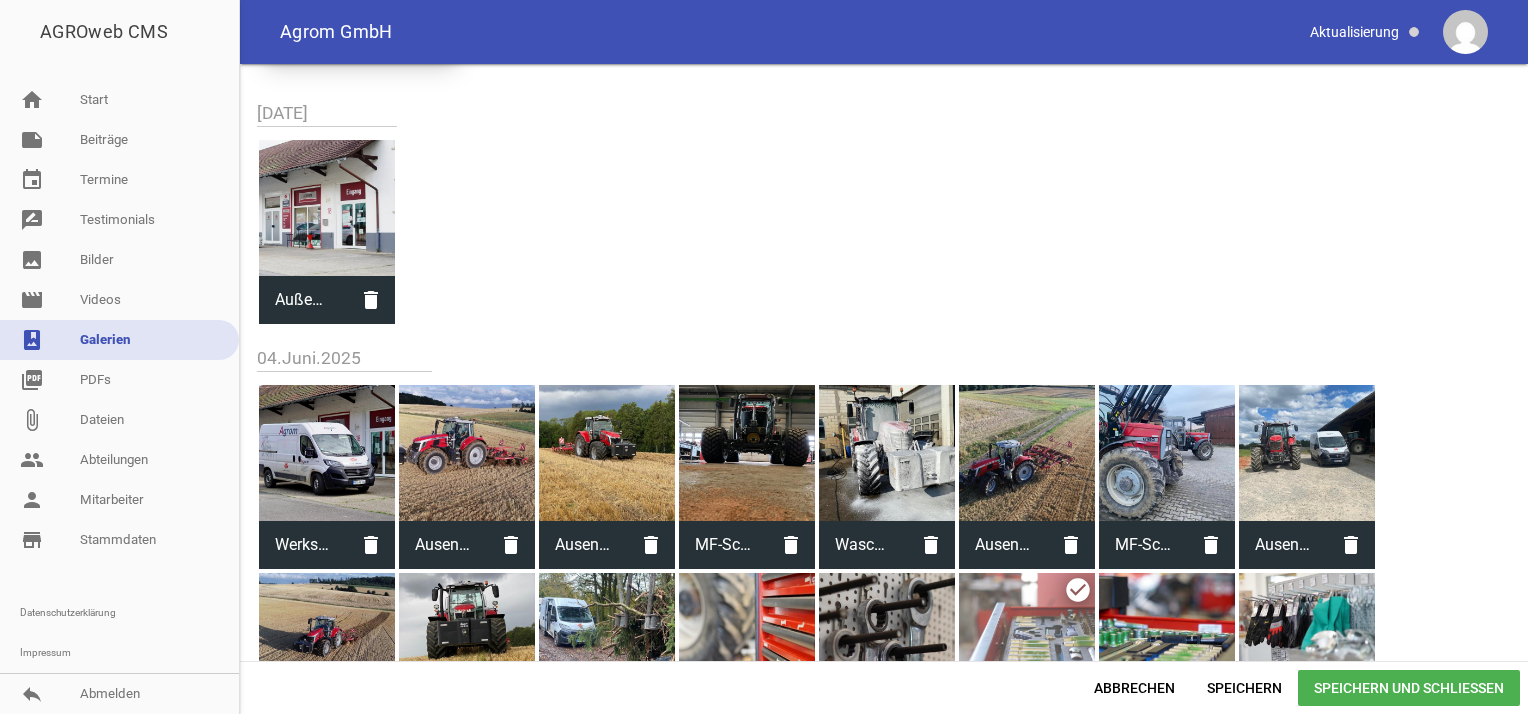 scroll, scrollTop: 700, scrollLeft: 0, axis: vertical 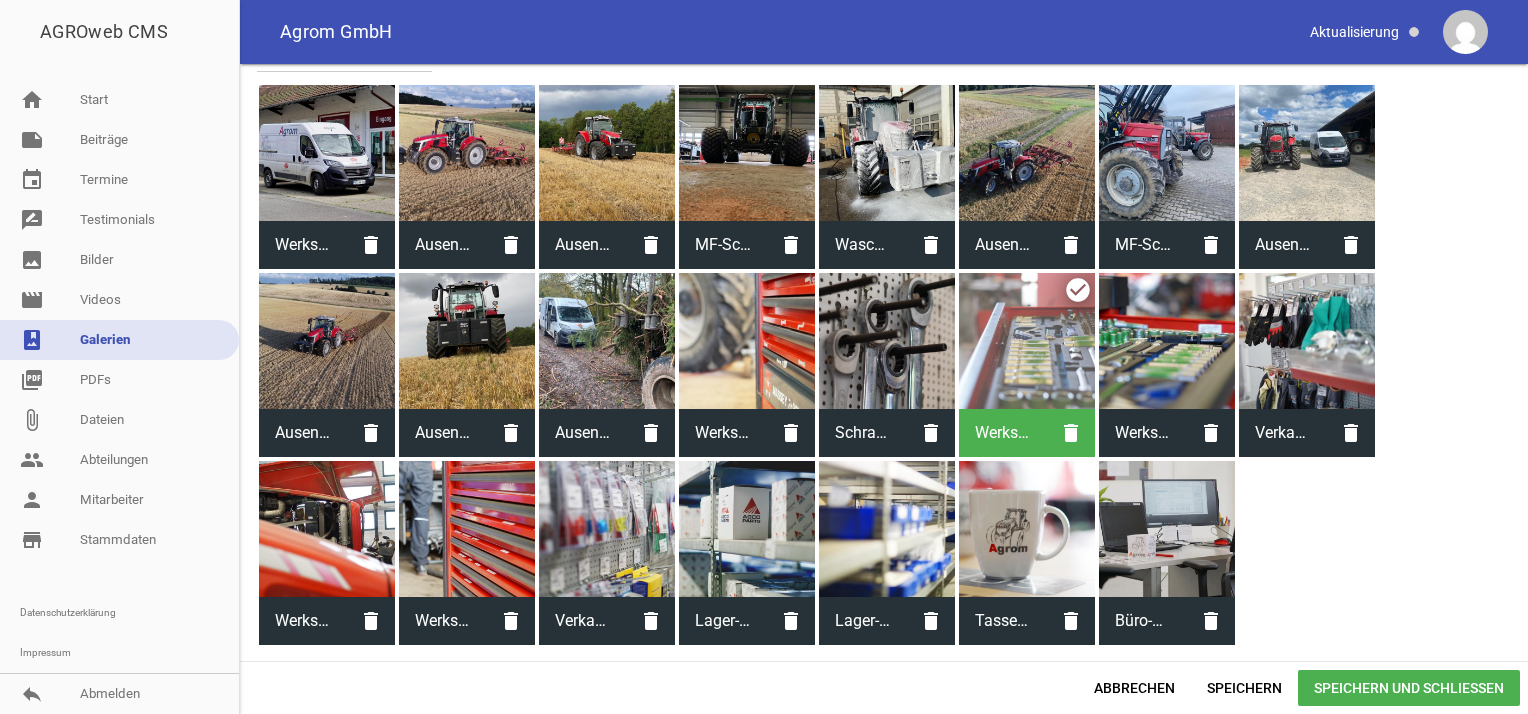 click at bounding box center [1307, 153] 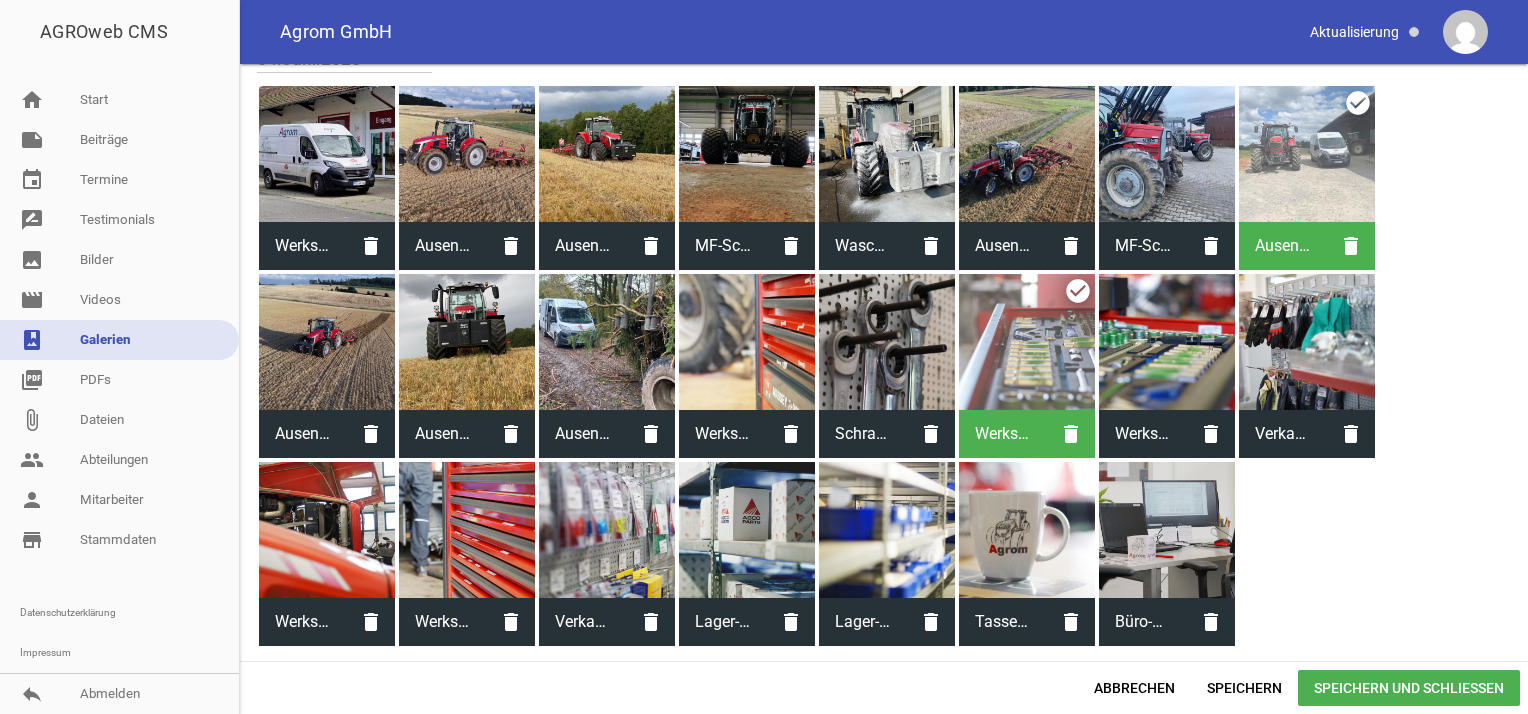 click at bounding box center [747, 154] 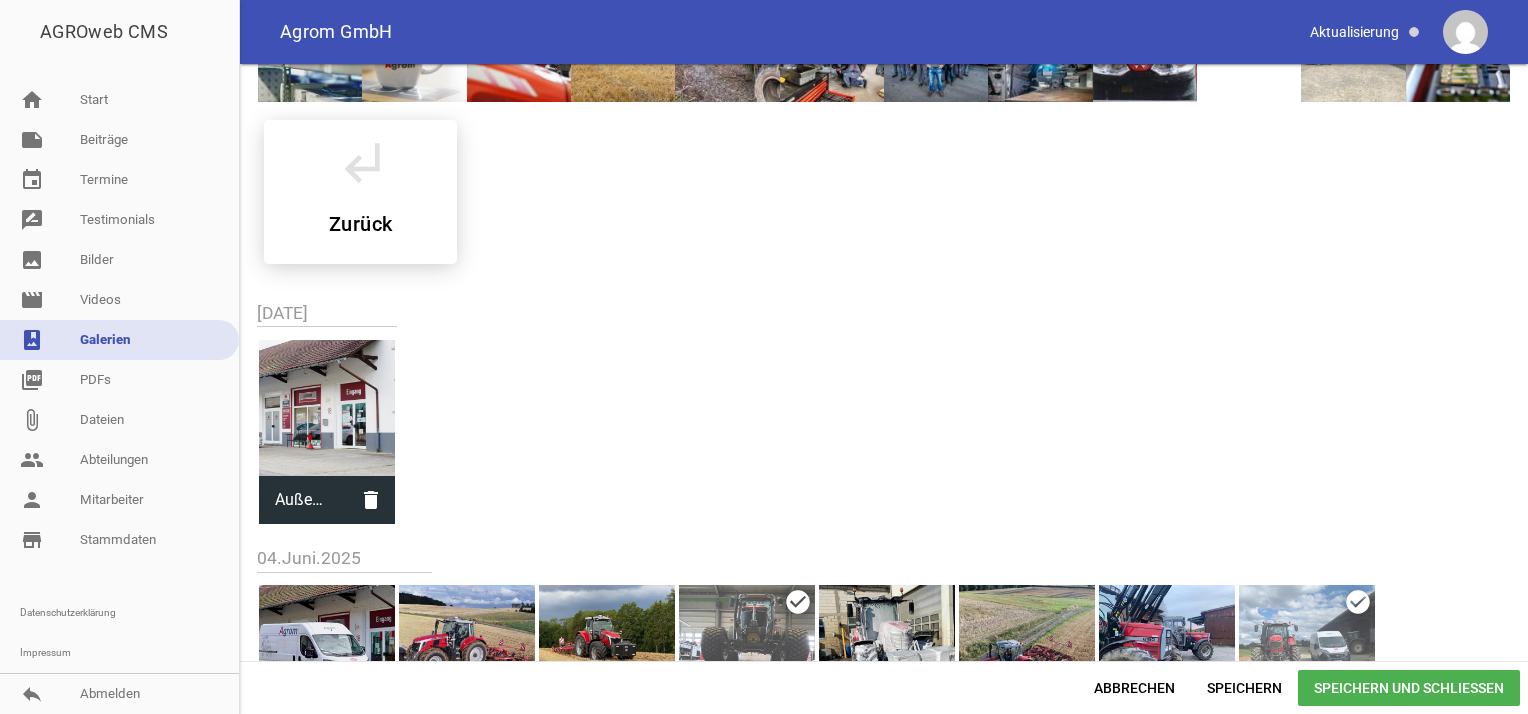 scroll, scrollTop: 0, scrollLeft: 0, axis: both 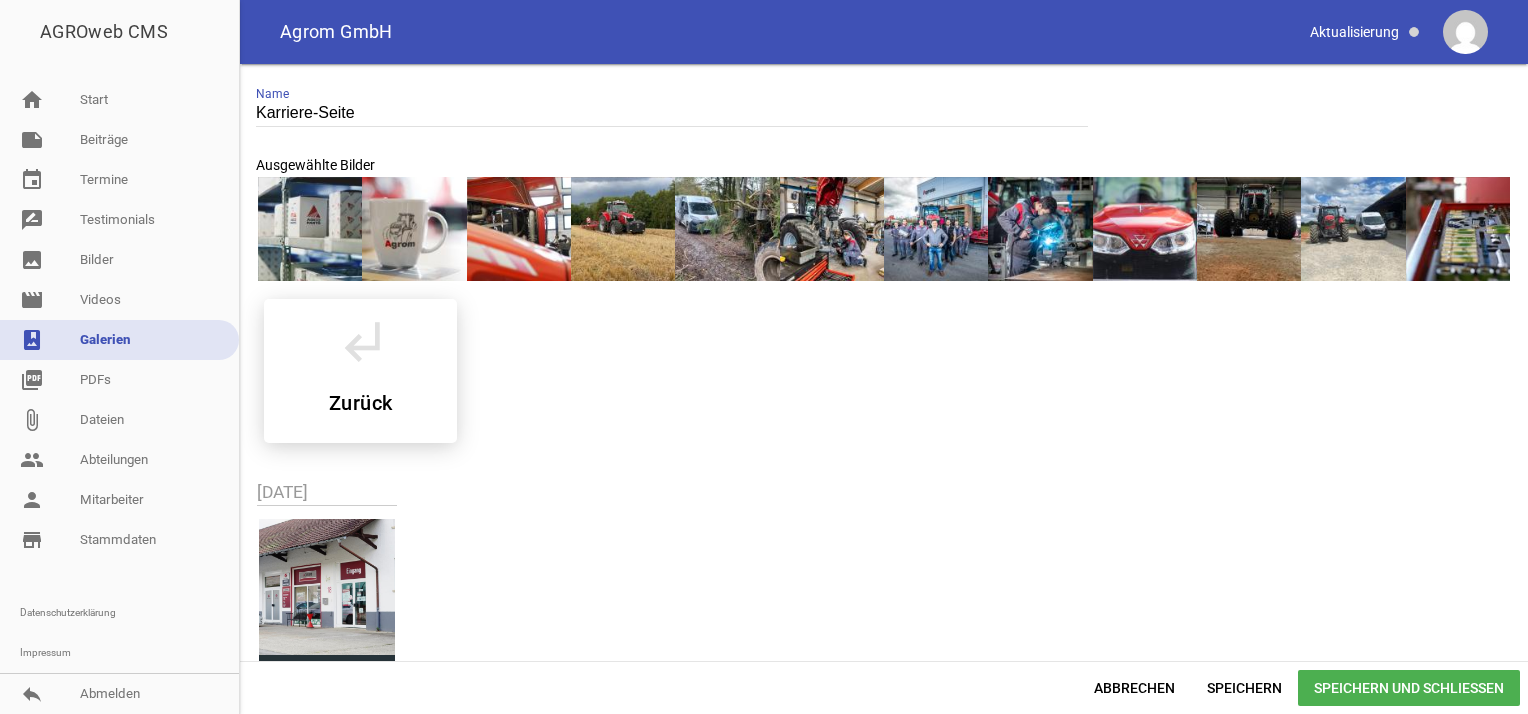click at bounding box center (1353, 229) 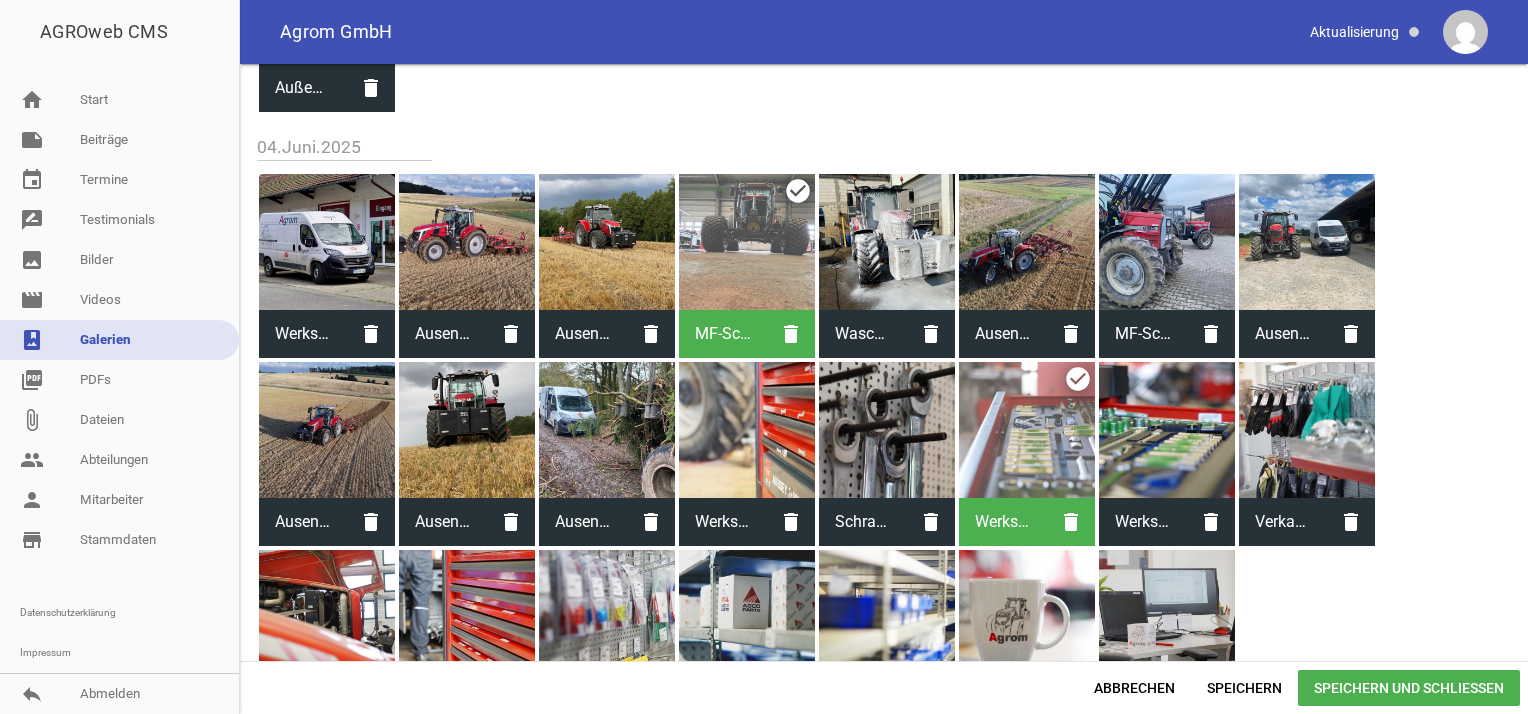 scroll, scrollTop: 700, scrollLeft: 0, axis: vertical 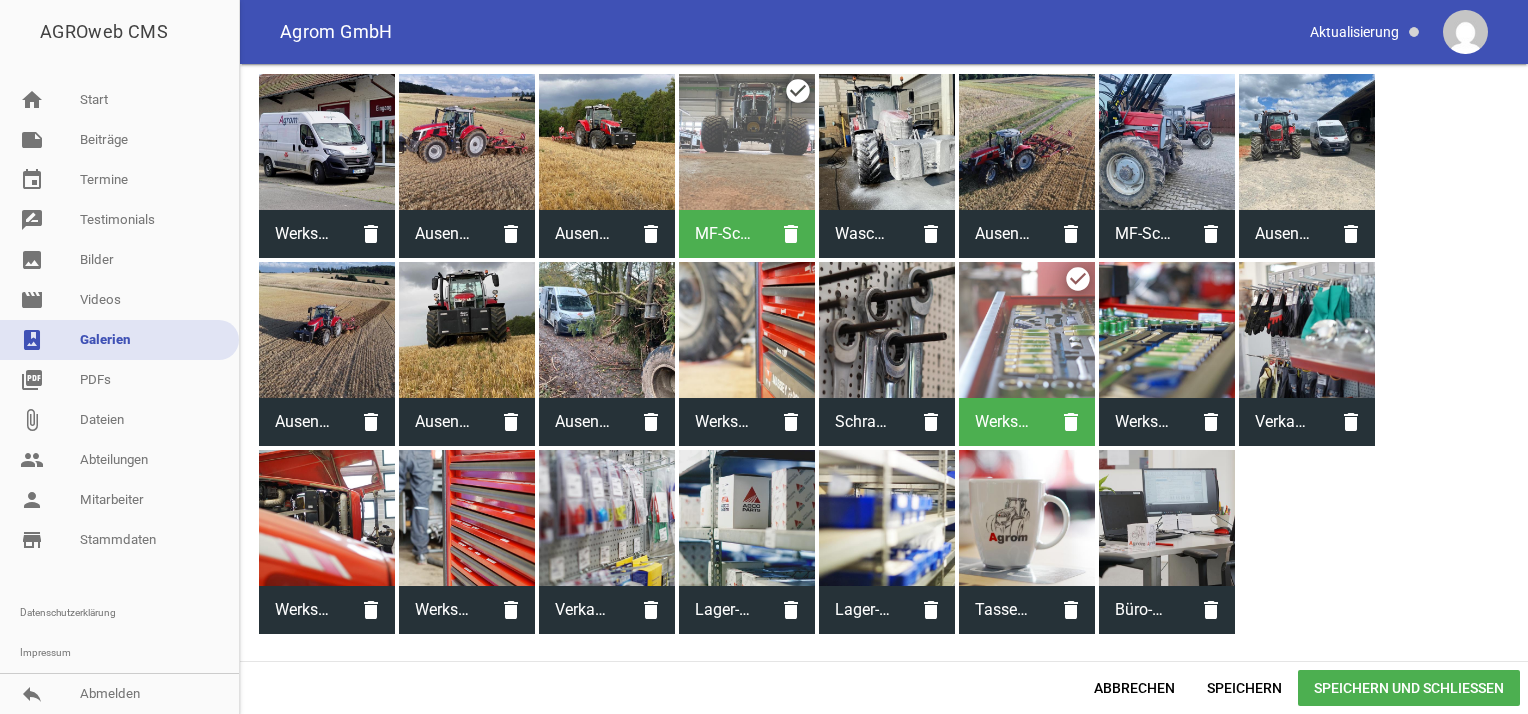 click at bounding box center [1307, 142] 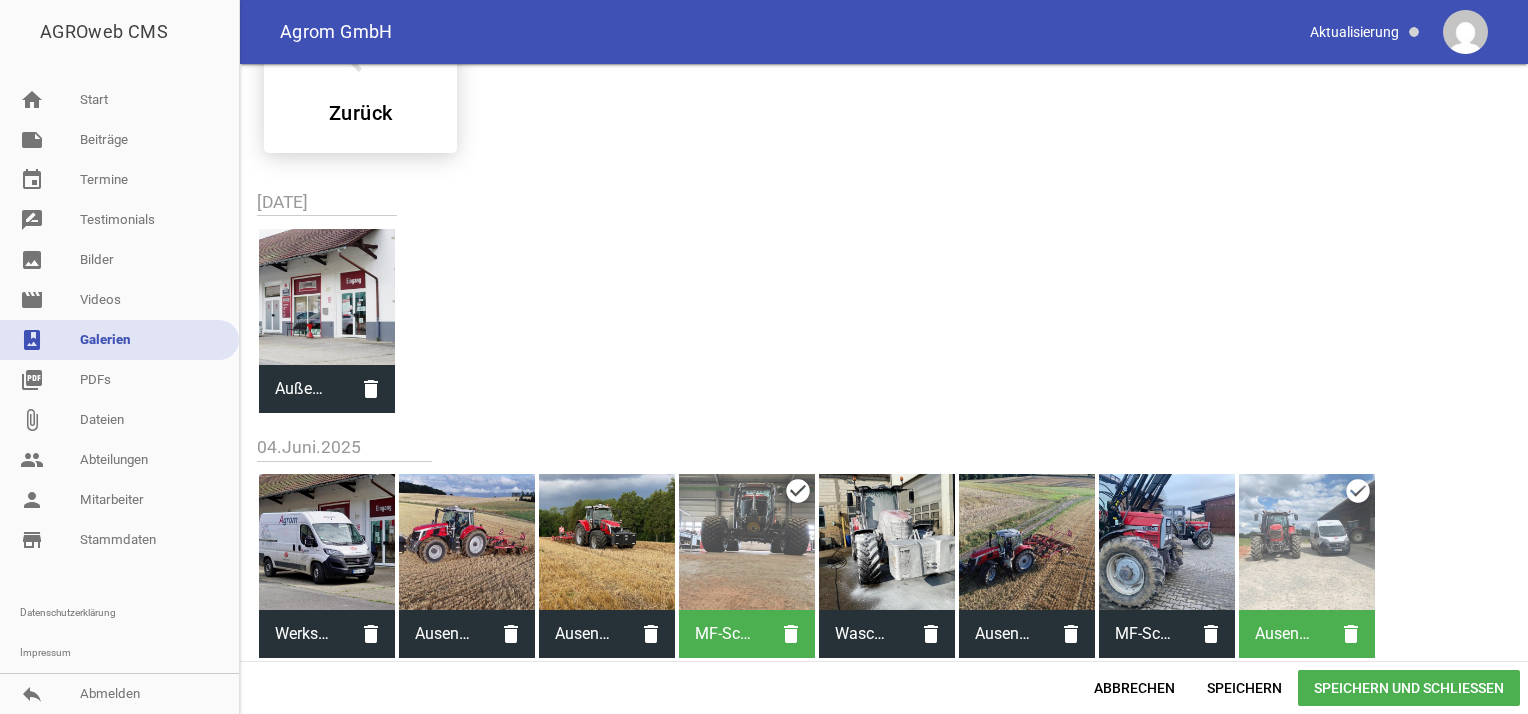 scroll, scrollTop: 0, scrollLeft: 0, axis: both 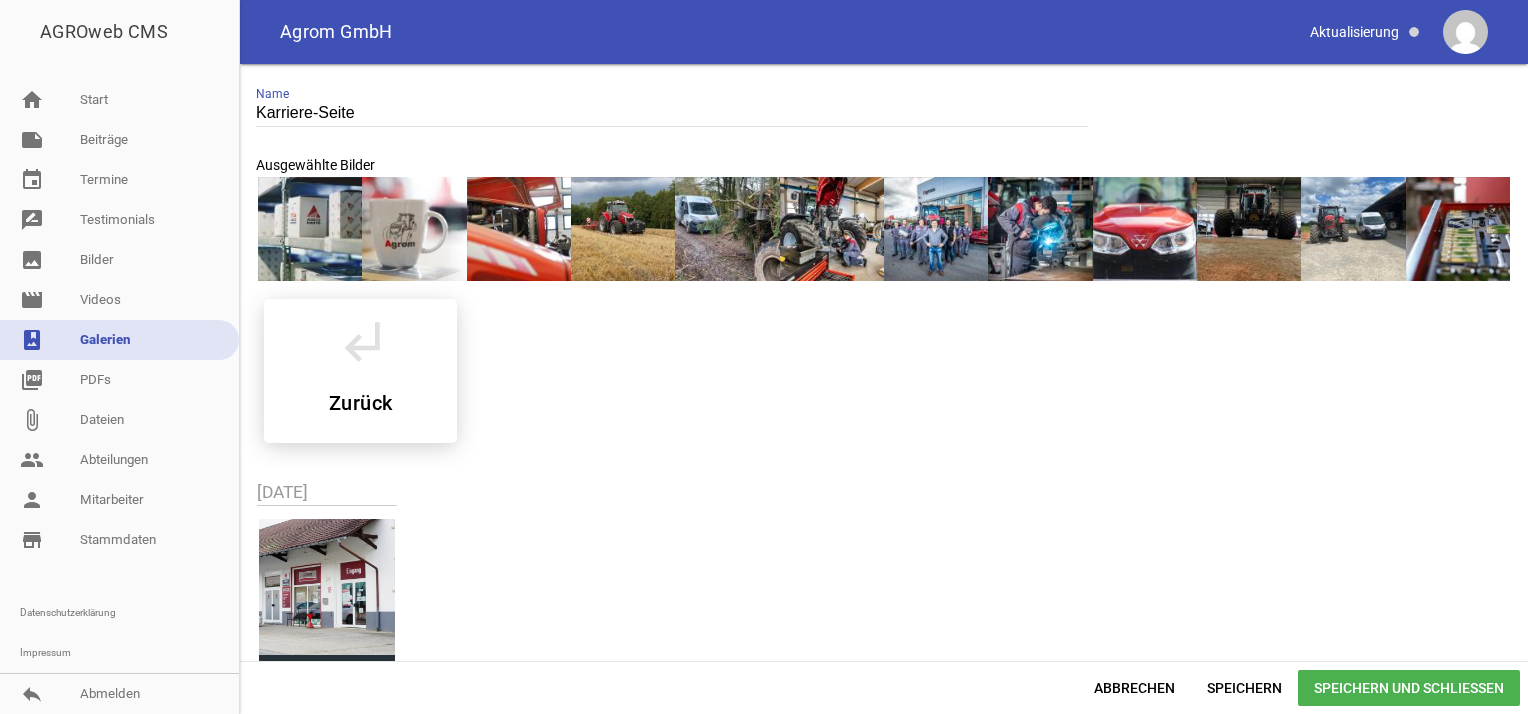 click on "Speichern und Schließen" at bounding box center (1409, 688) 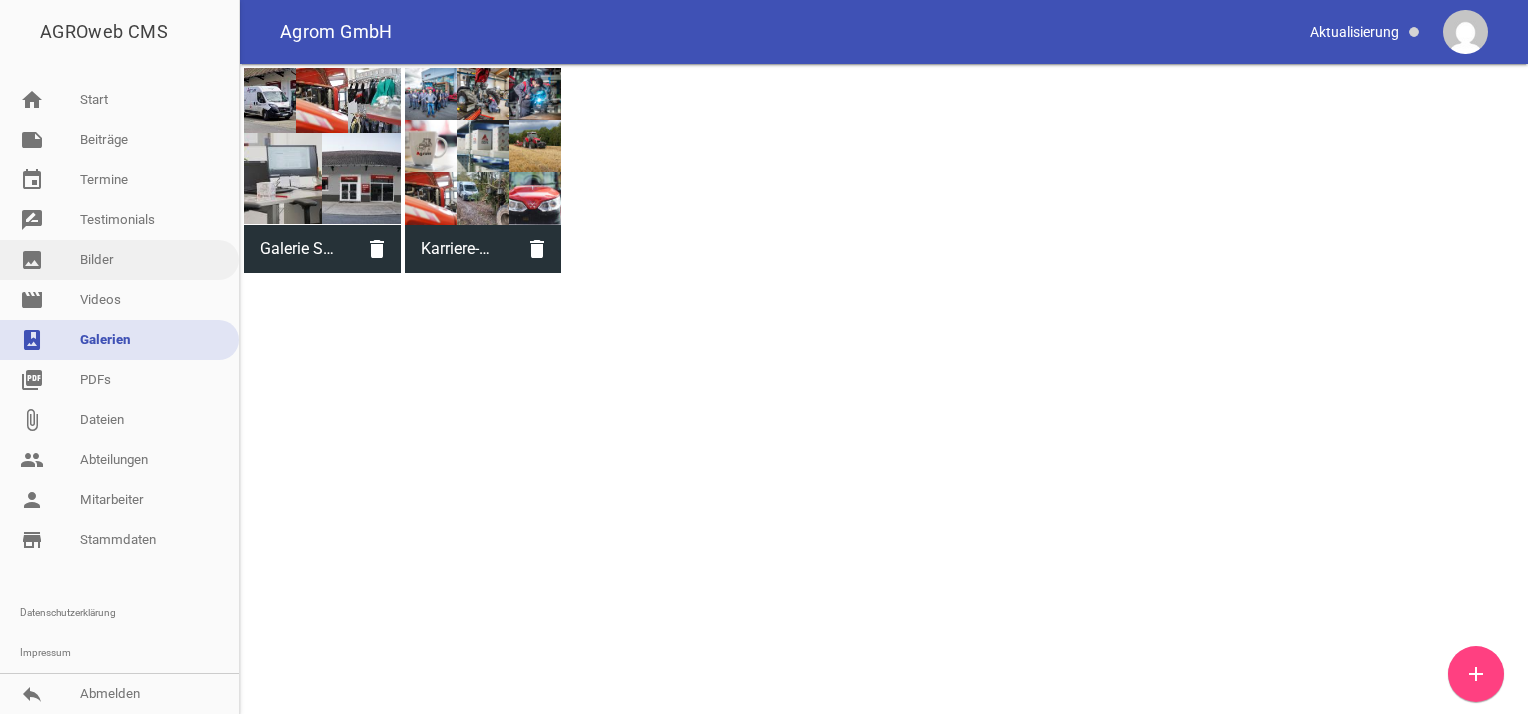 click on "image Bilder" at bounding box center [119, 260] 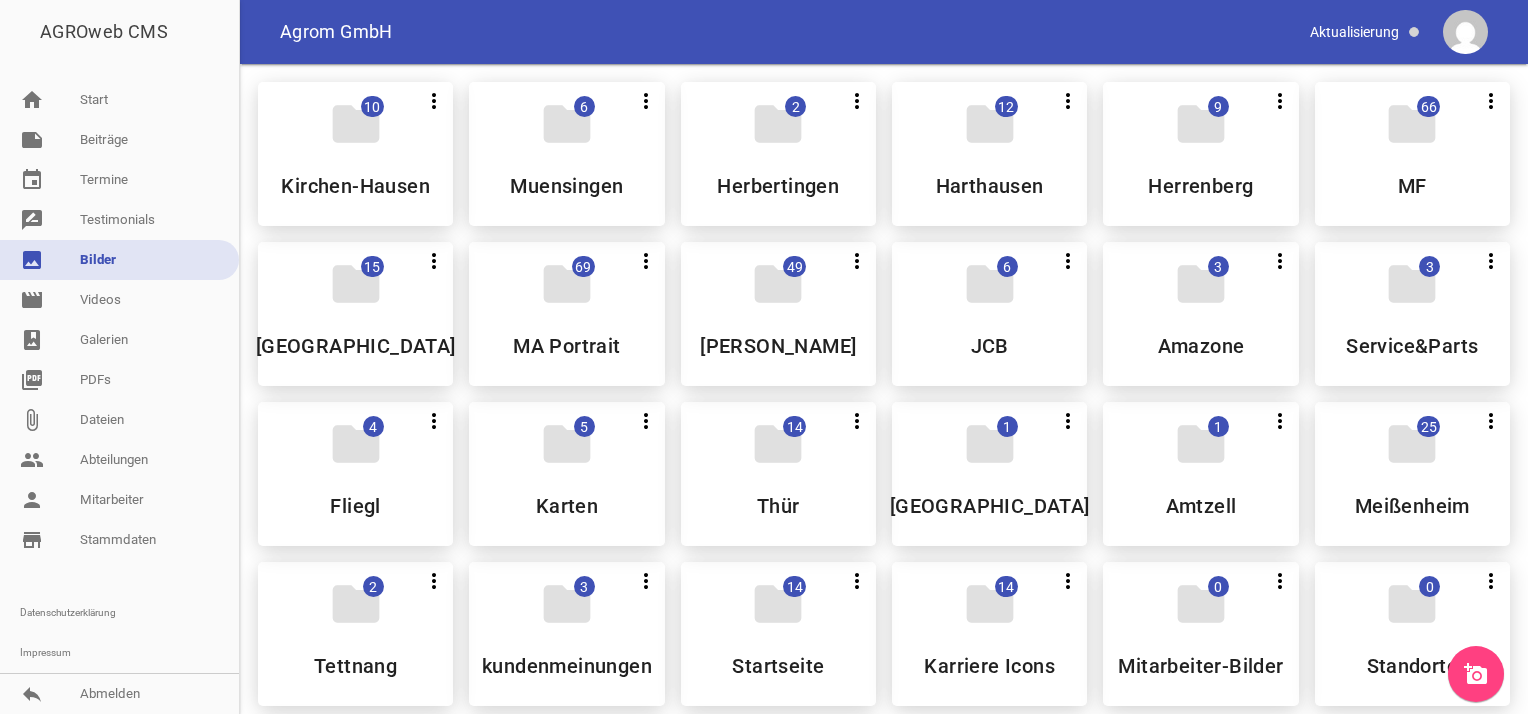 scroll, scrollTop: 500, scrollLeft: 0, axis: vertical 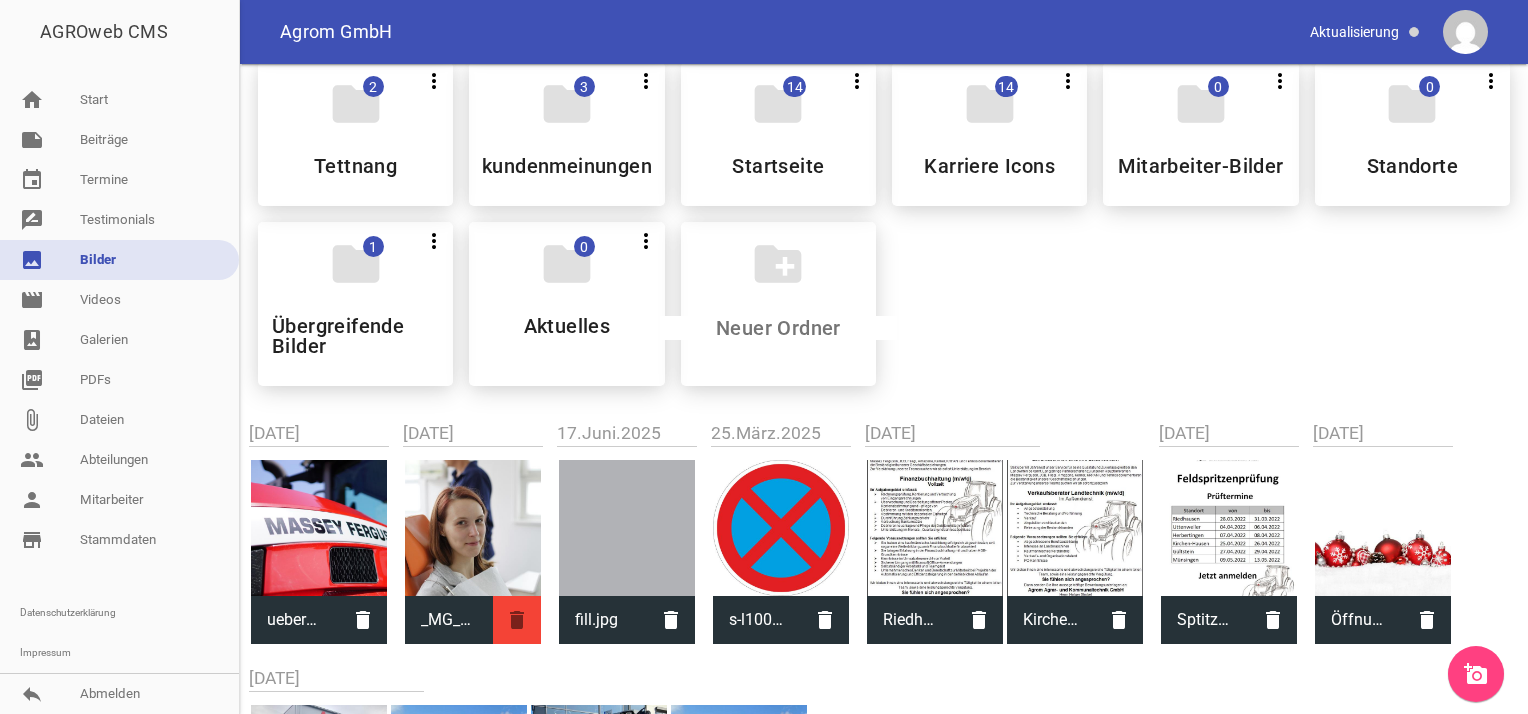 click on "delete" at bounding box center [517, 620] 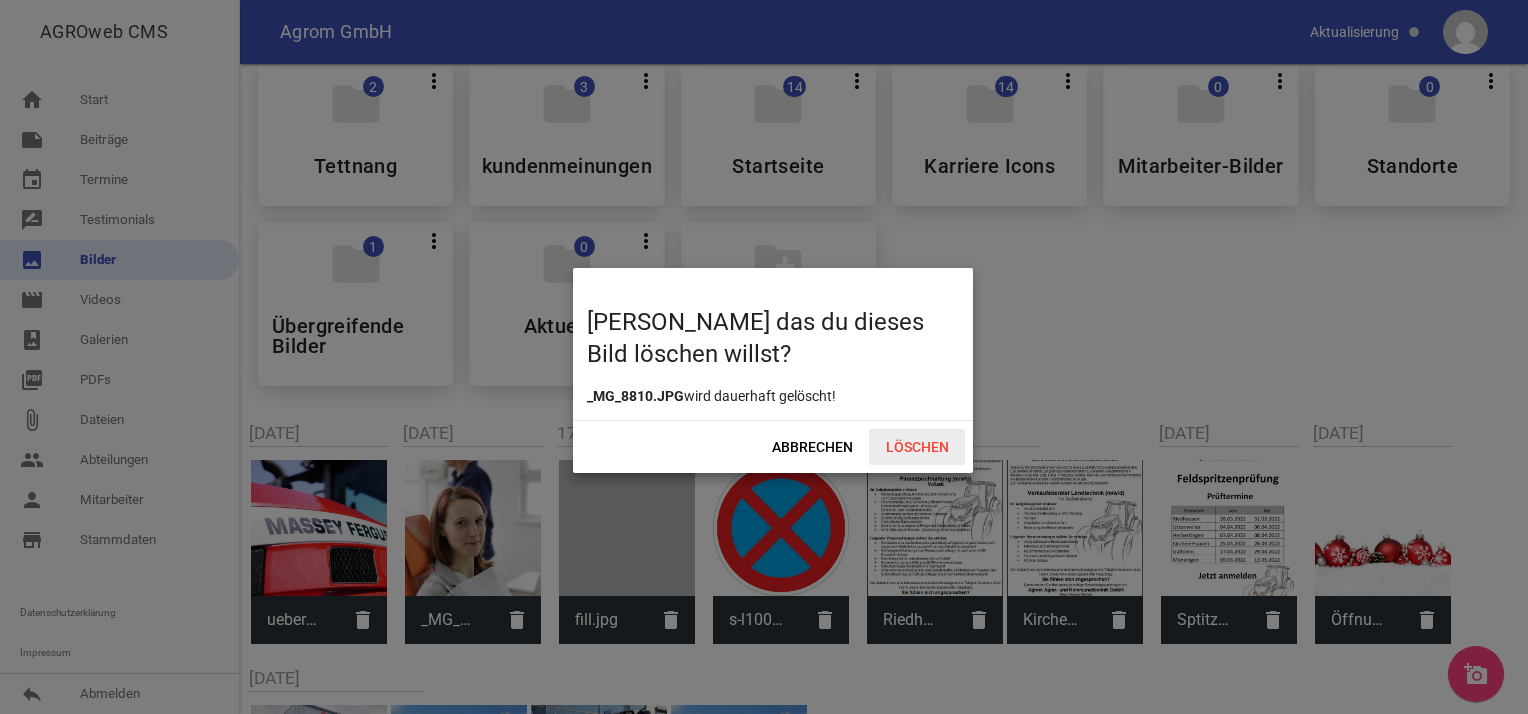 click on "Löschen" at bounding box center (917, 447) 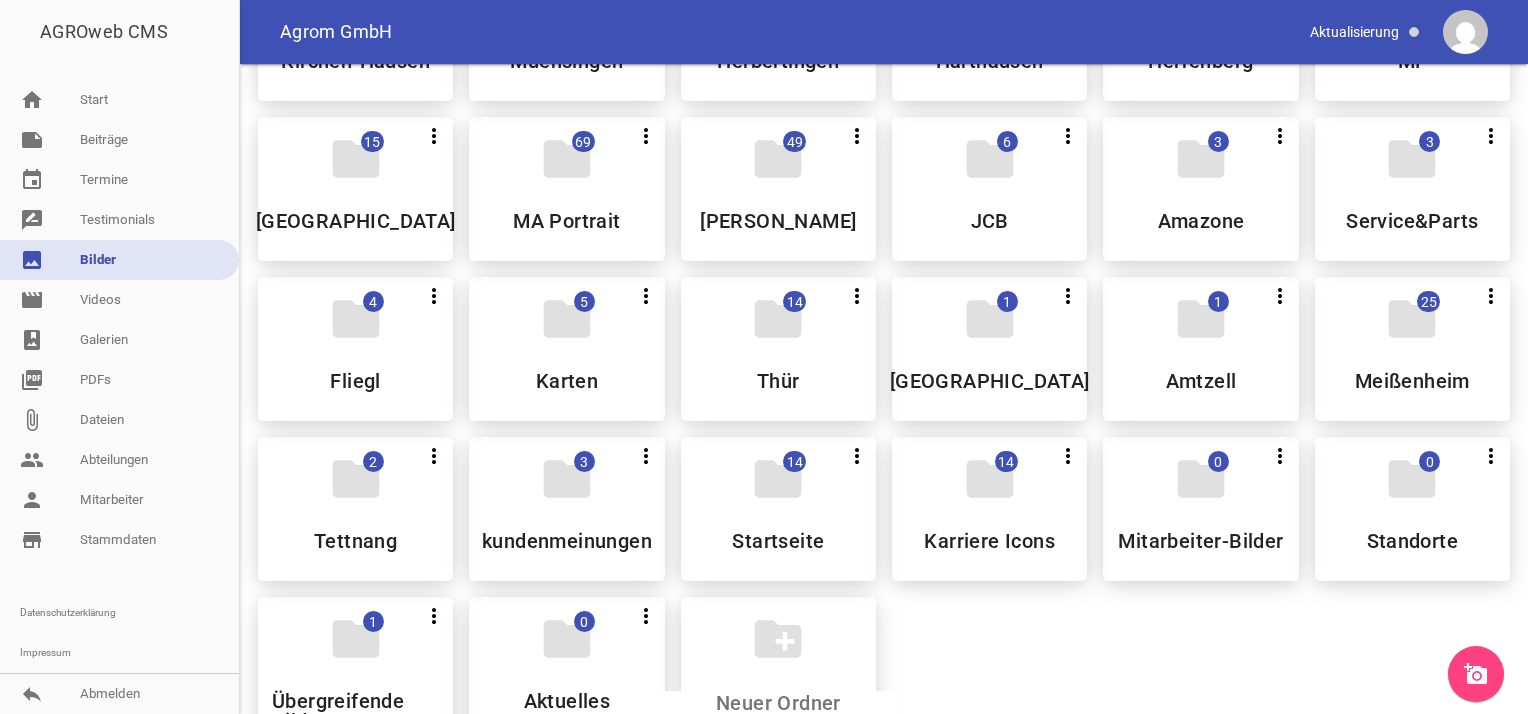 scroll, scrollTop: 325, scrollLeft: 0, axis: vertical 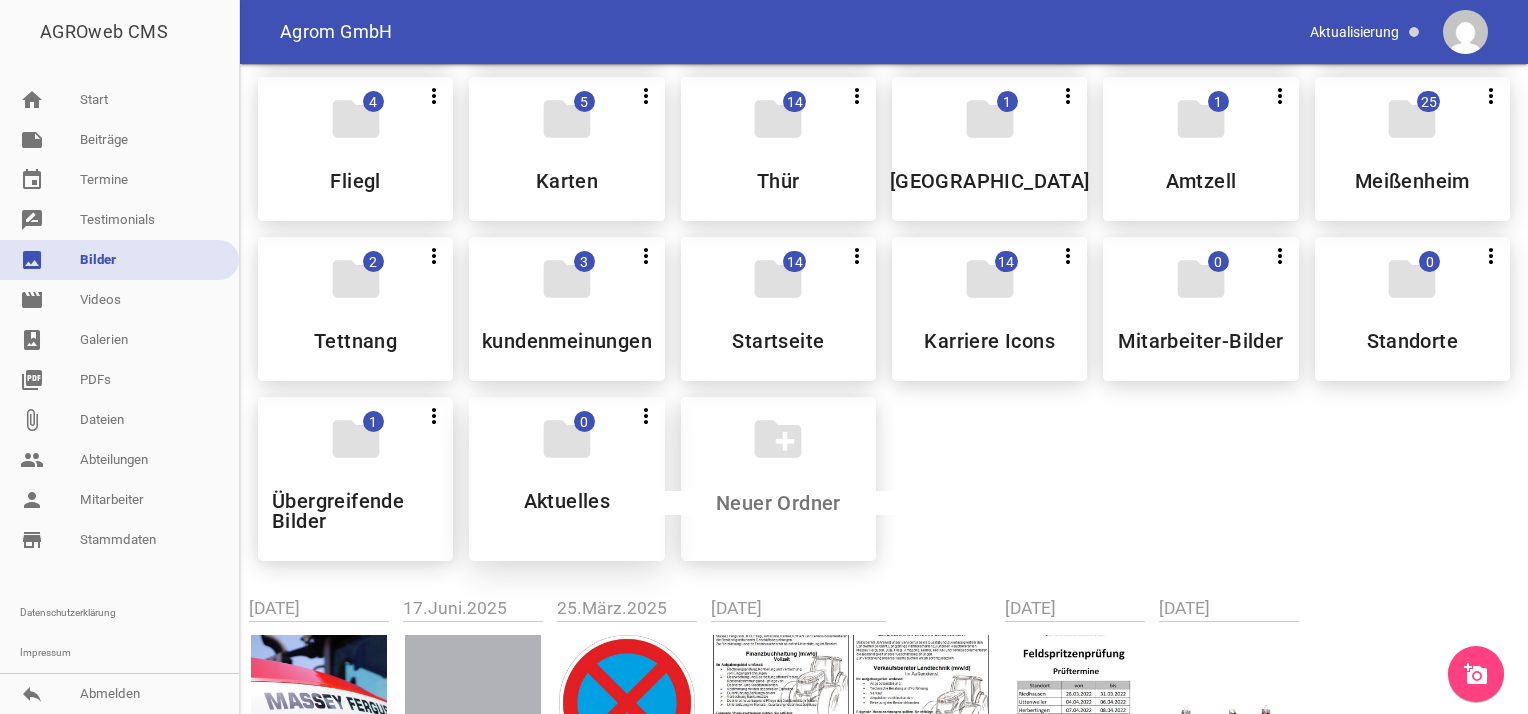 click on "folder" at bounding box center (567, 439) 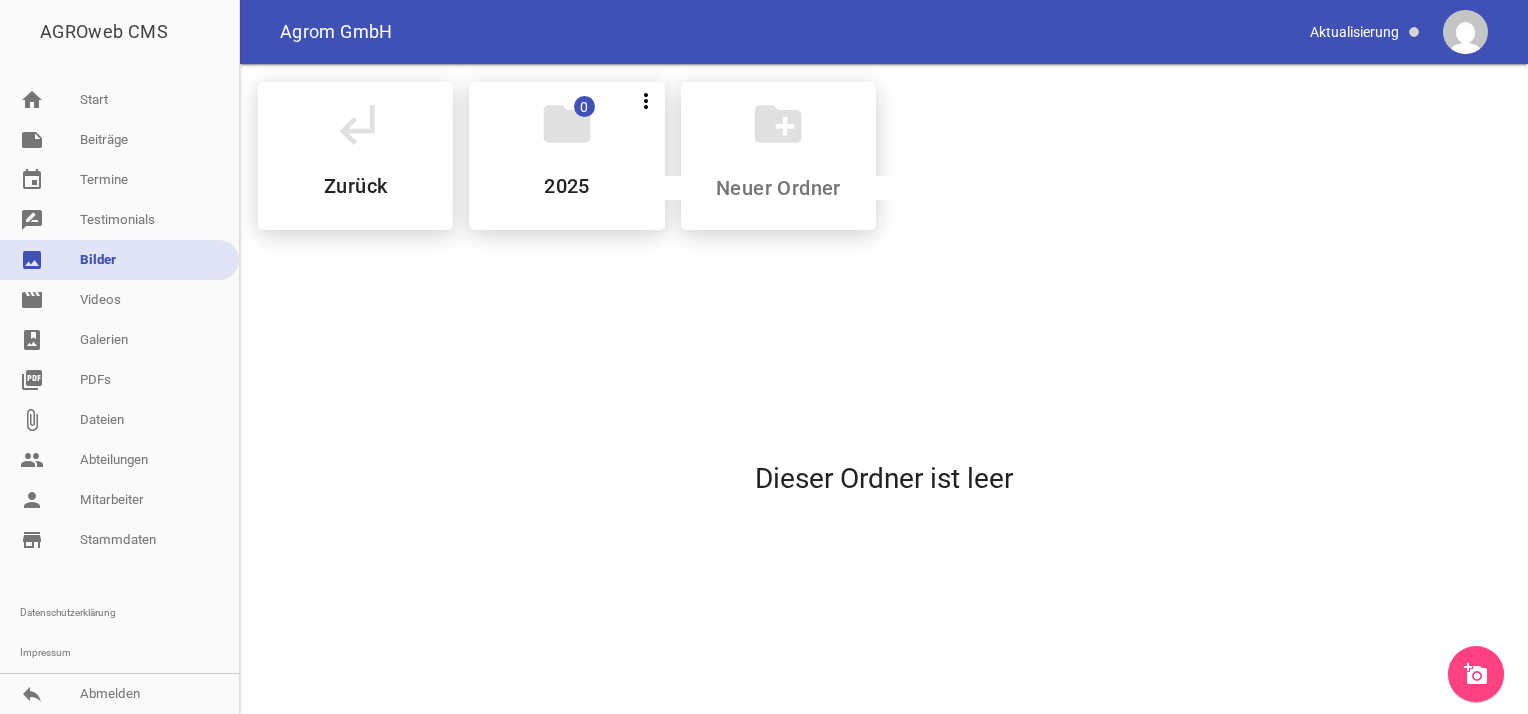 scroll, scrollTop: 0, scrollLeft: 0, axis: both 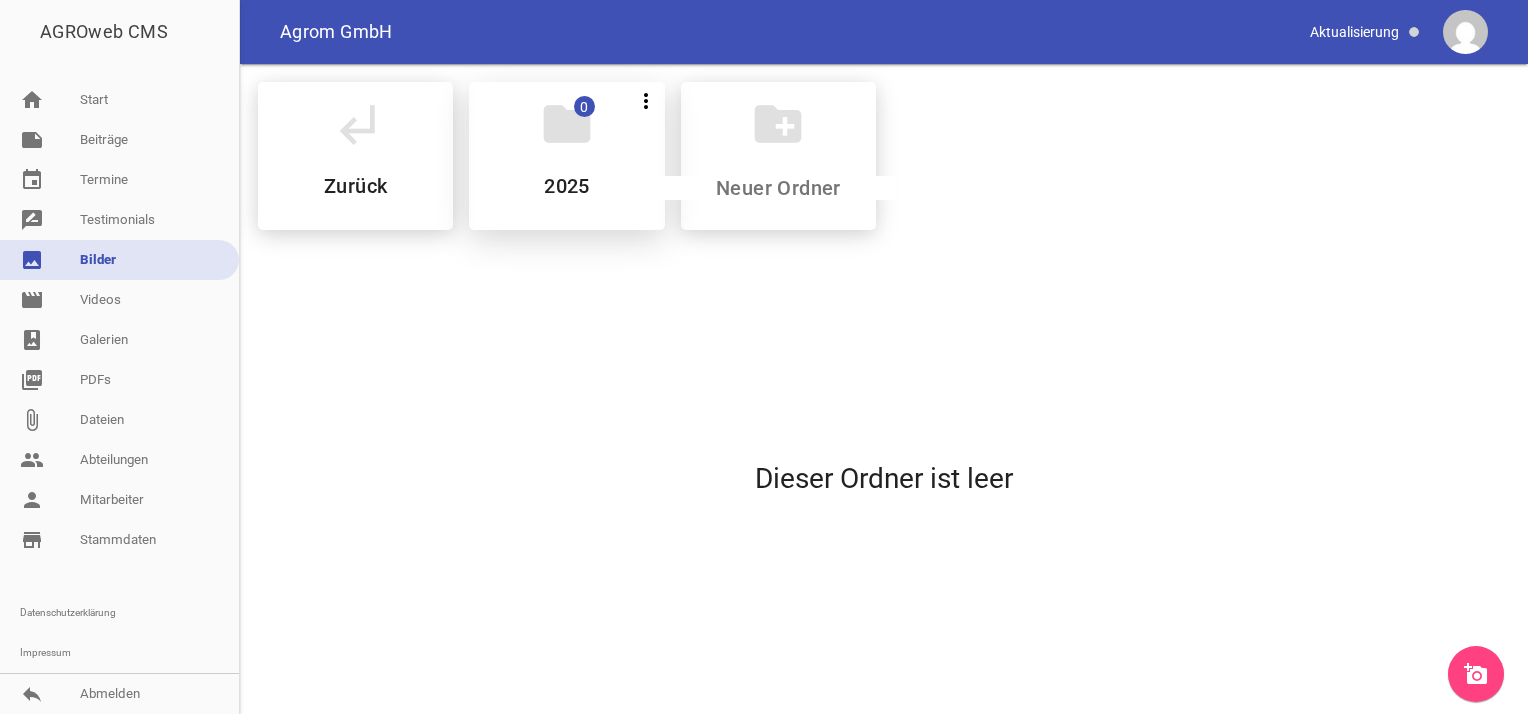 click on "folder   0   more_vert     Teilen   Bearbeiten   Löschen   2025" at bounding box center [566, 156] 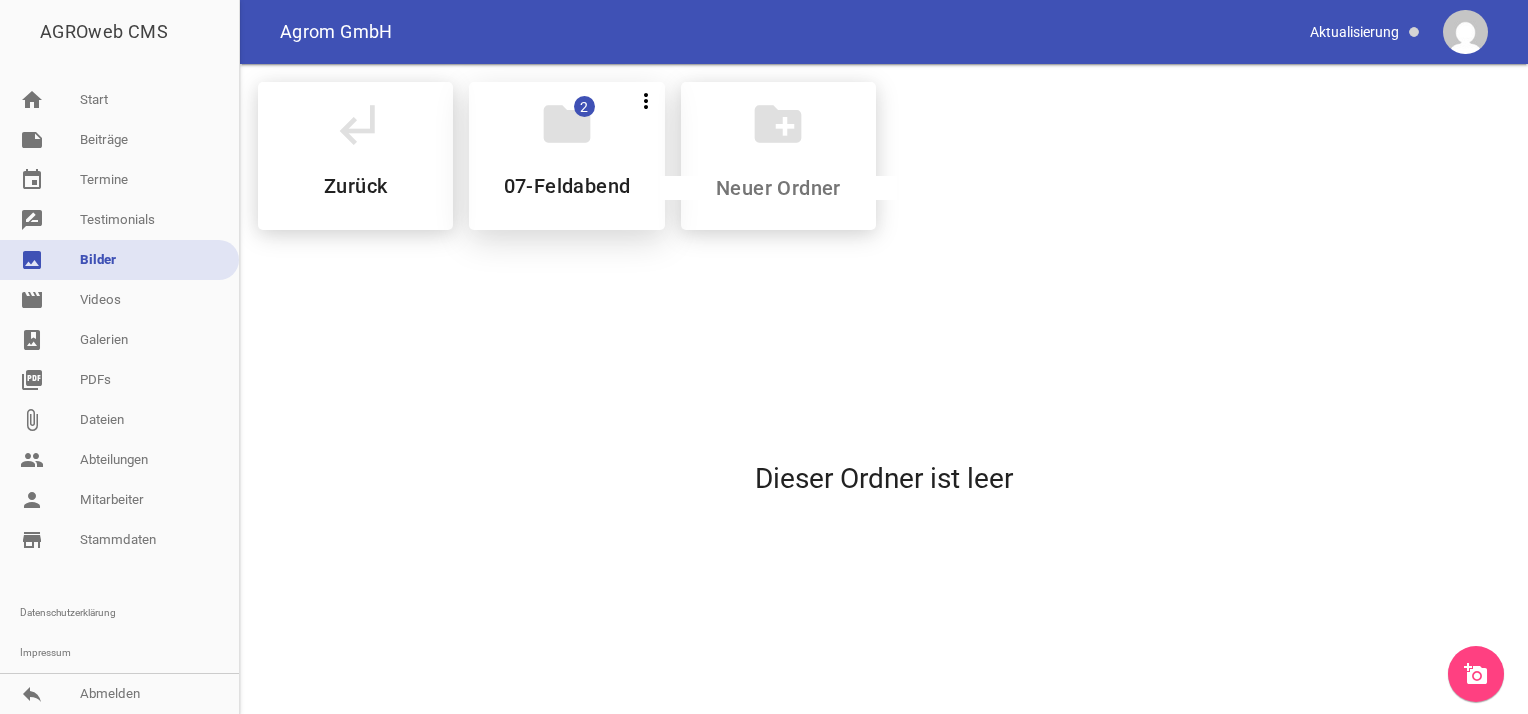 click on "07-Feldabend" at bounding box center (567, 186) 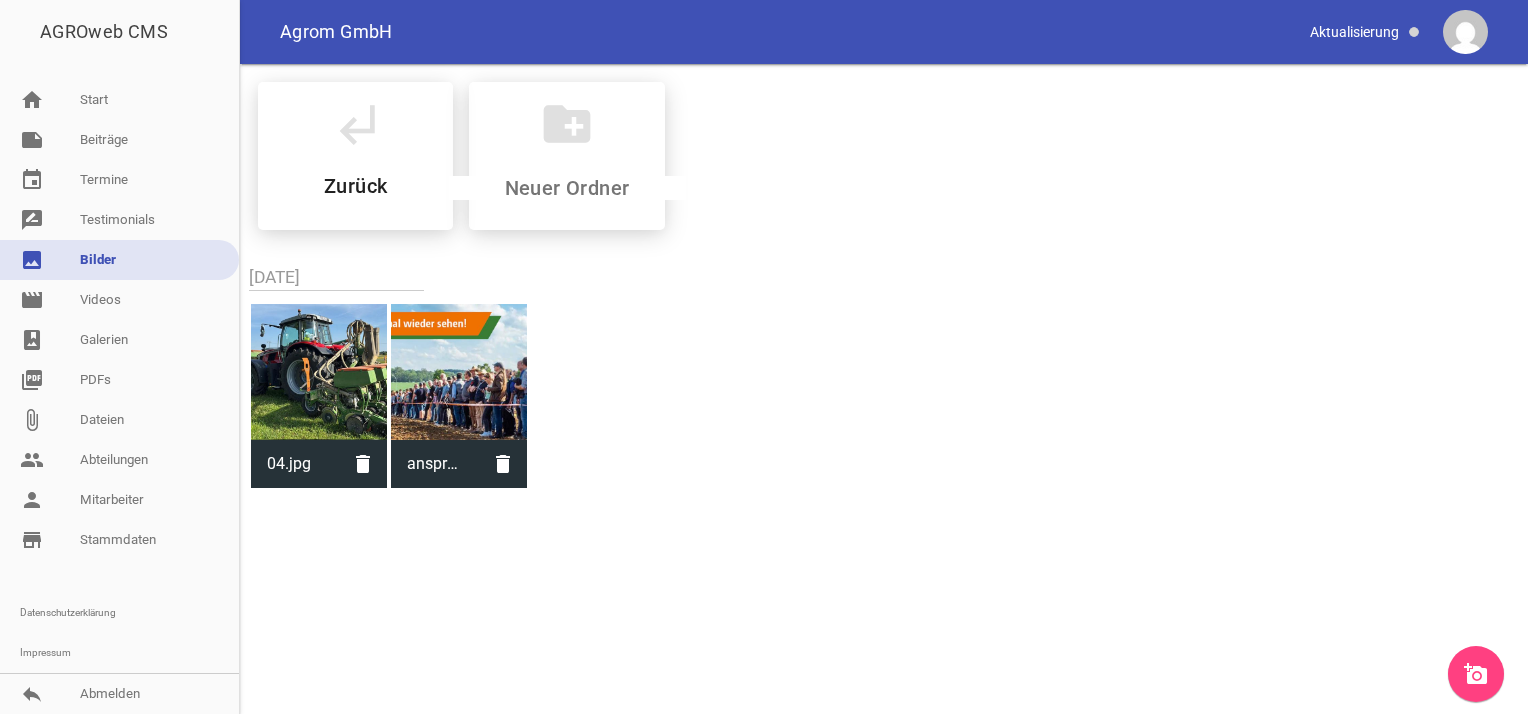 click on "add_a_photo" at bounding box center (1476, 674) 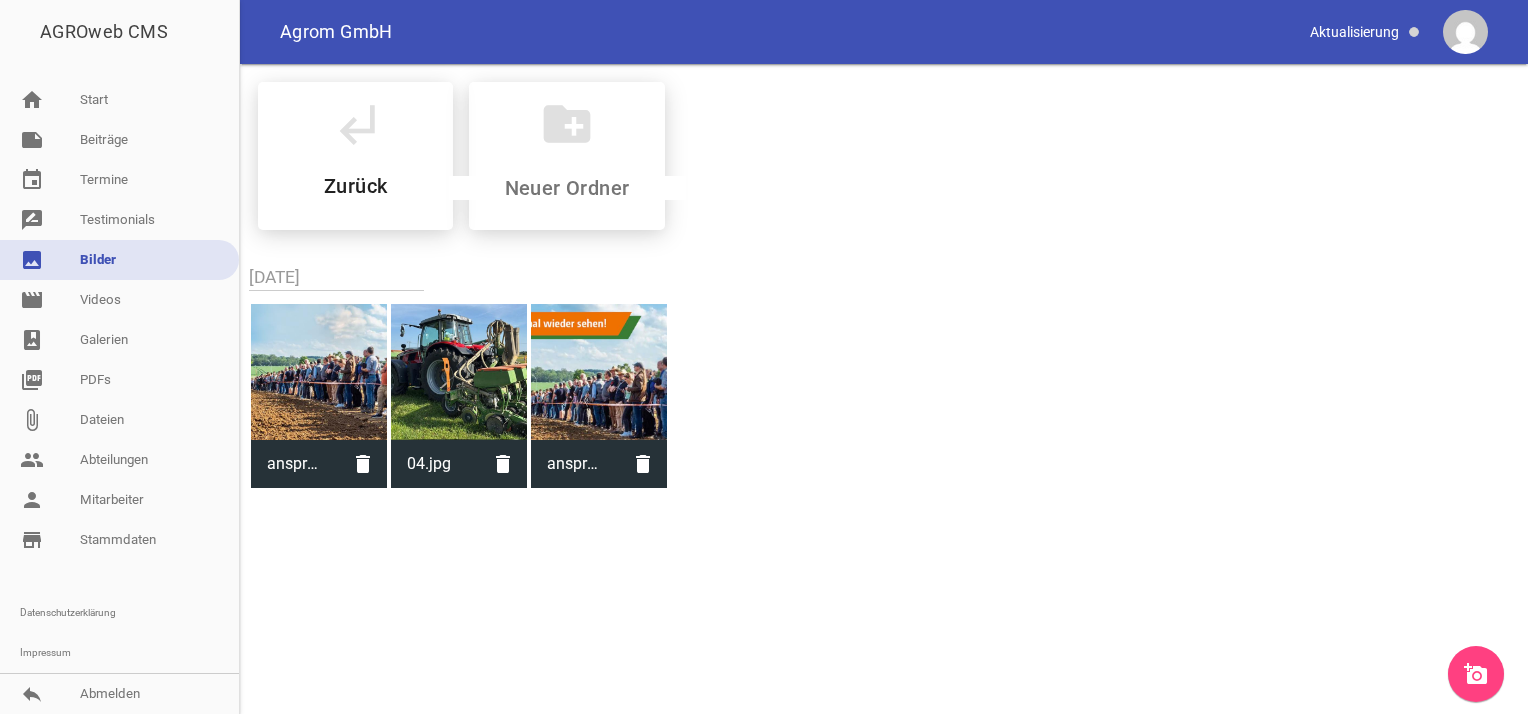 click on "subdirectory_arrow_left   Zurück    create_new_folder     [DATE]       ansprache-feldabendtour-2024-data-Webformat.jpg     delete     04.jpg     delete     ansprache-feldabendtour-2024-data-Webformat-groß.jpg     delete" at bounding box center (884, 279) 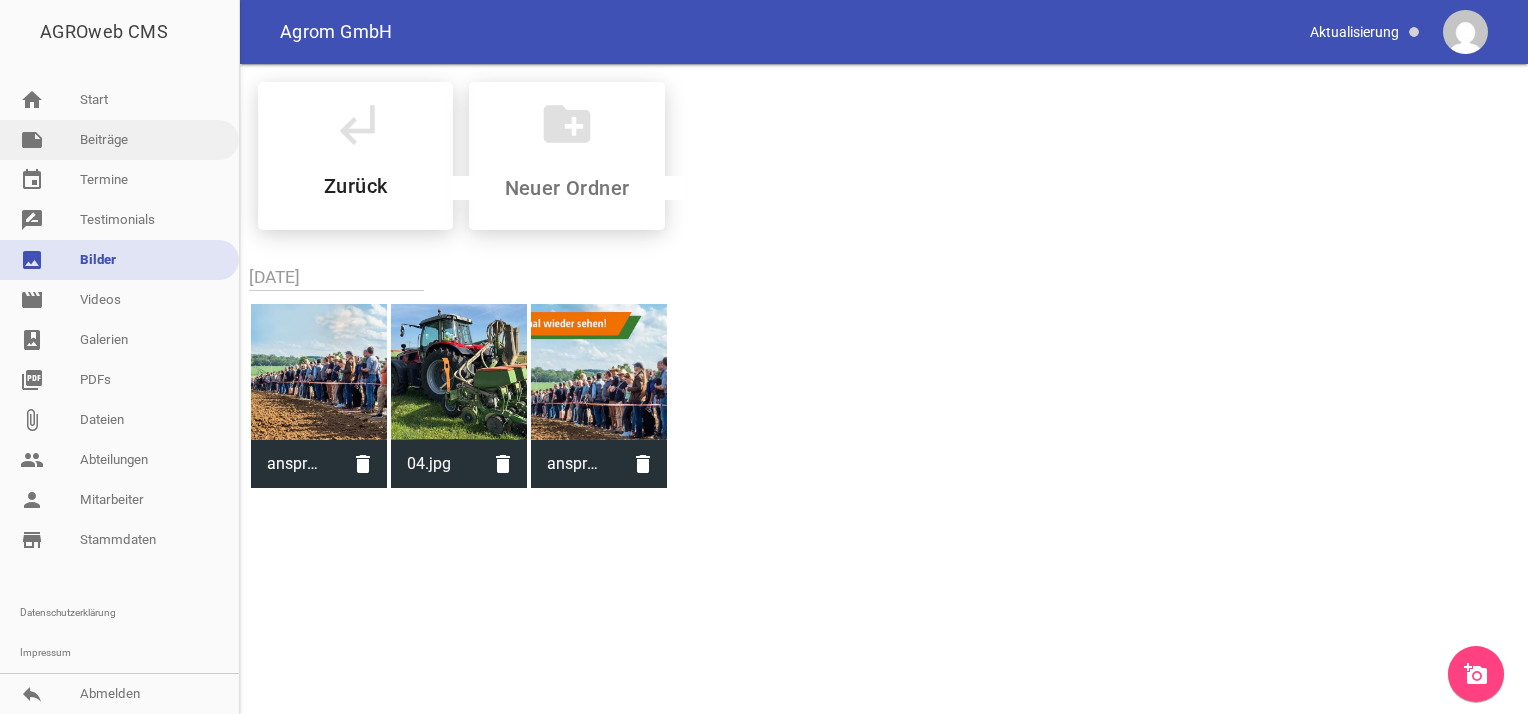 click on "note Beiträge" at bounding box center [119, 140] 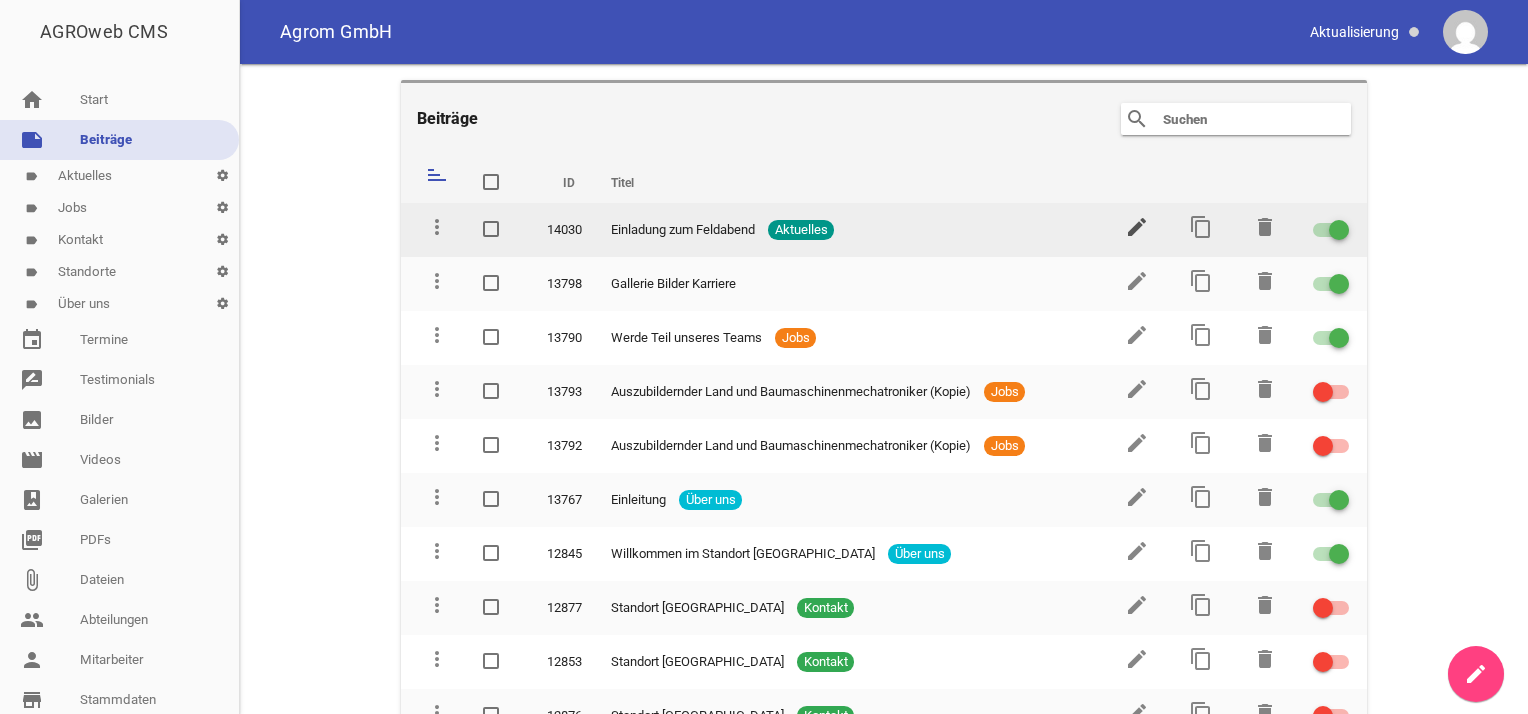 click on "edit" at bounding box center [1137, 227] 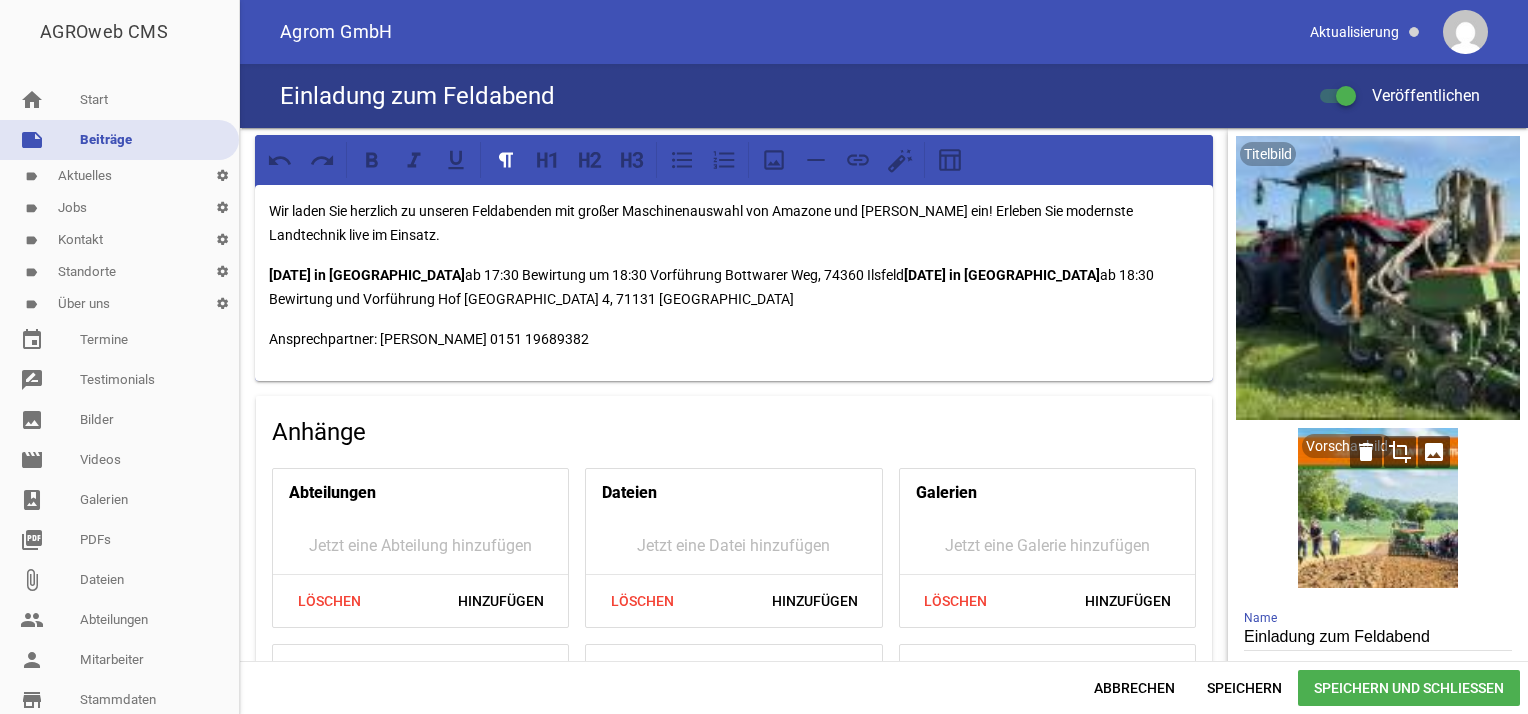 click on "image" at bounding box center (1434, 452) 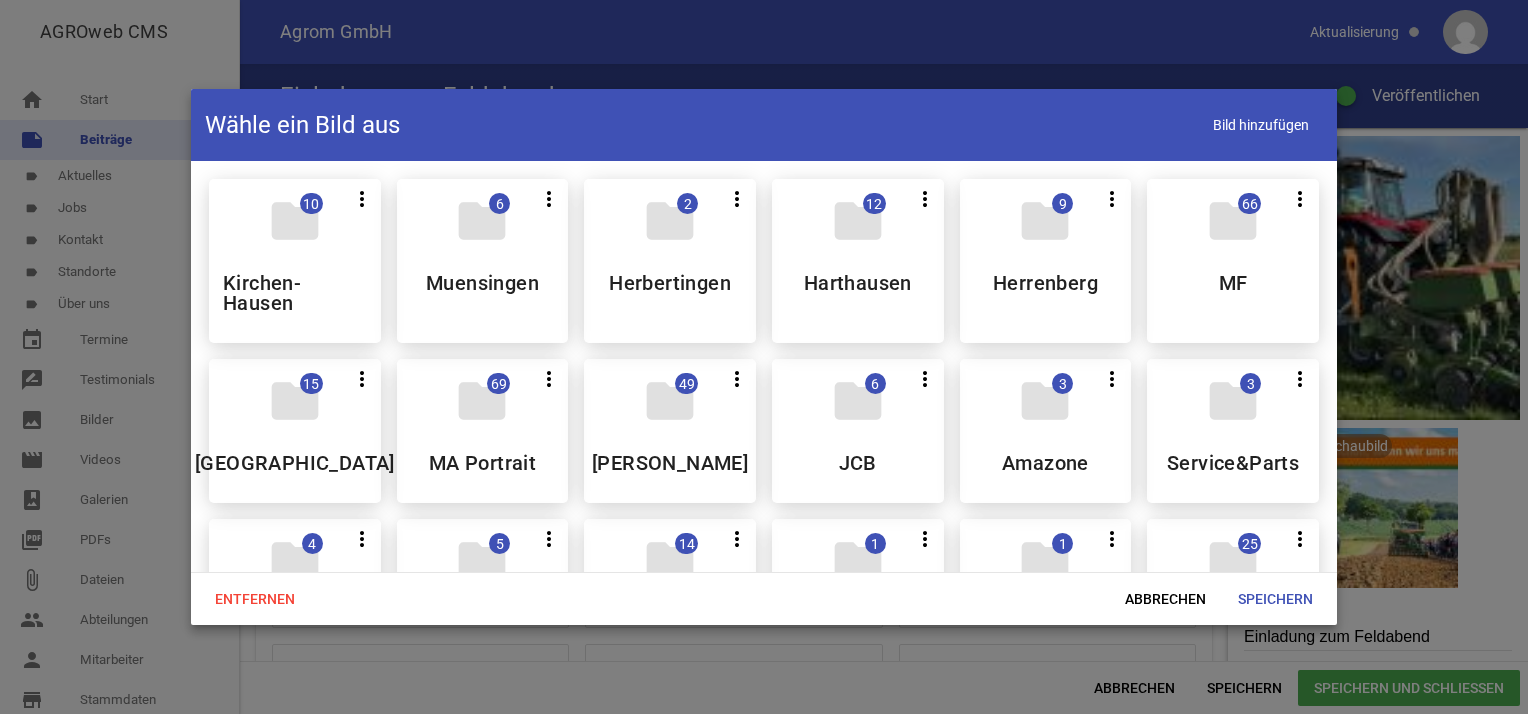 scroll, scrollTop: 500, scrollLeft: 0, axis: vertical 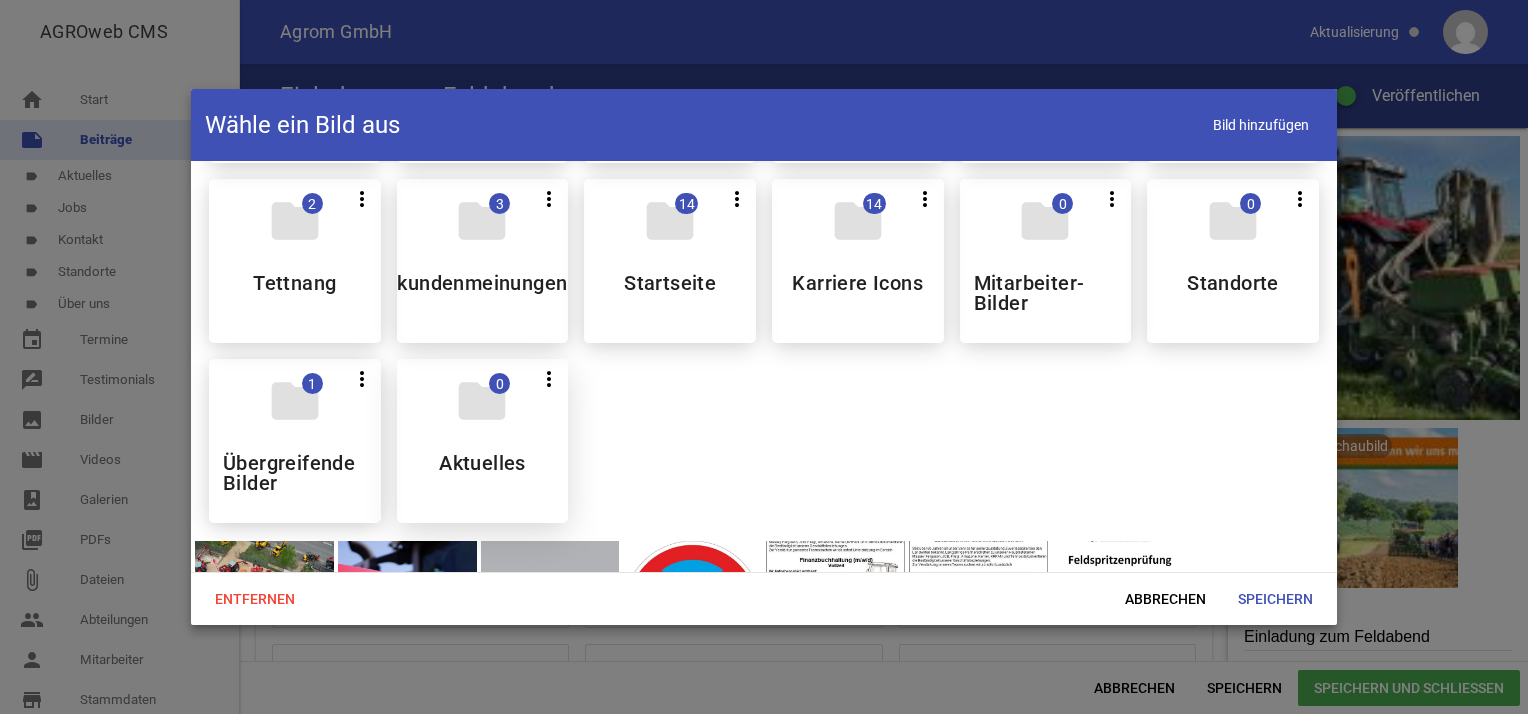 click on "folder" at bounding box center (482, 401) 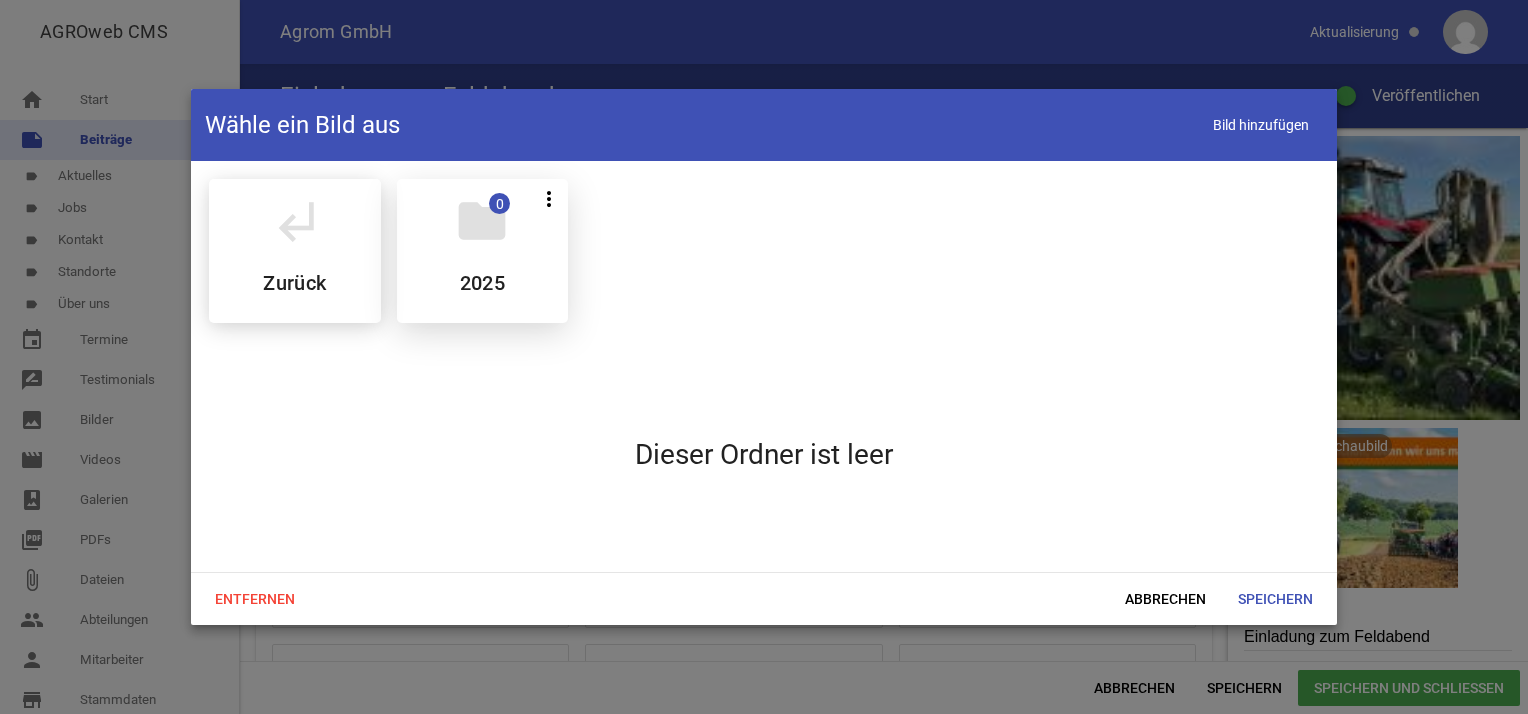 click on "folder   0   more_vert     Teilen   Bearbeiten   Löschen   2025" at bounding box center [483, 251] 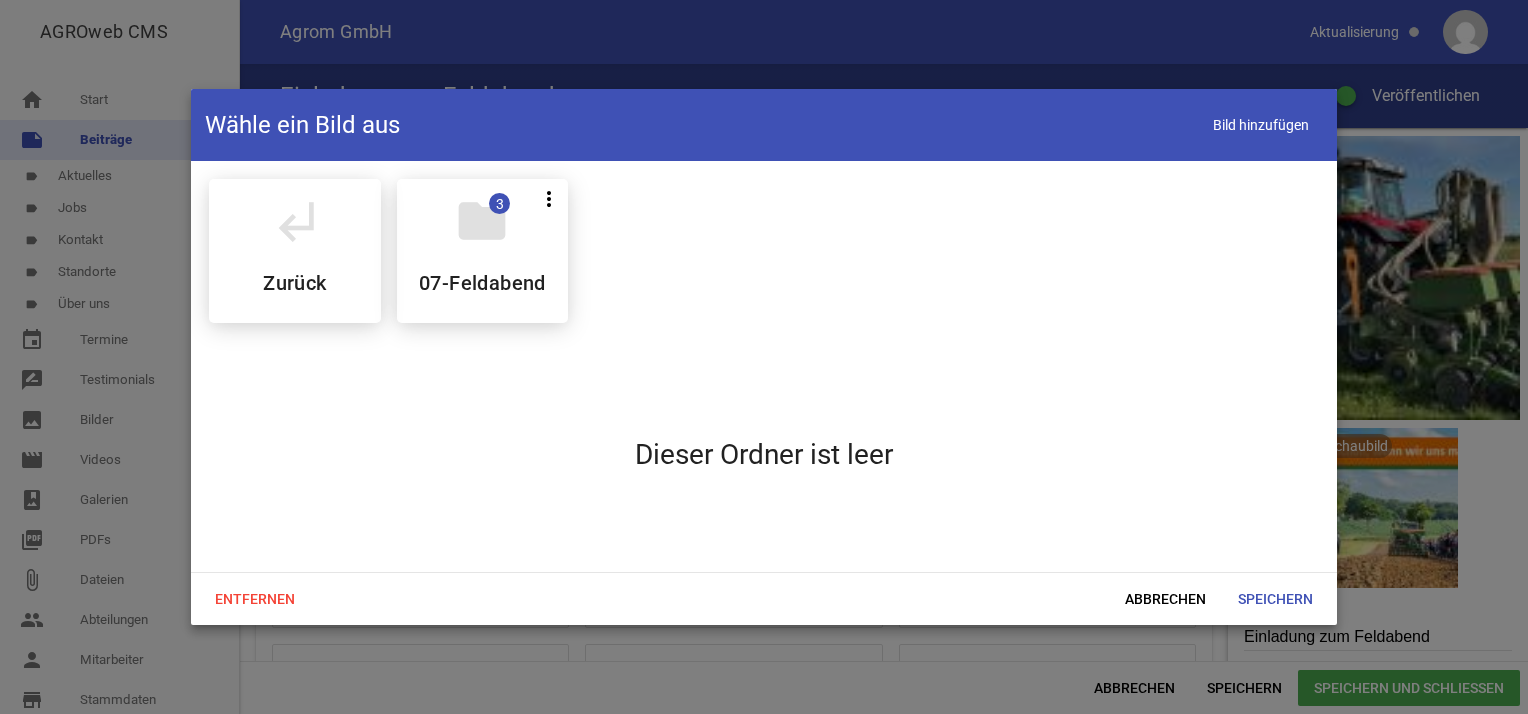 click on "folder   3   more_vert     Teilen   Bearbeiten   Löschen   07-Feldabend" at bounding box center [483, 251] 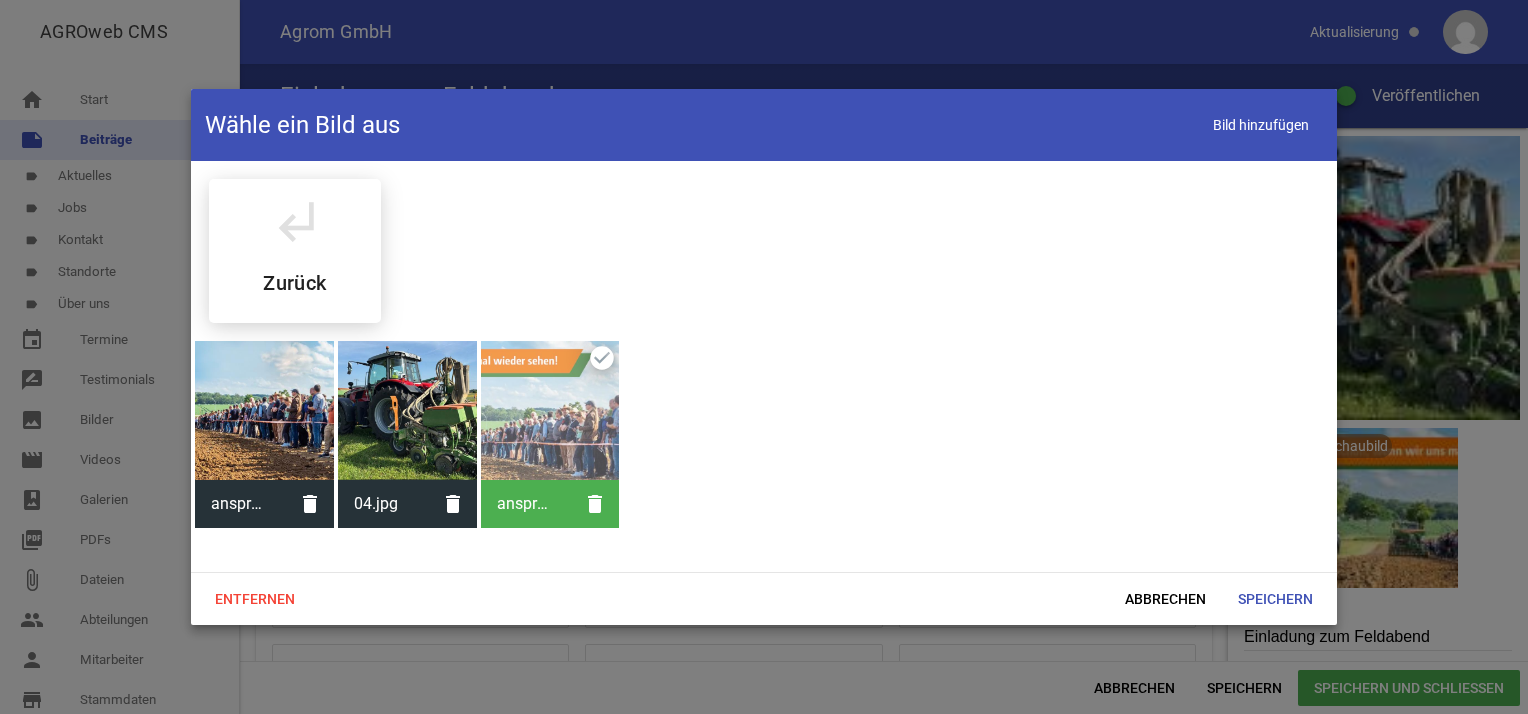 click at bounding box center (264, 410) 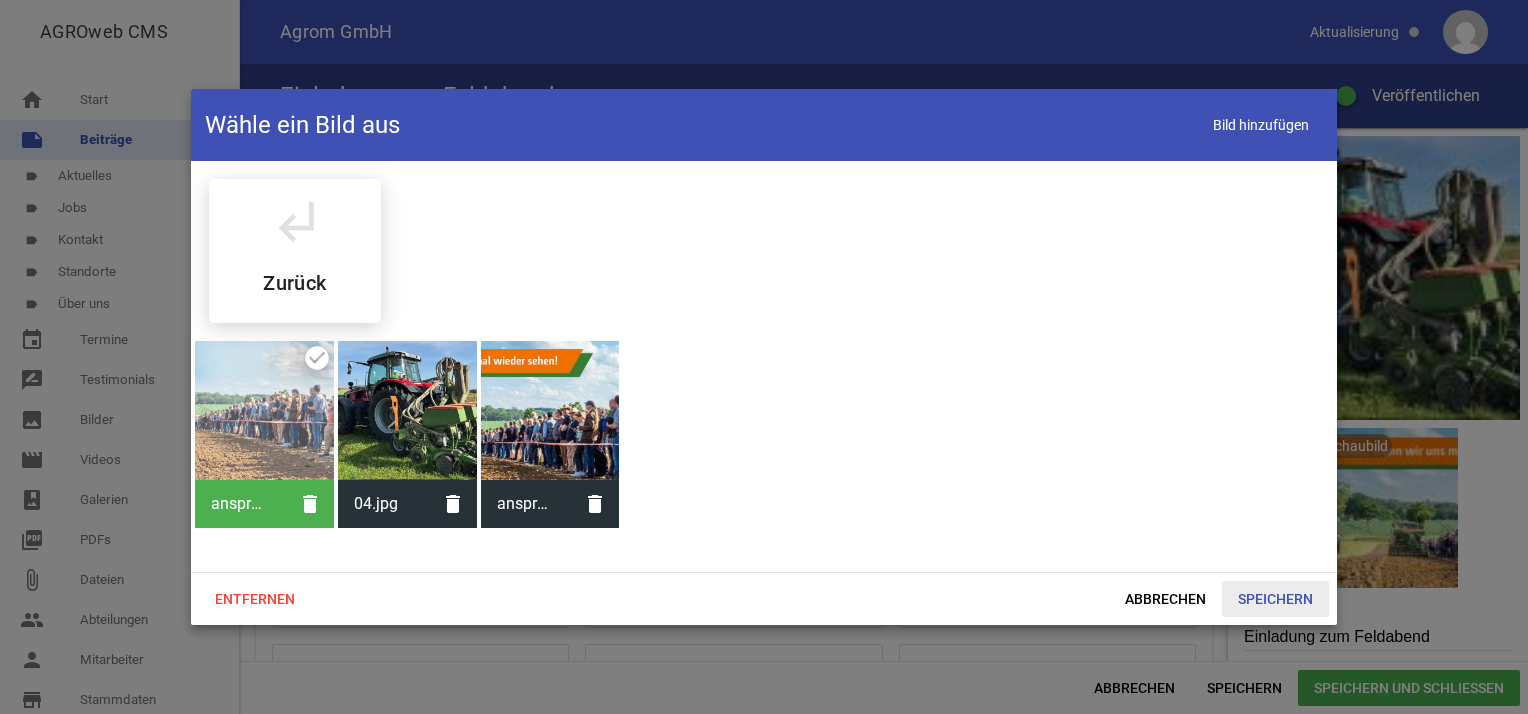 click on "Speichern" at bounding box center [1275, 599] 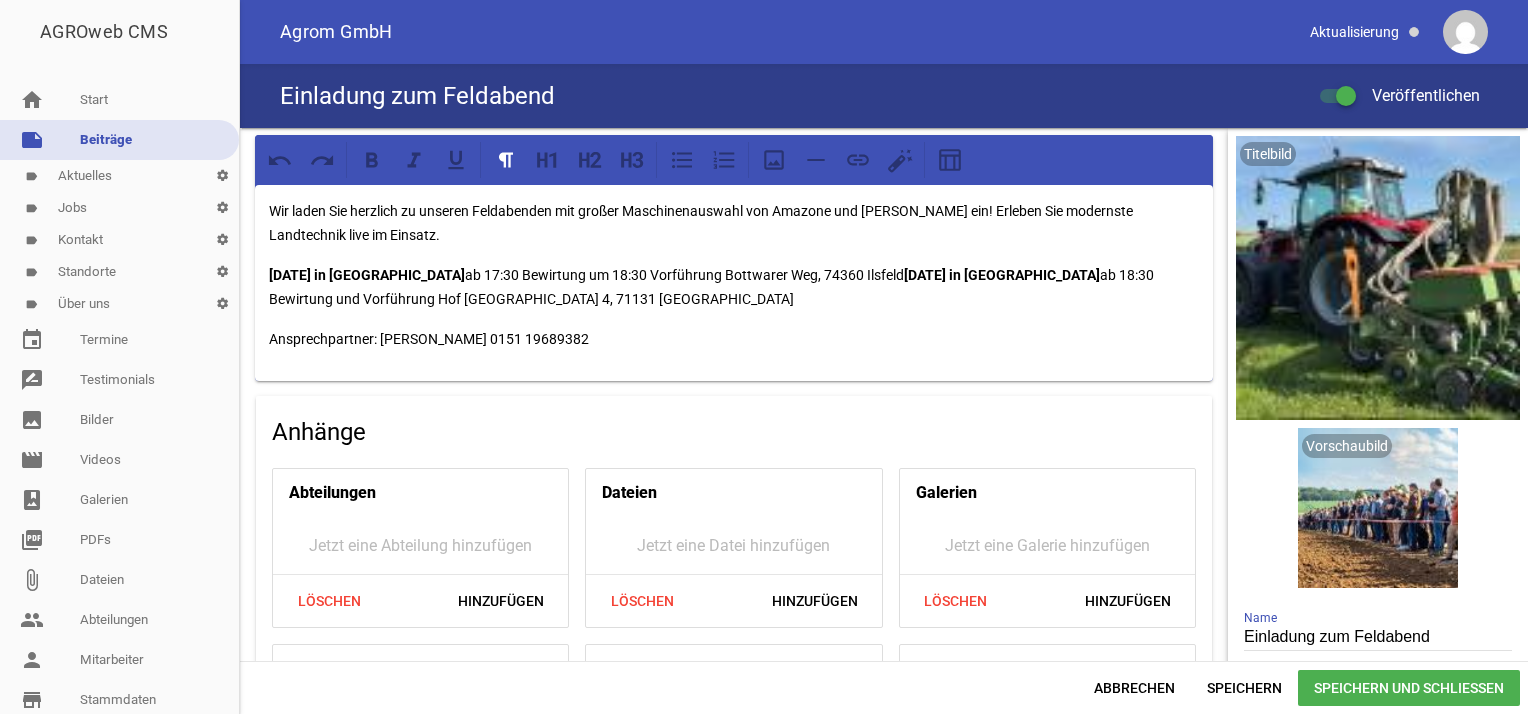 click on "Speichern und Schließen" at bounding box center (1409, 688) 